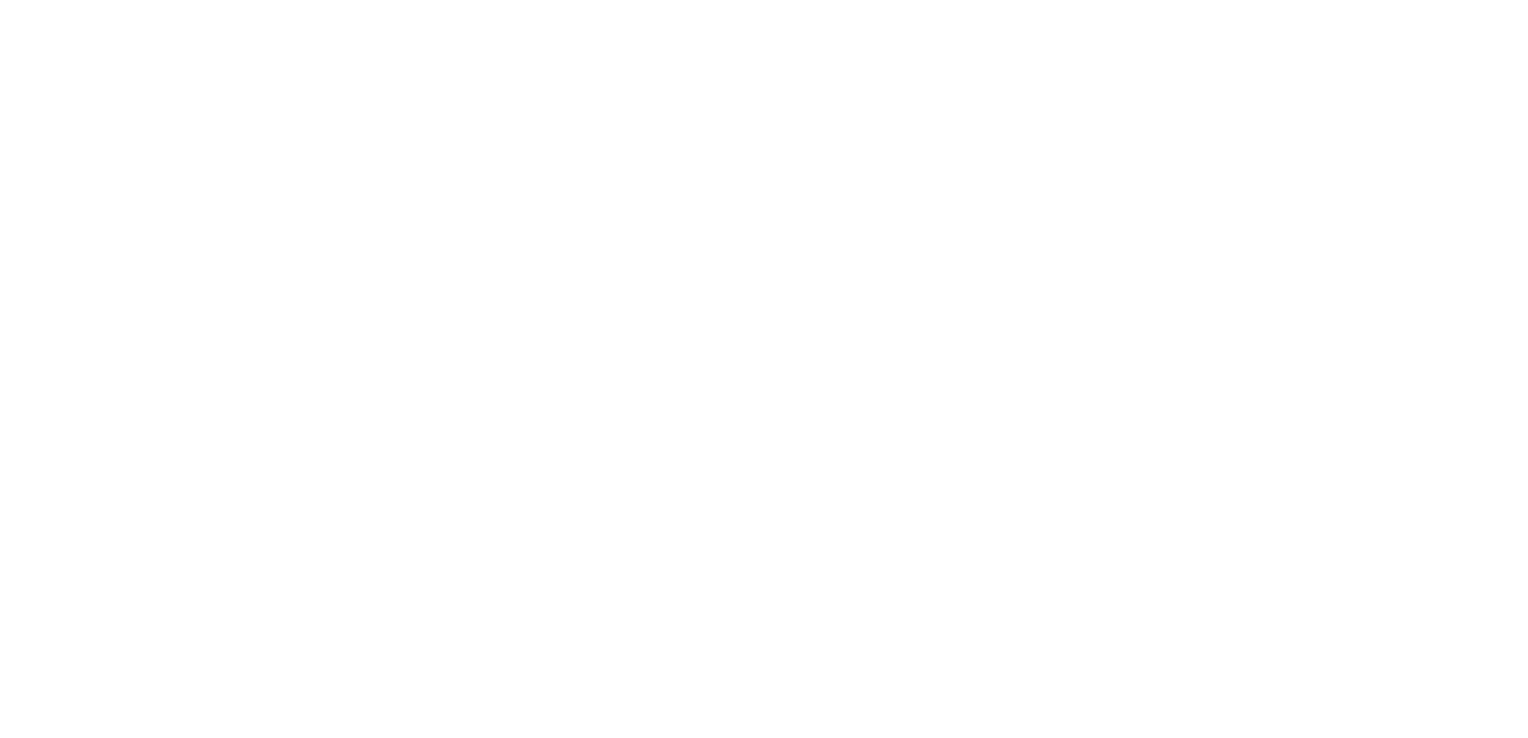 scroll, scrollTop: 0, scrollLeft: 0, axis: both 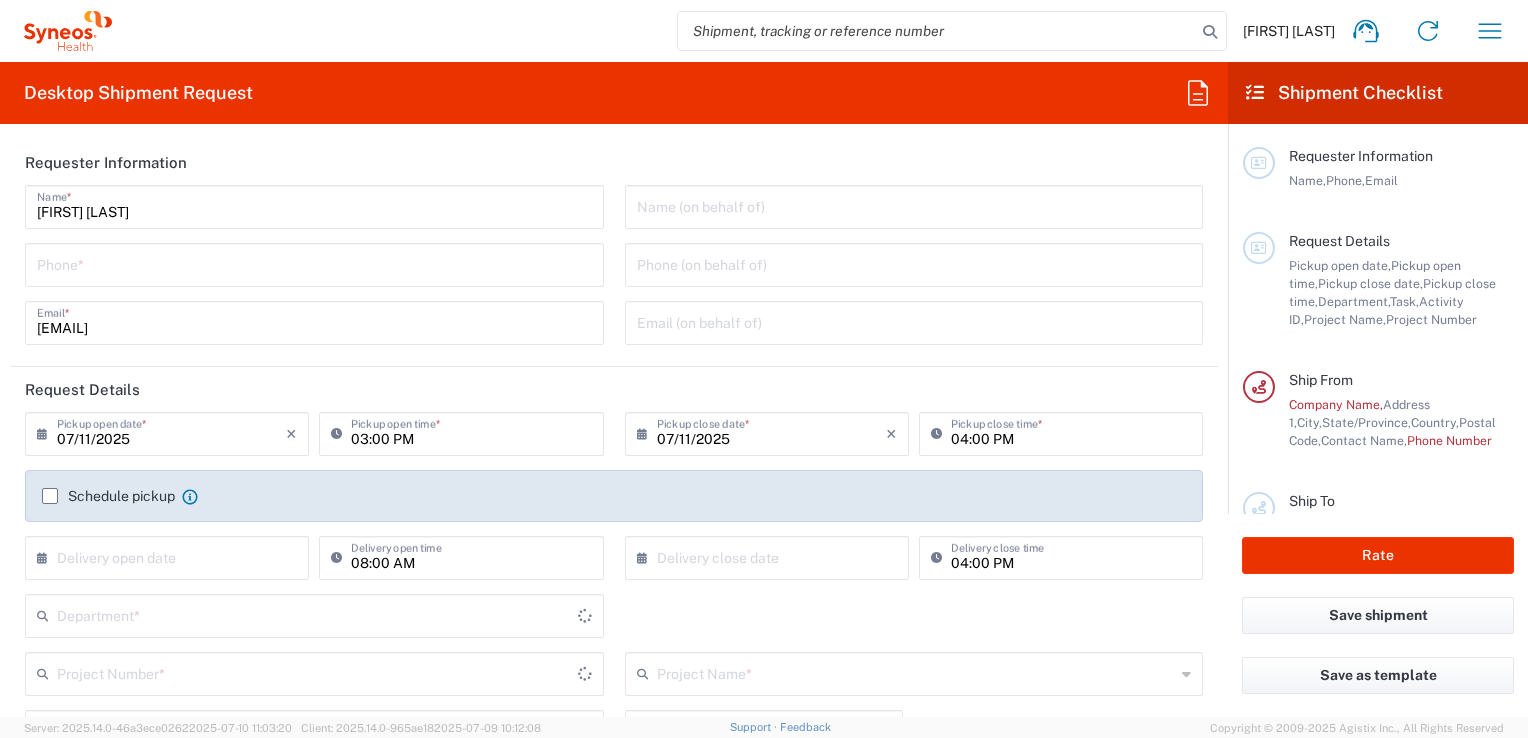 type on "Morelos" 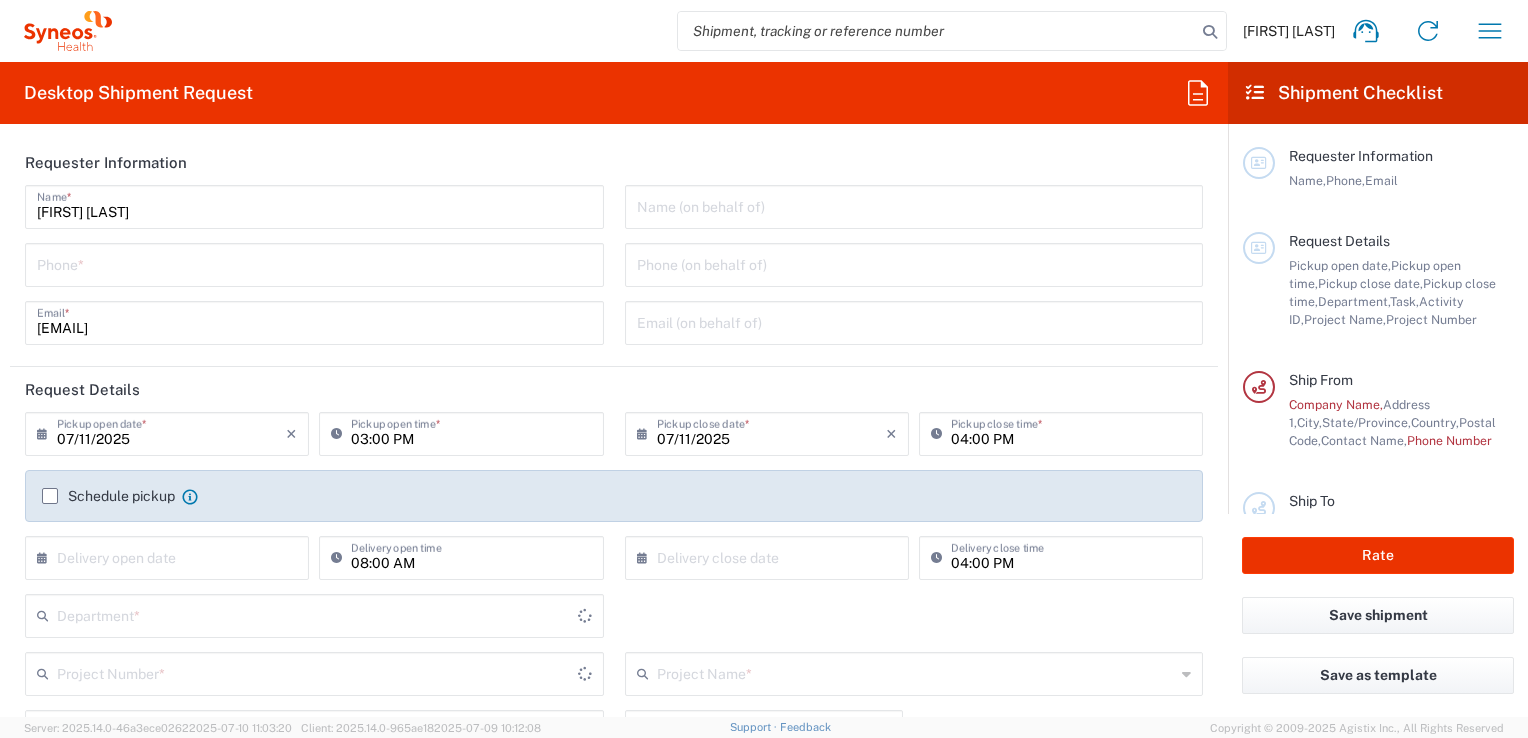 type on "3230" 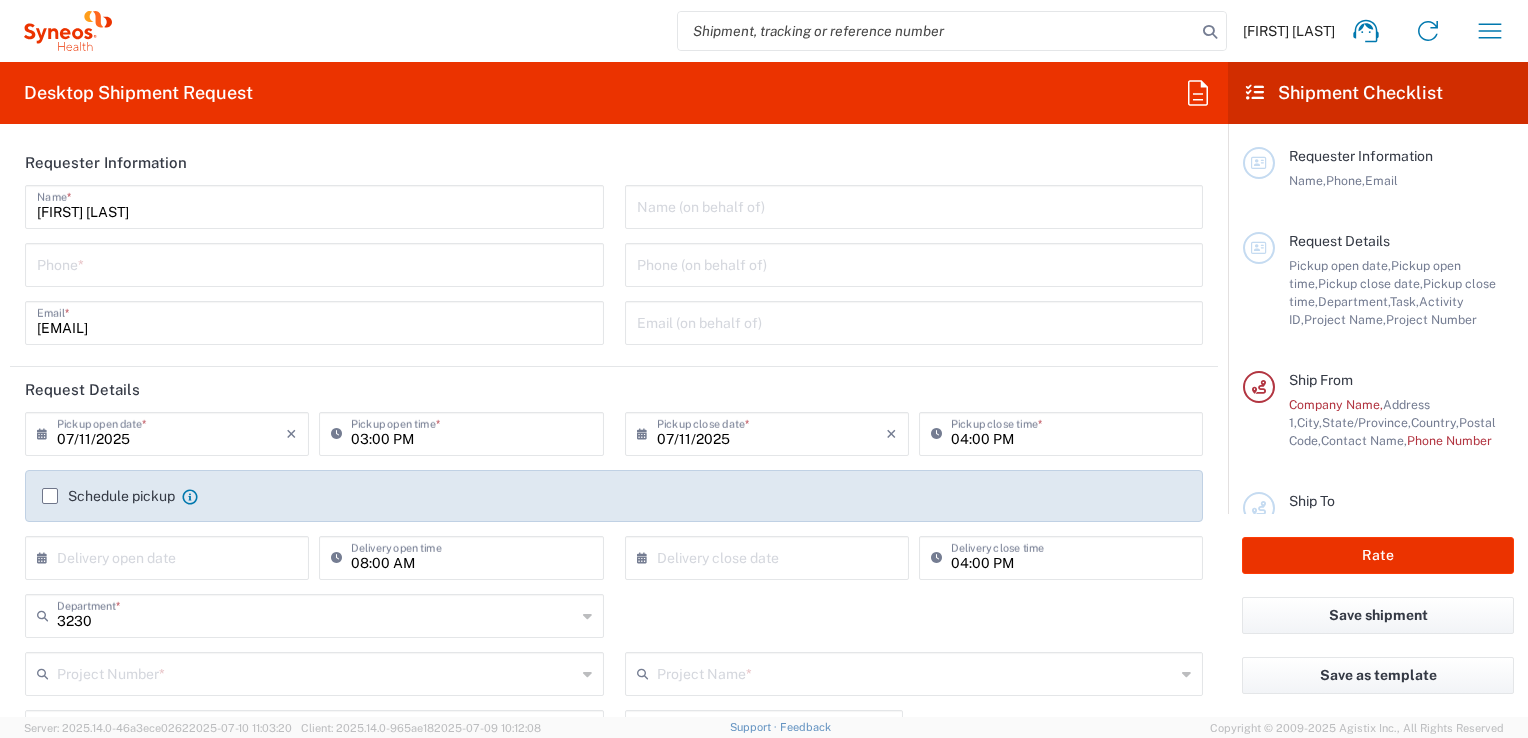 type on "Mexico" 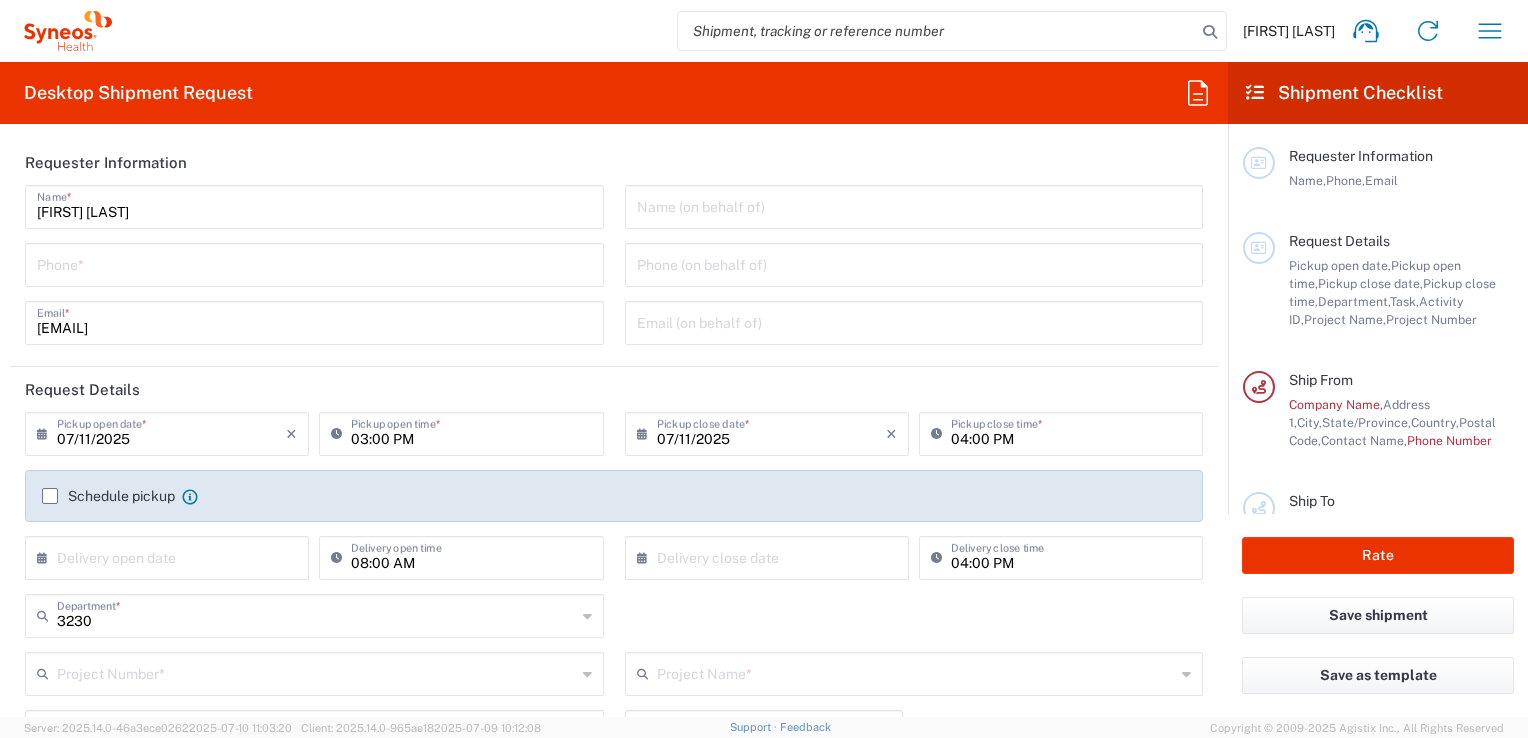 type on "INC Research Clin Svcs Mexico" 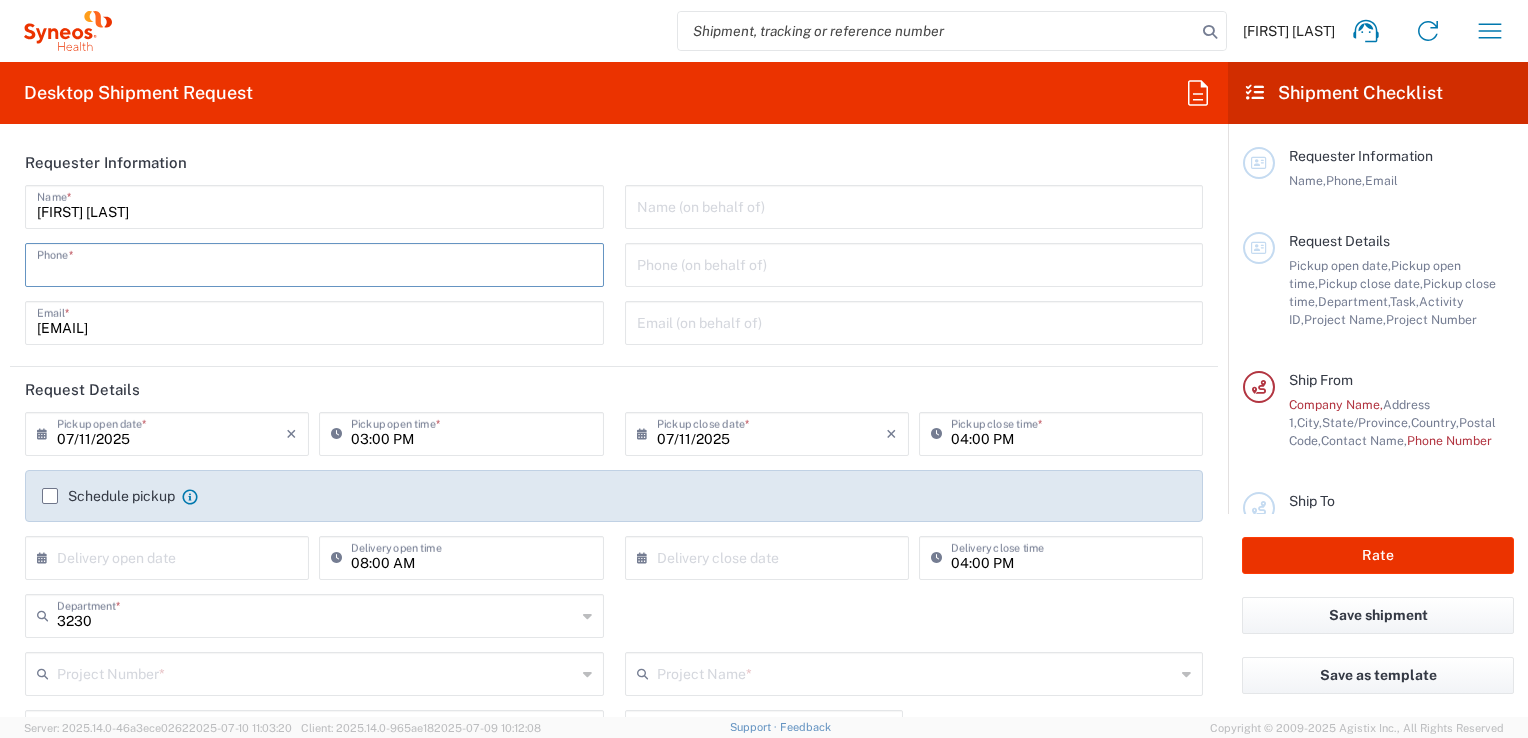 click at bounding box center [314, 263] 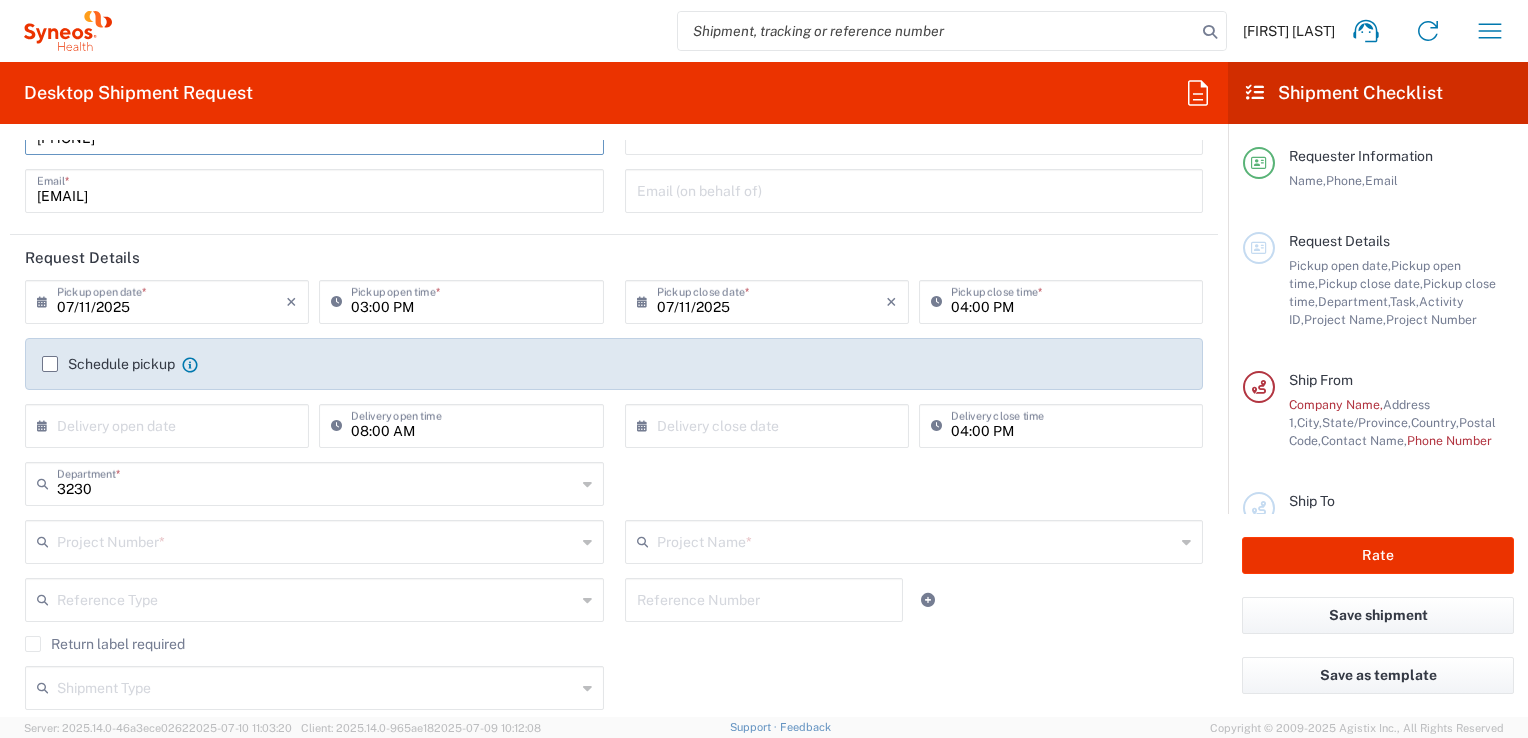 scroll, scrollTop: 120, scrollLeft: 0, axis: vertical 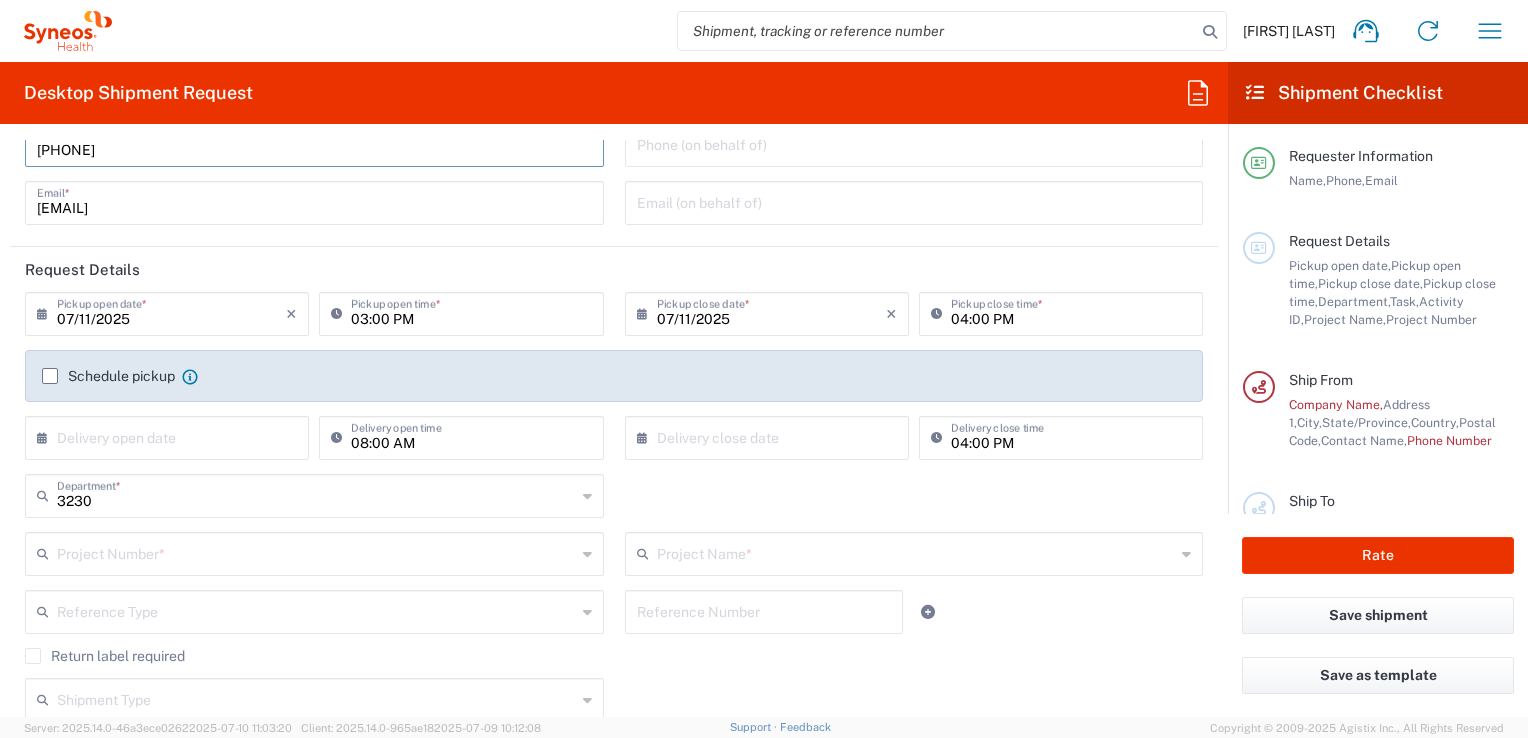 click at bounding box center (171, 436) 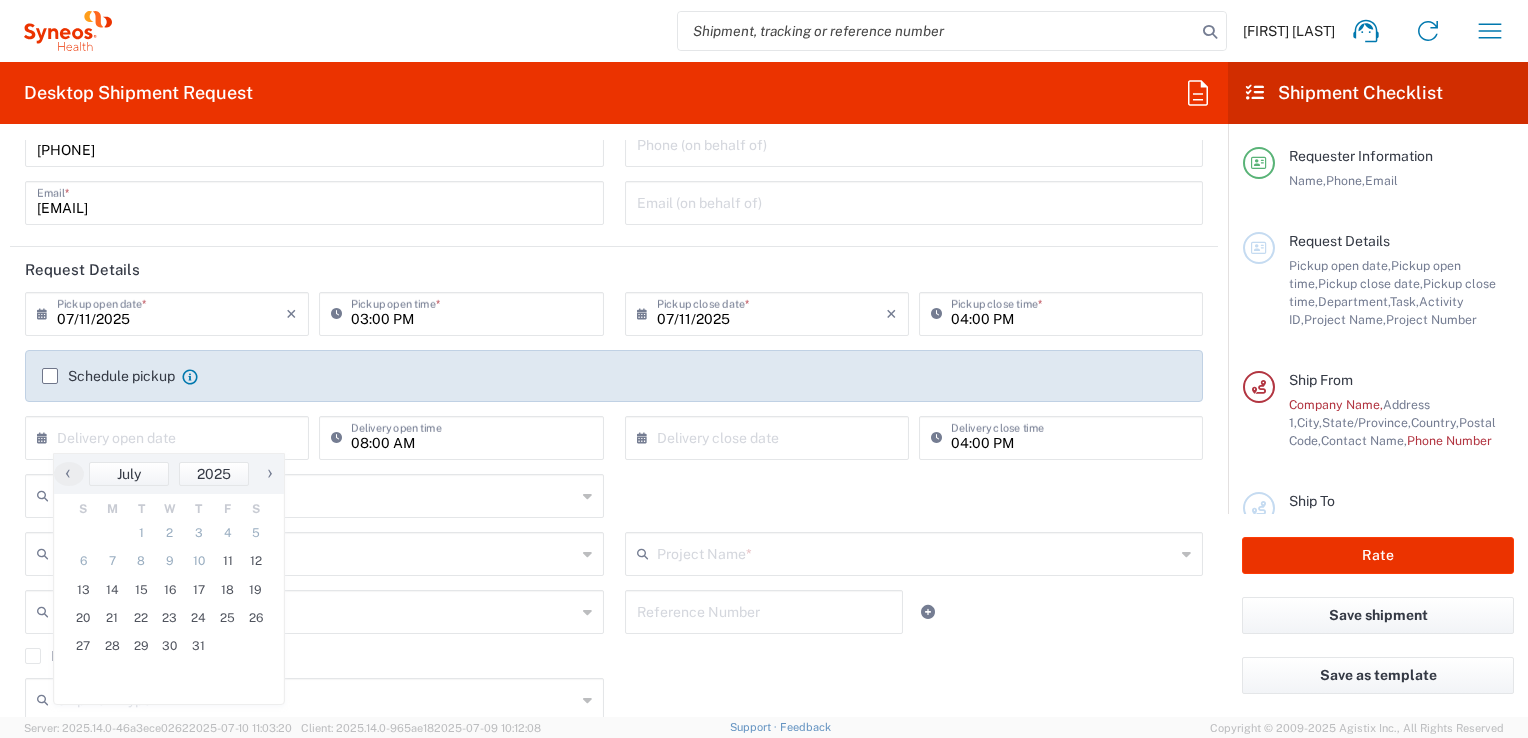 click on "Request Details" 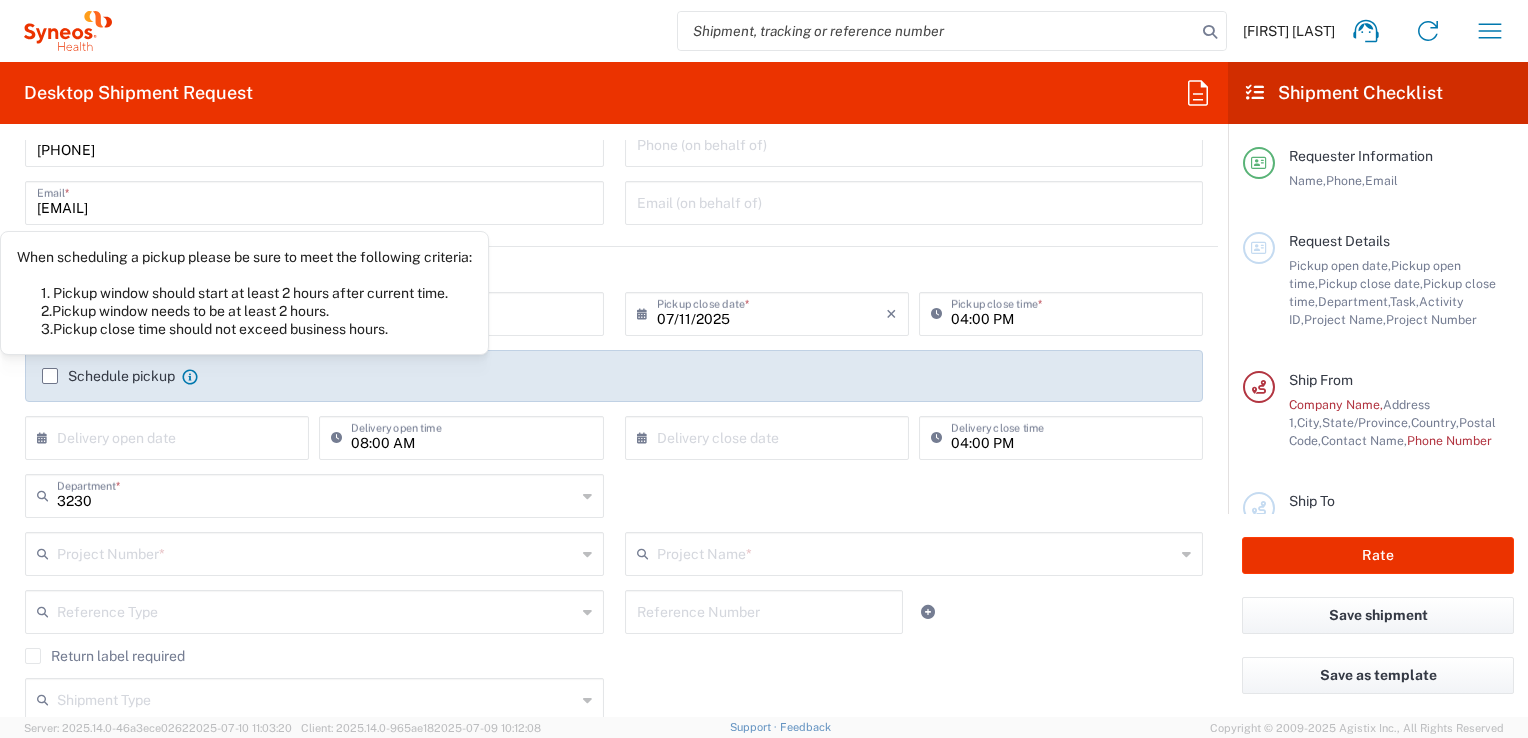 click 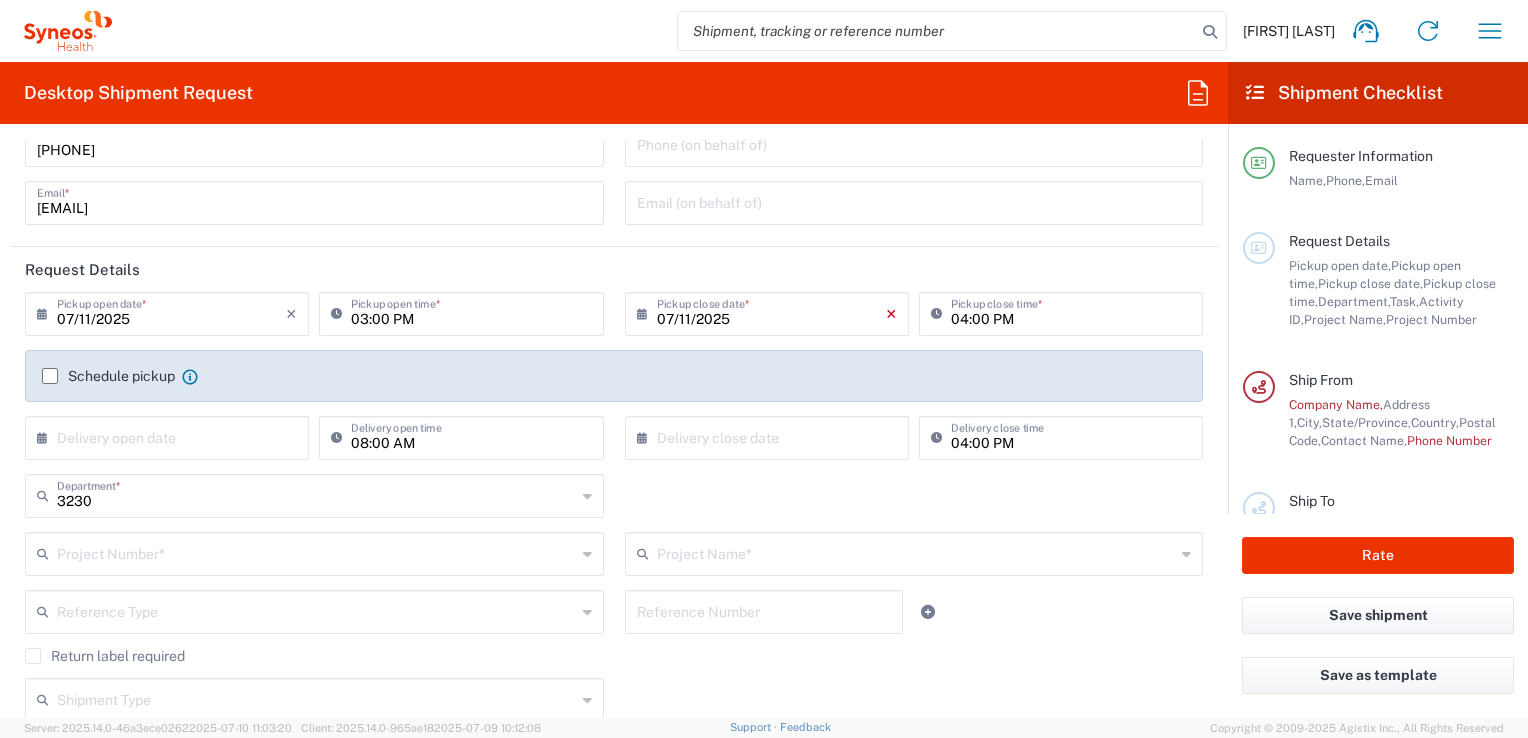 click on "×" 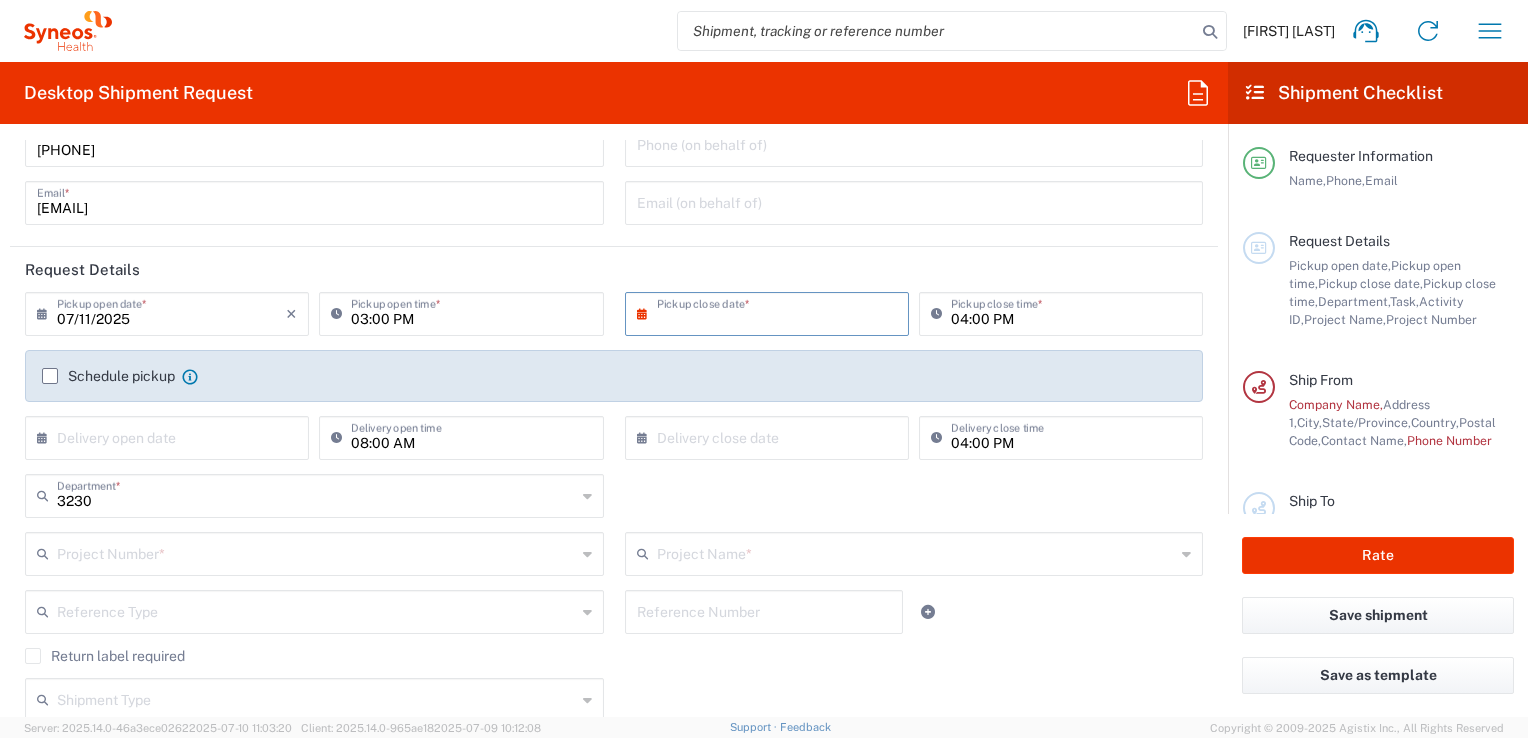 click at bounding box center [771, 312] 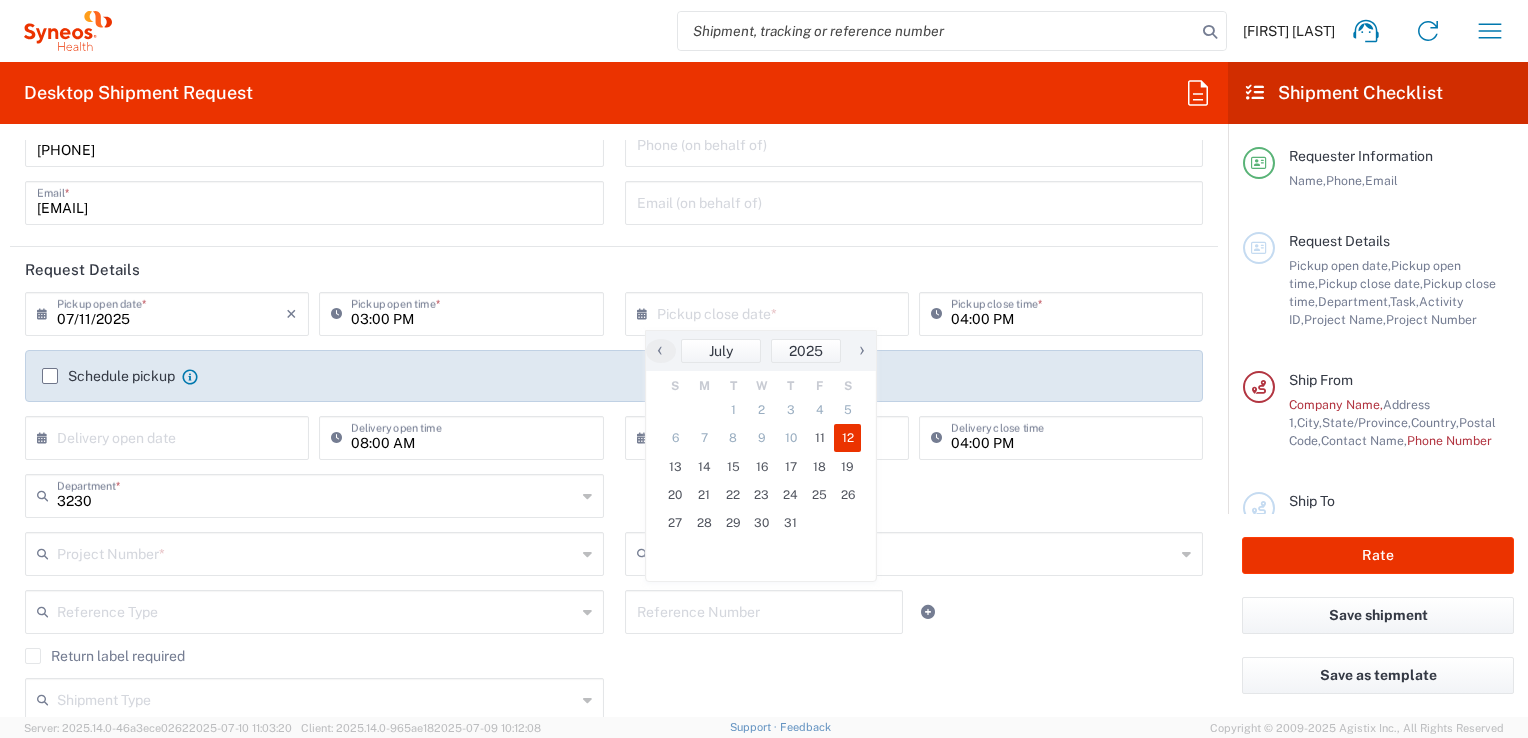 click on "12" 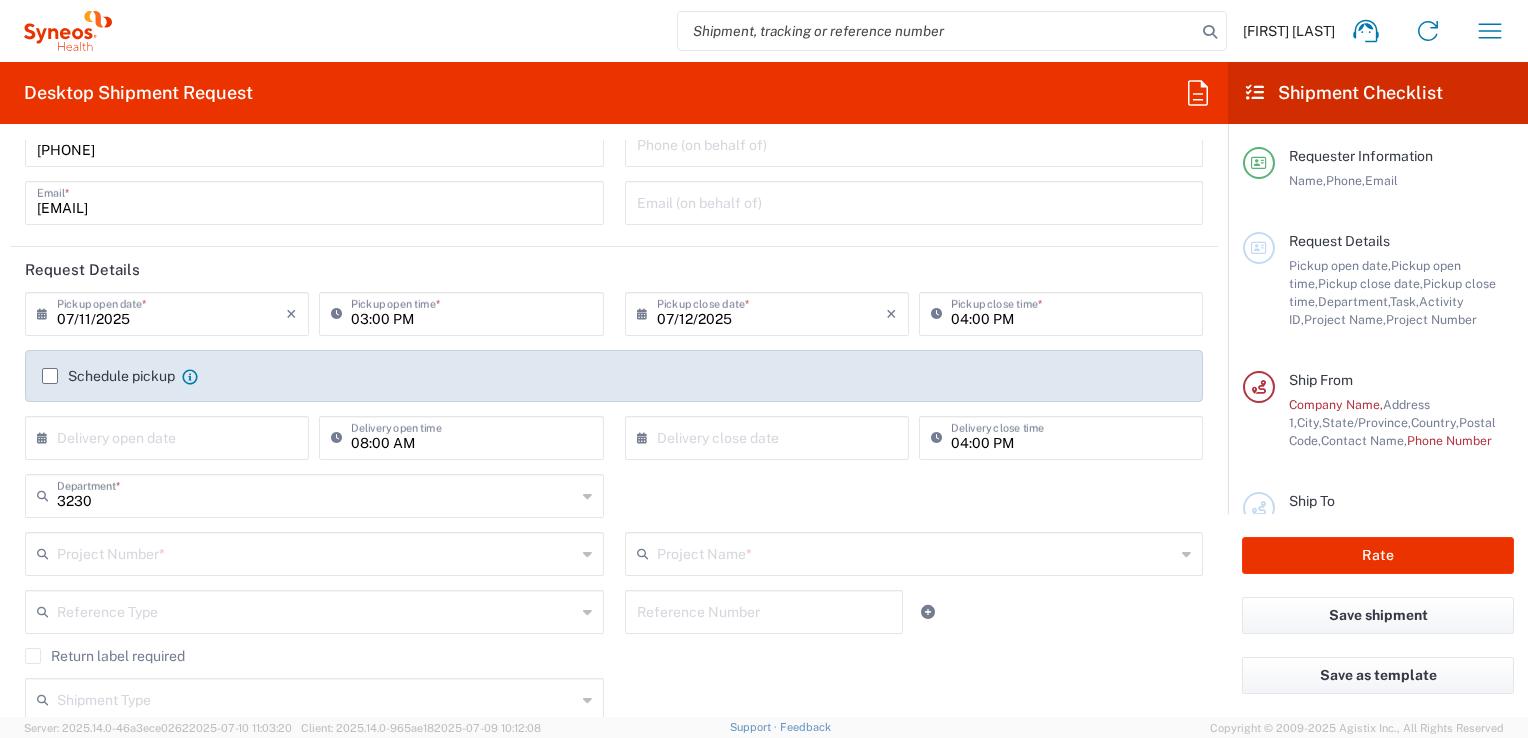 click 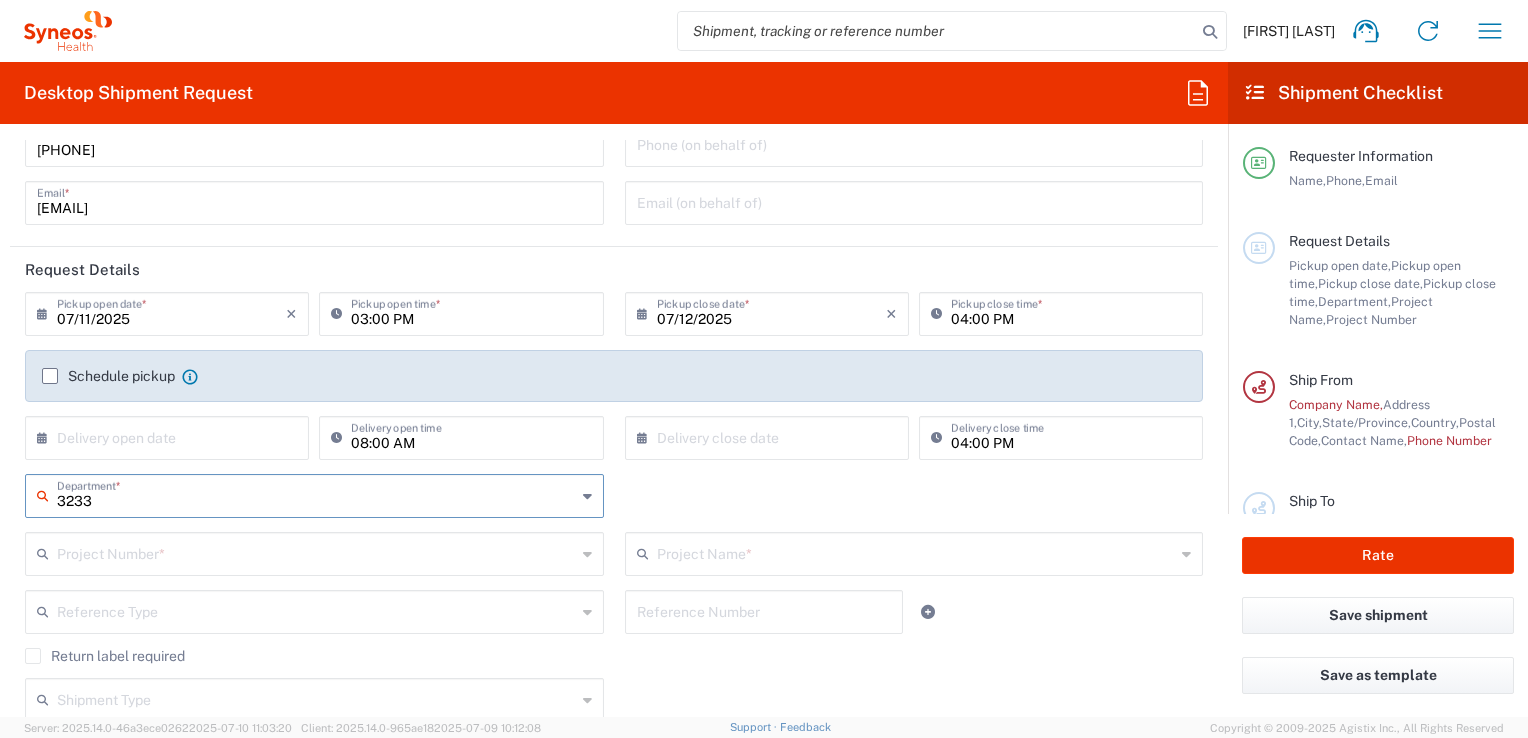 type on "3233" 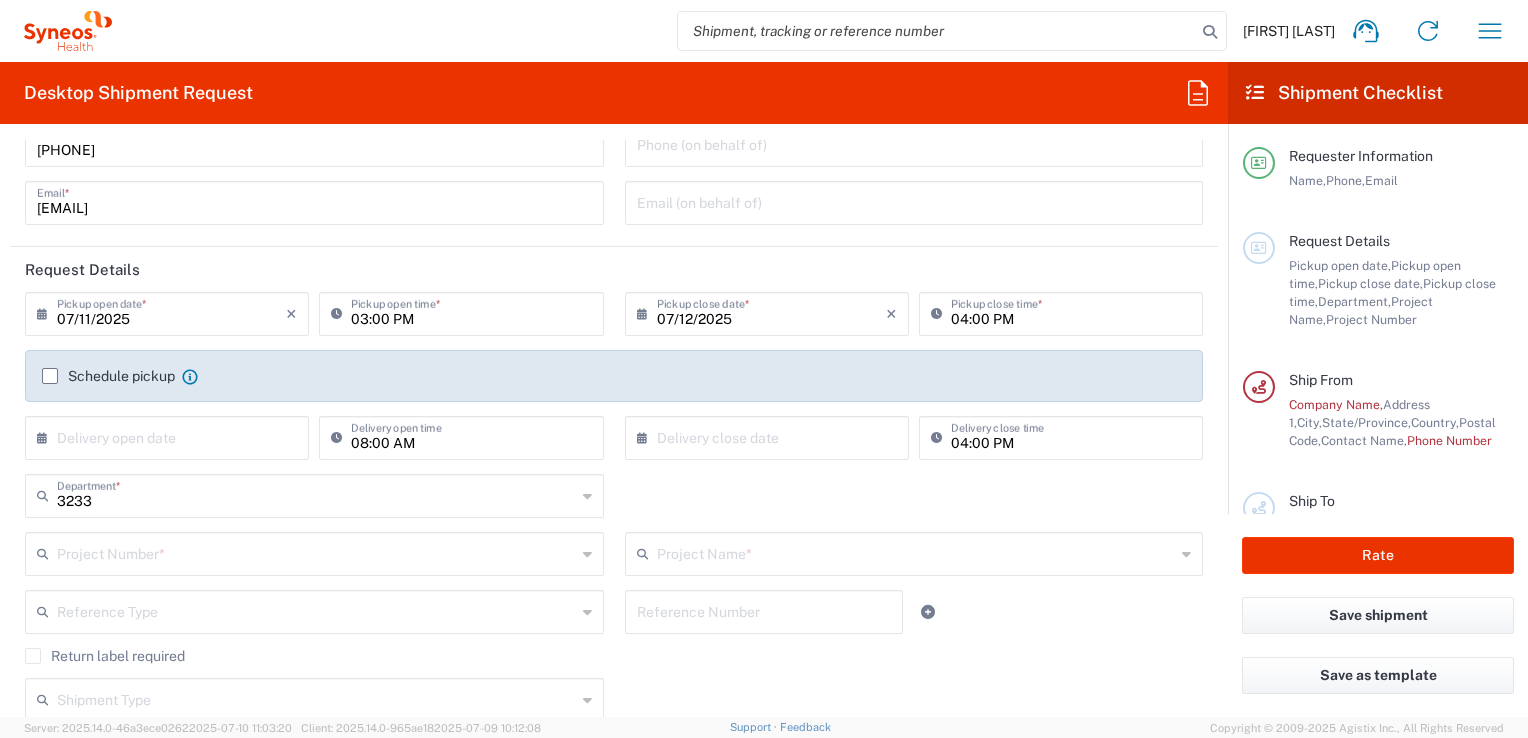click on "[NUMBER]  Department  * [NUMBER]" 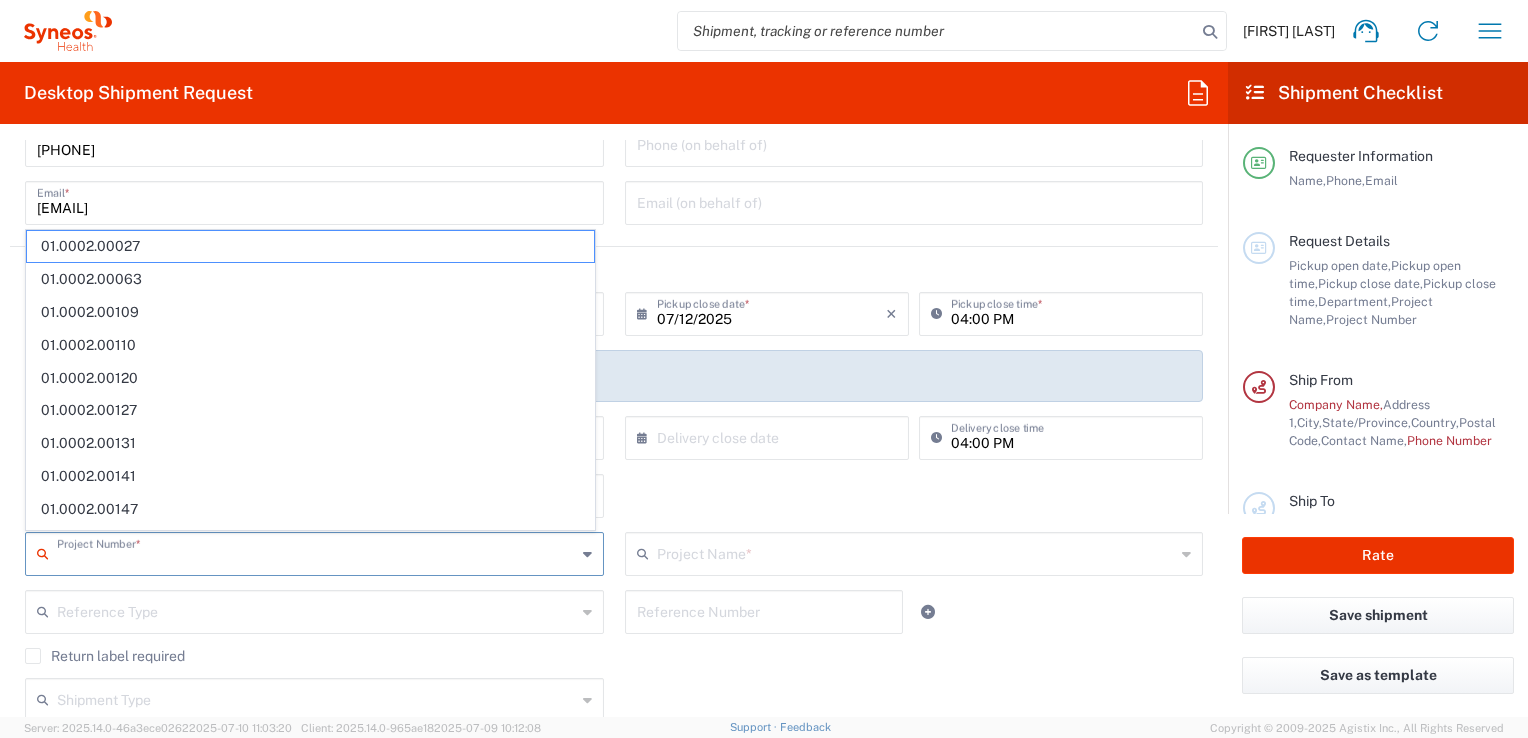 click on "[NUMBER]  Department  * [NUMBER]" 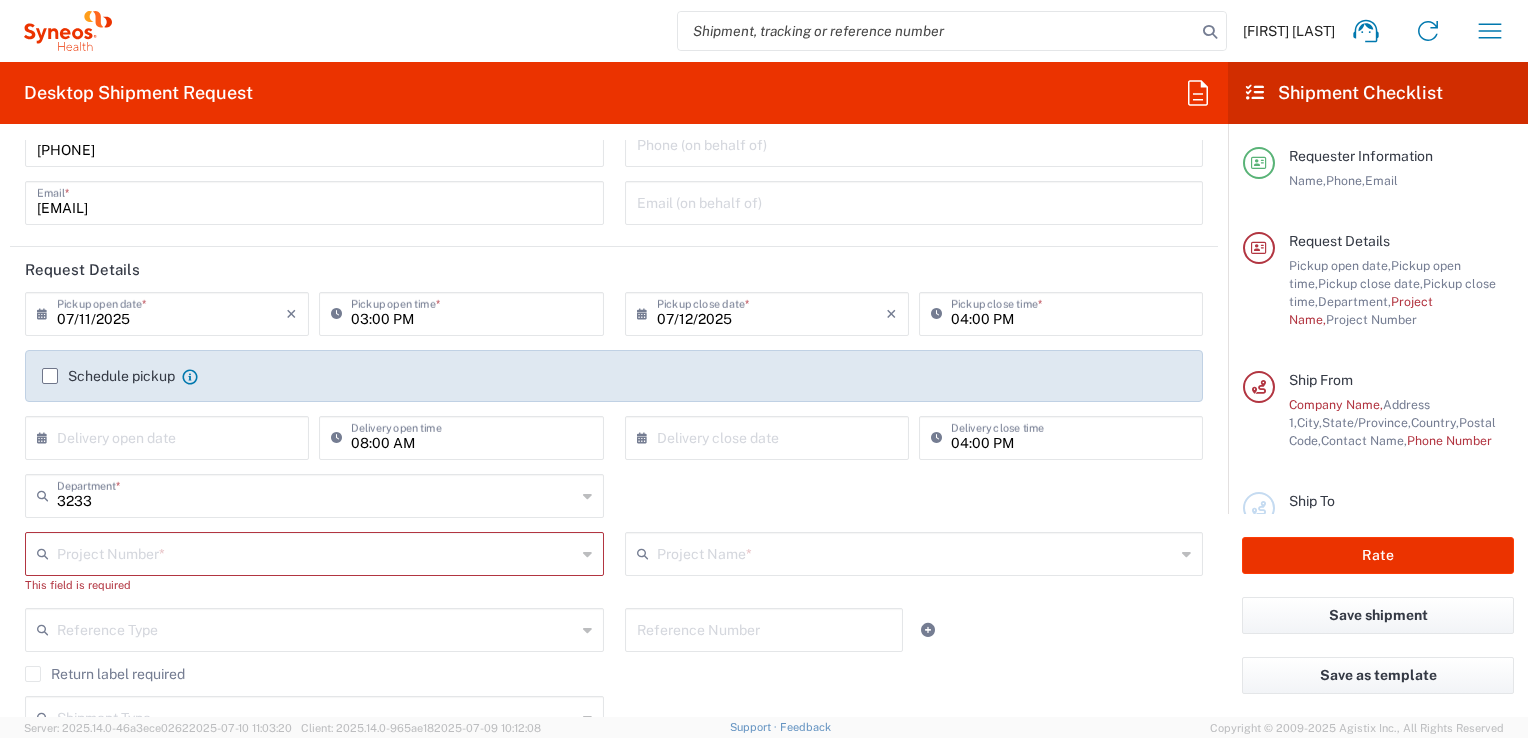 scroll, scrollTop: 350, scrollLeft: 0, axis: vertical 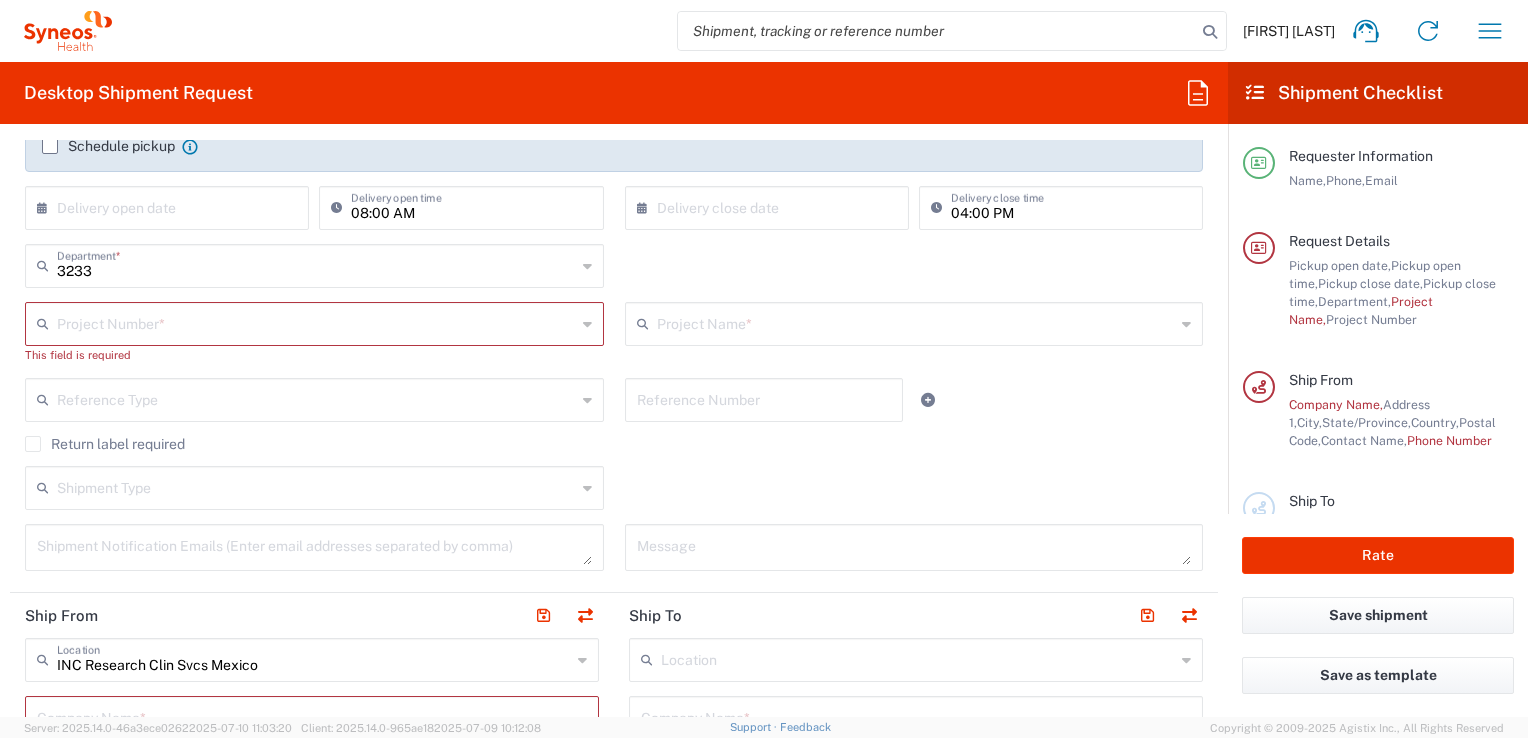 click on "Project Number  *" 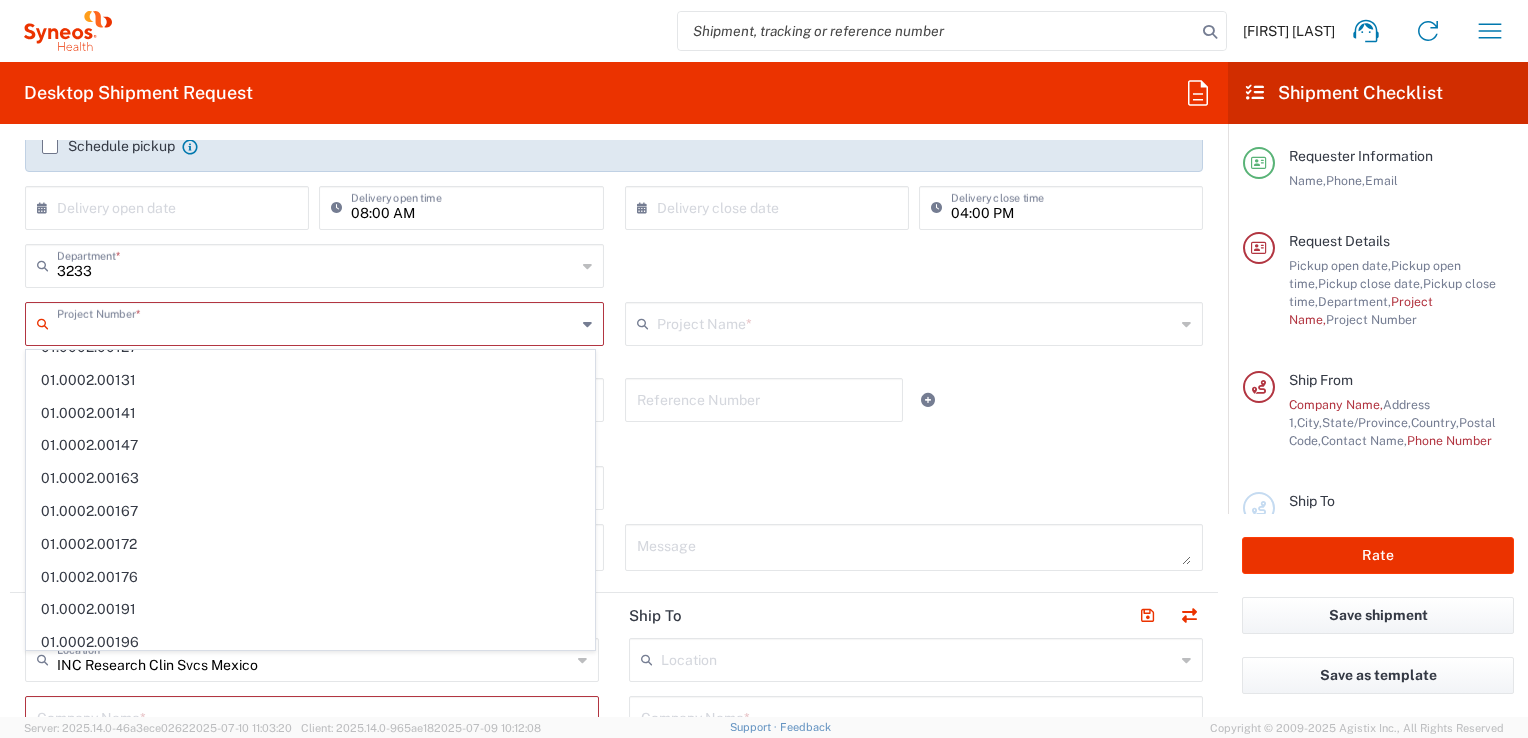 scroll, scrollTop: 0, scrollLeft: 0, axis: both 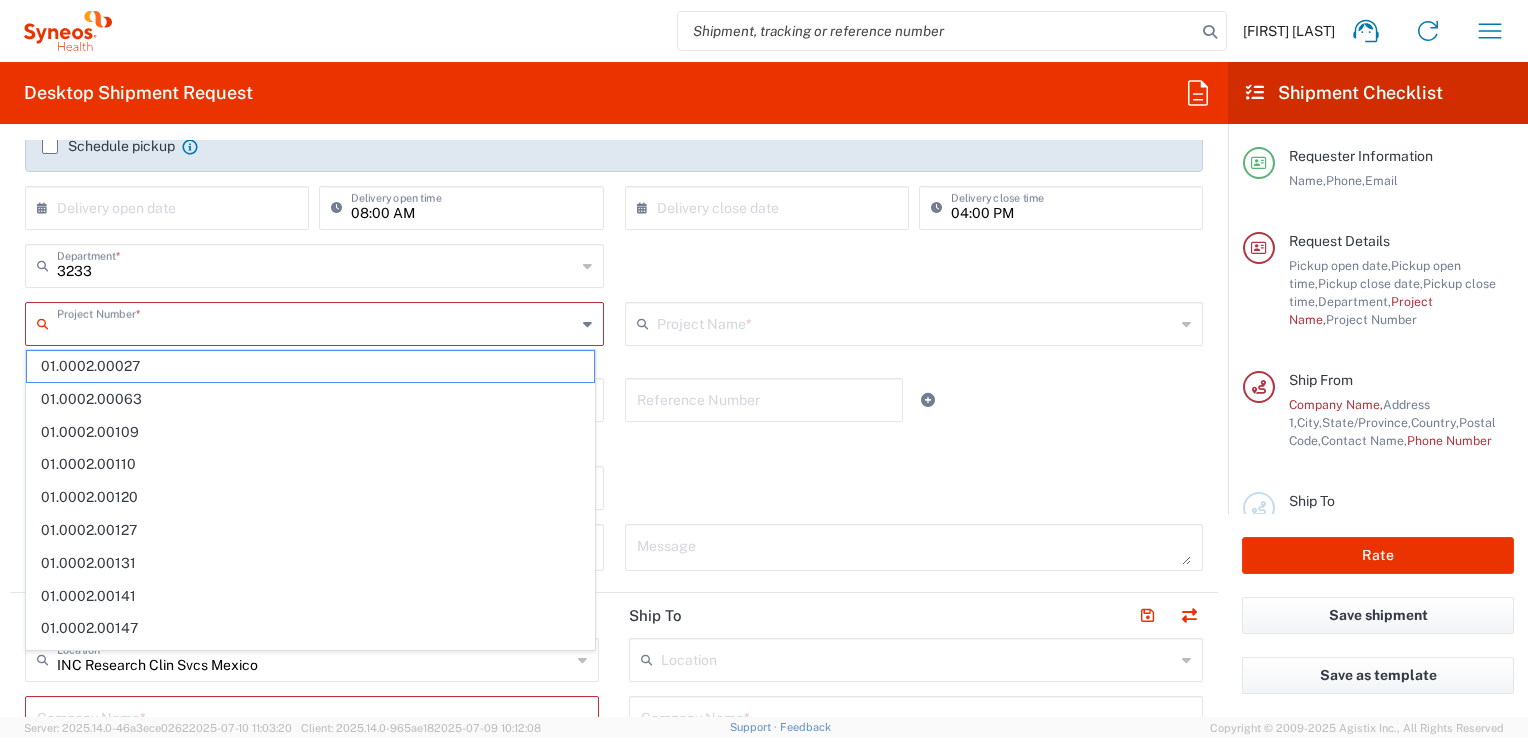 click on "[NUMBER]  Department  * [NUMBER]" 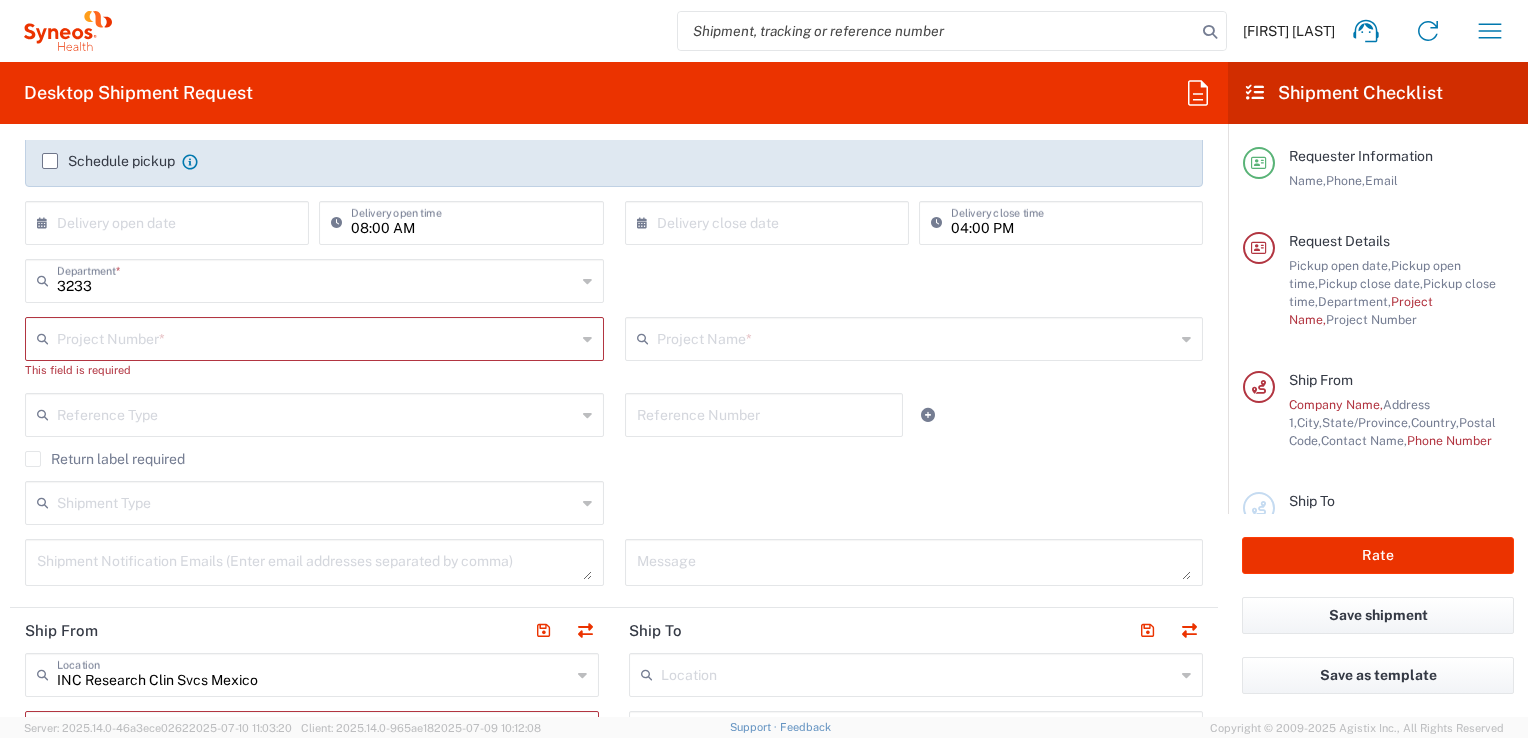 scroll, scrollTop: 398, scrollLeft: 0, axis: vertical 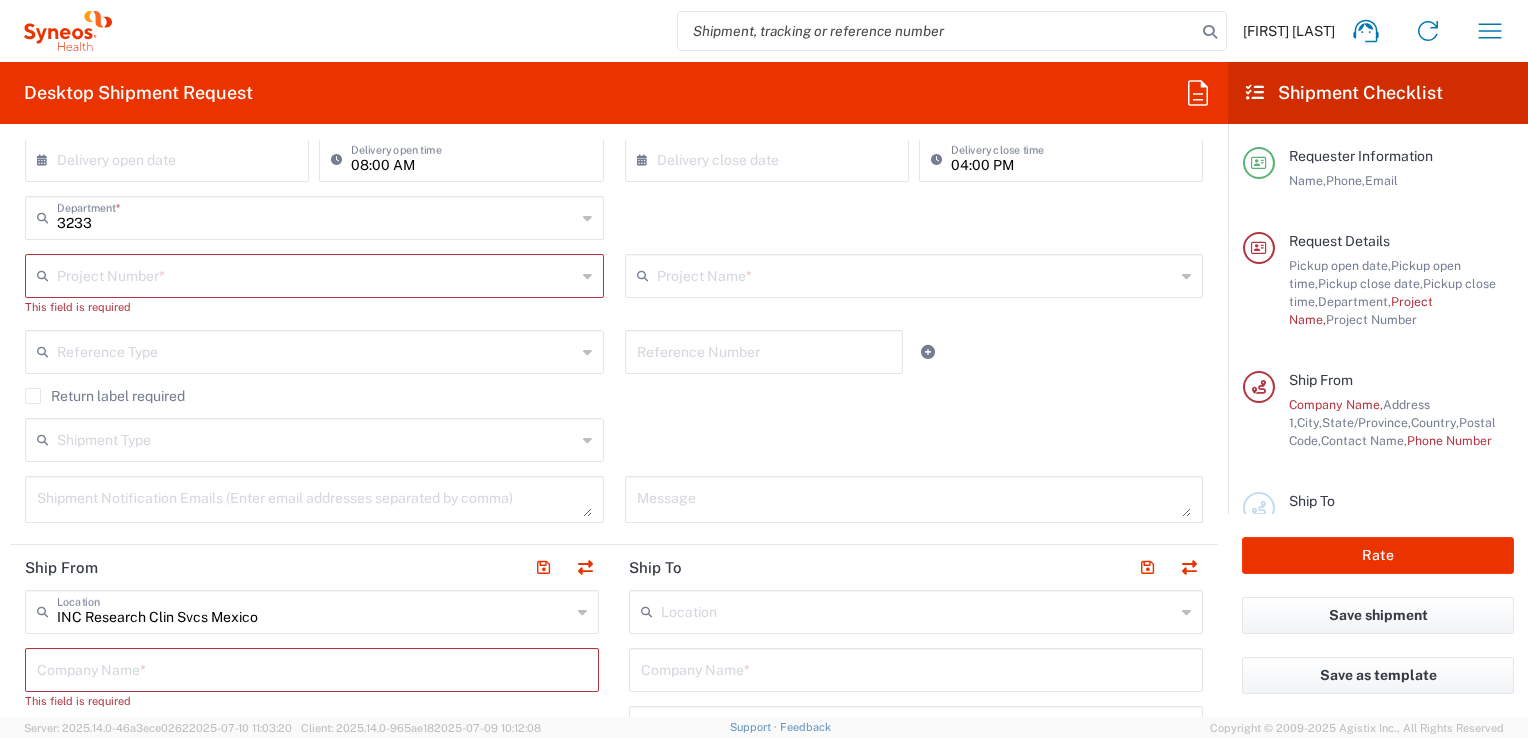 click on "Reference Type" 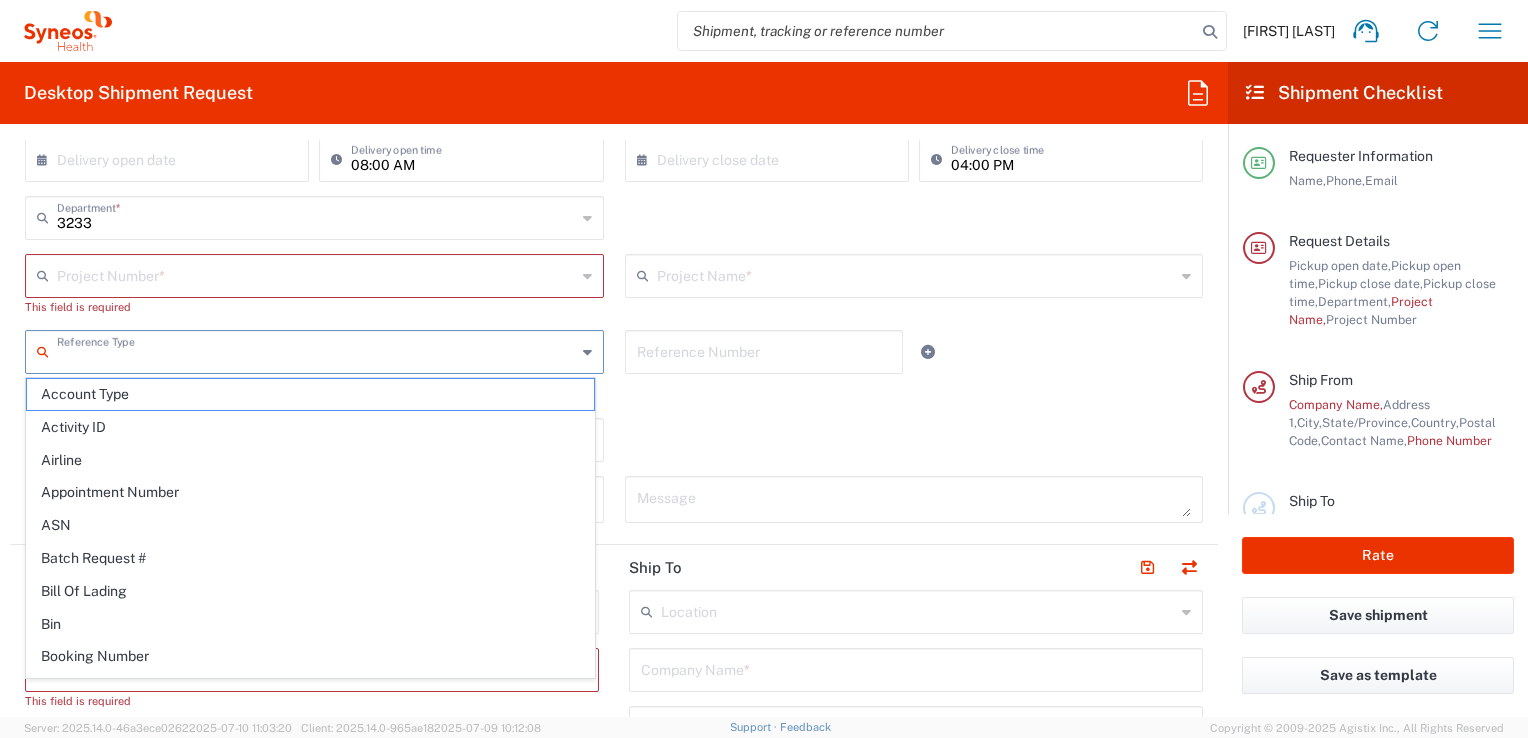 click on "Shipment Type  Batch Regular" 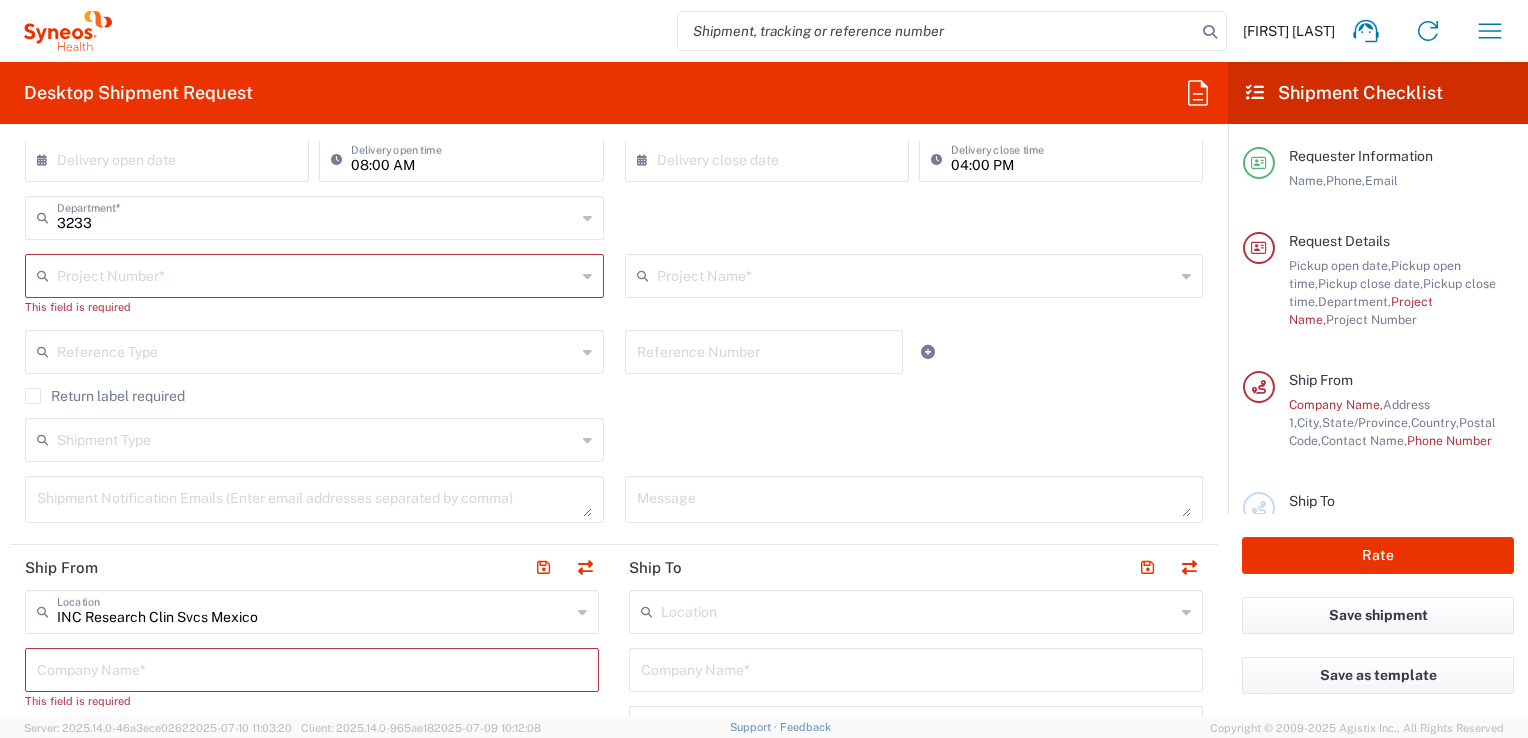 click 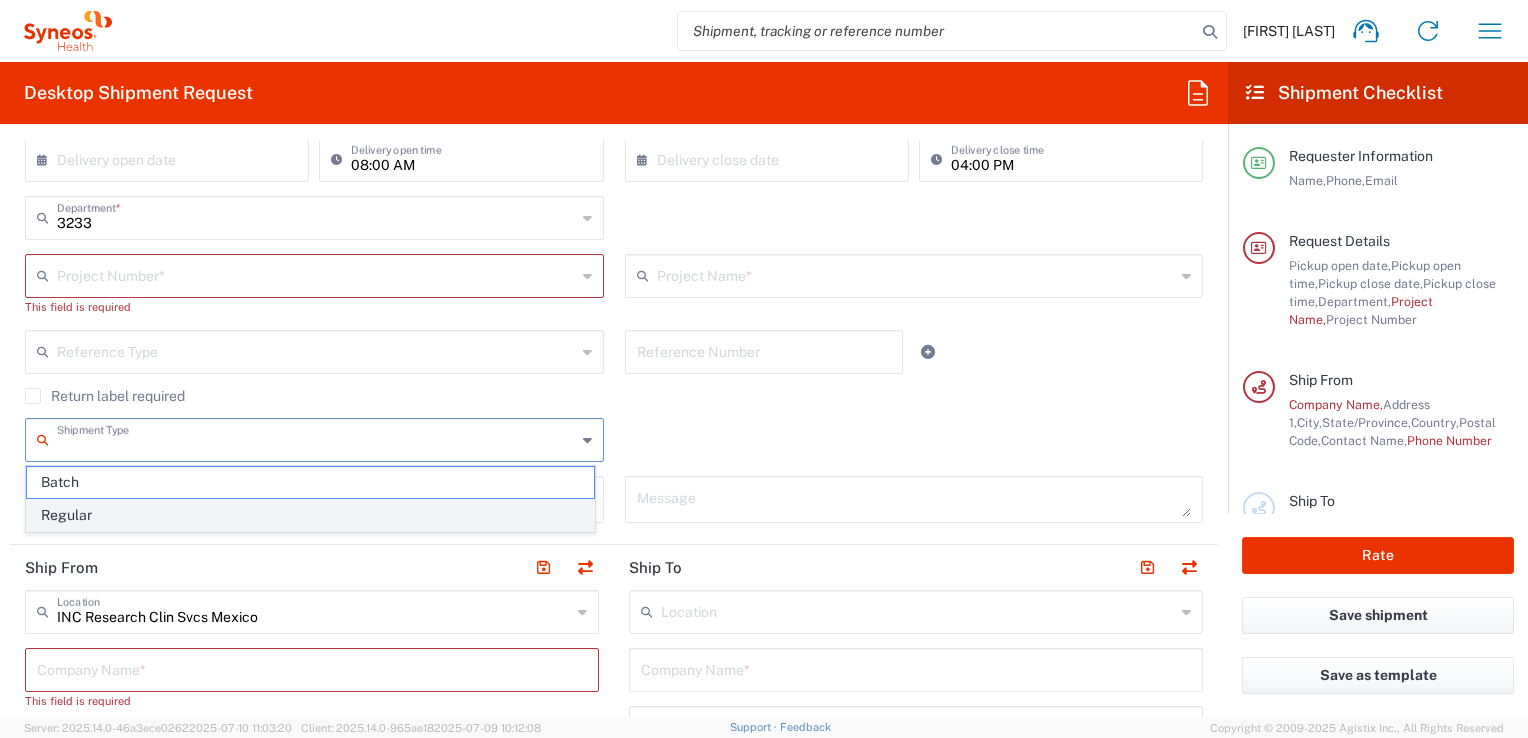 click on "Regular" 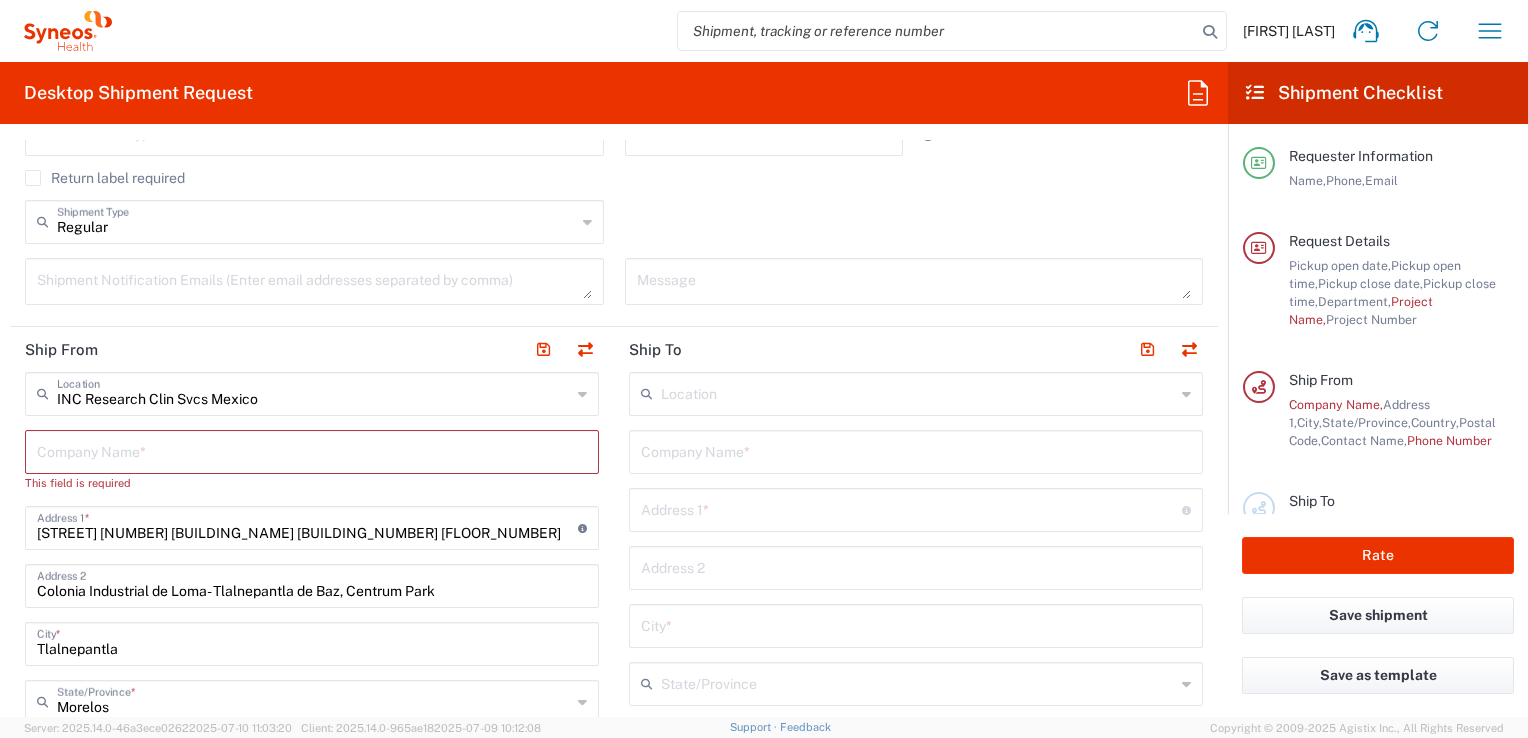 scroll, scrollTop: 616, scrollLeft: 0, axis: vertical 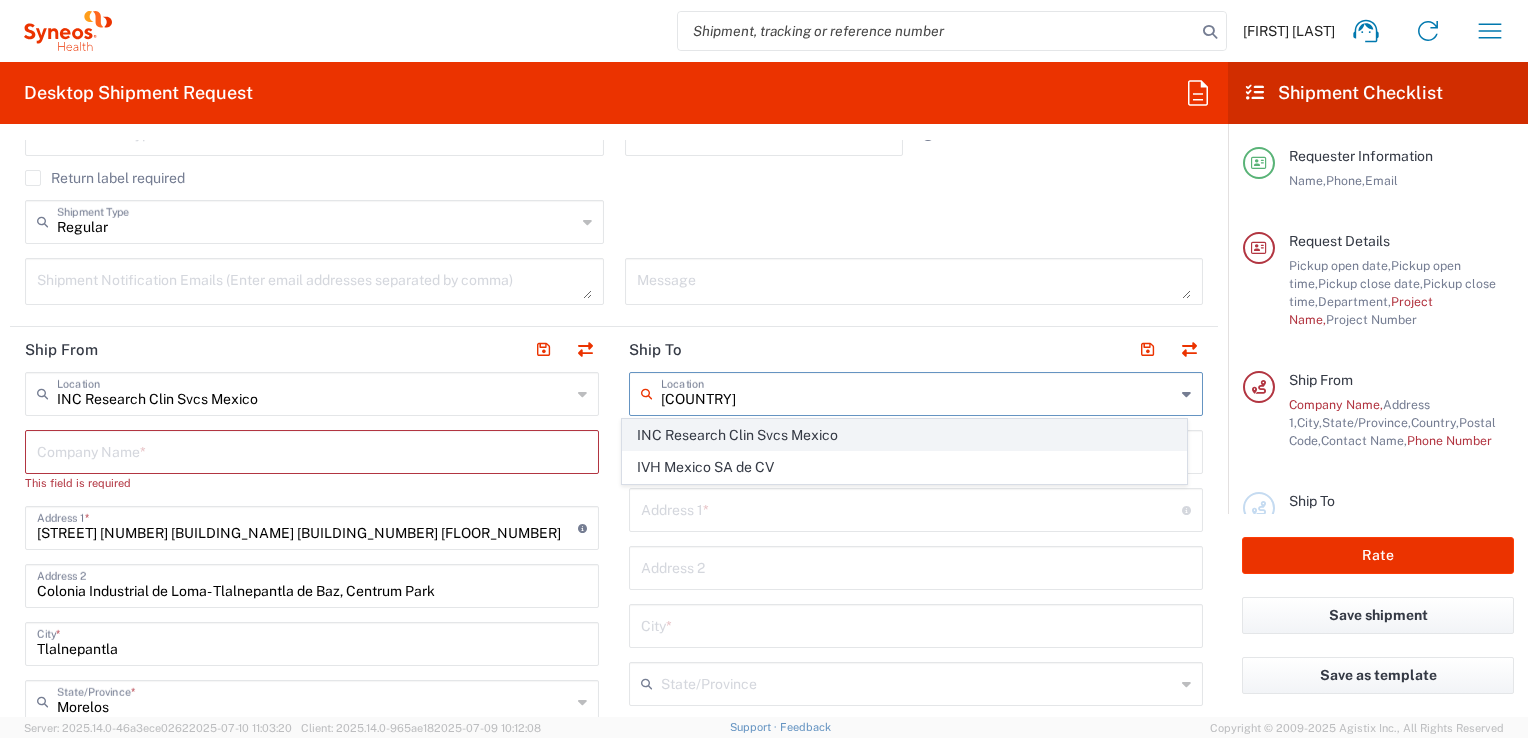 click on "INC Research Clin Svcs Mexico" 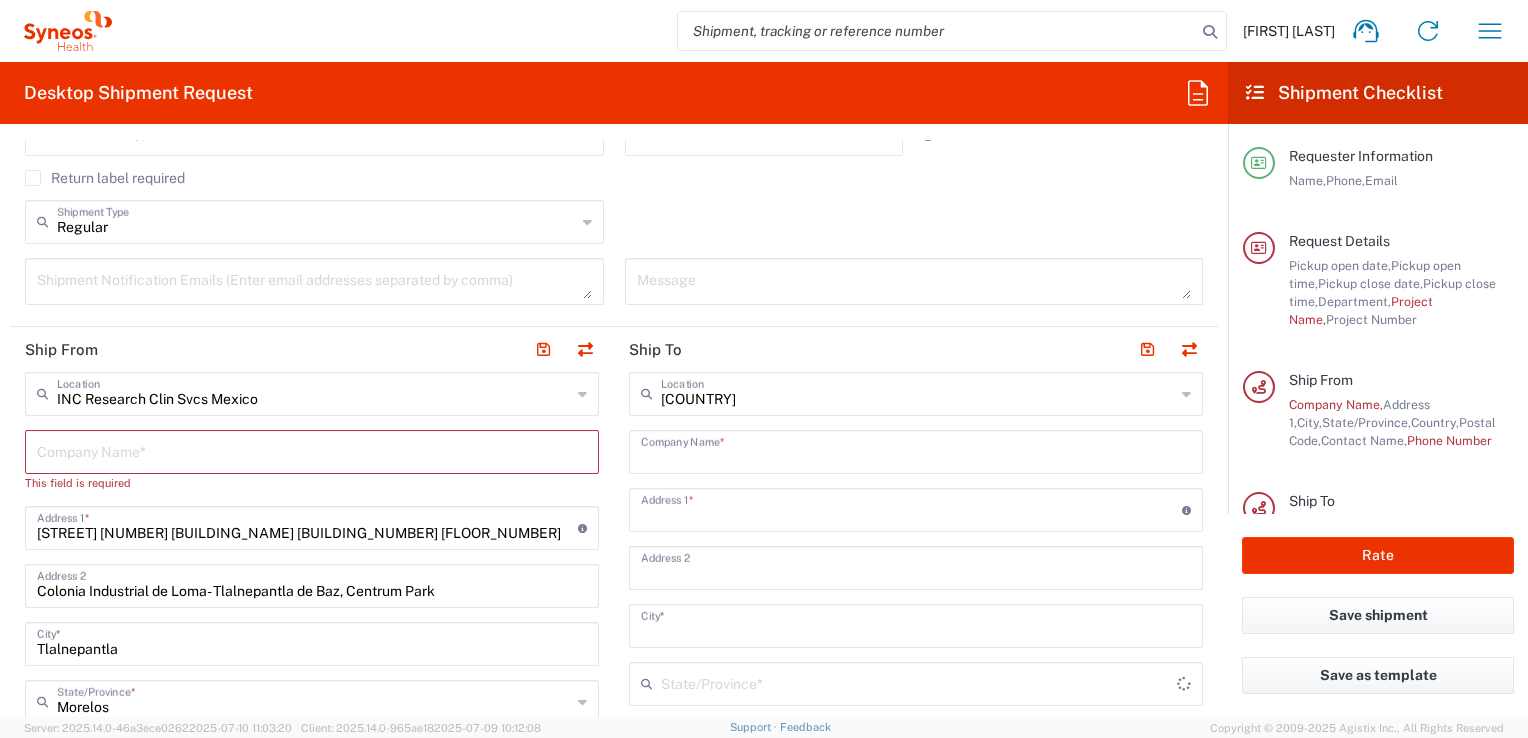 type on "INC Research Clin Svcs Mexico" 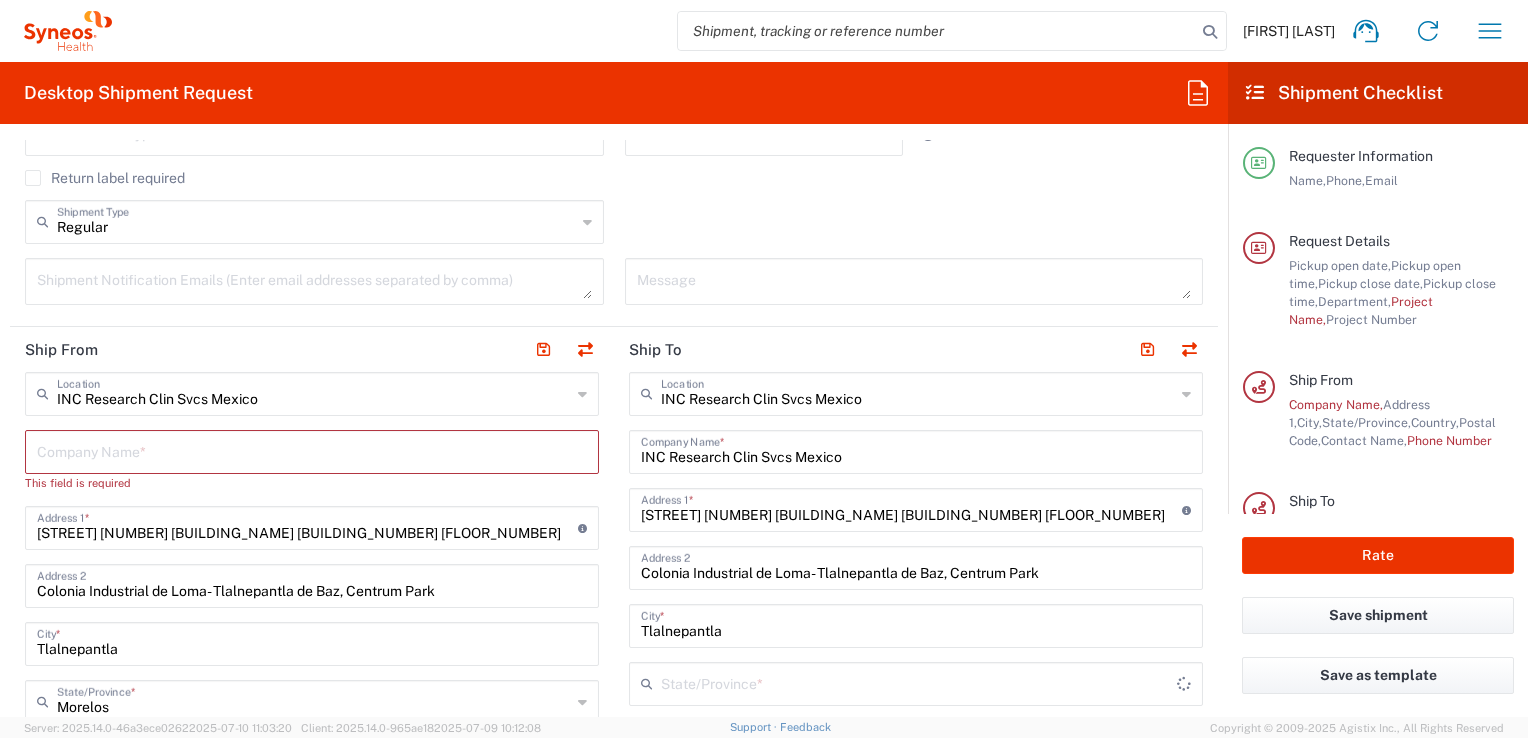 type on "Morelos" 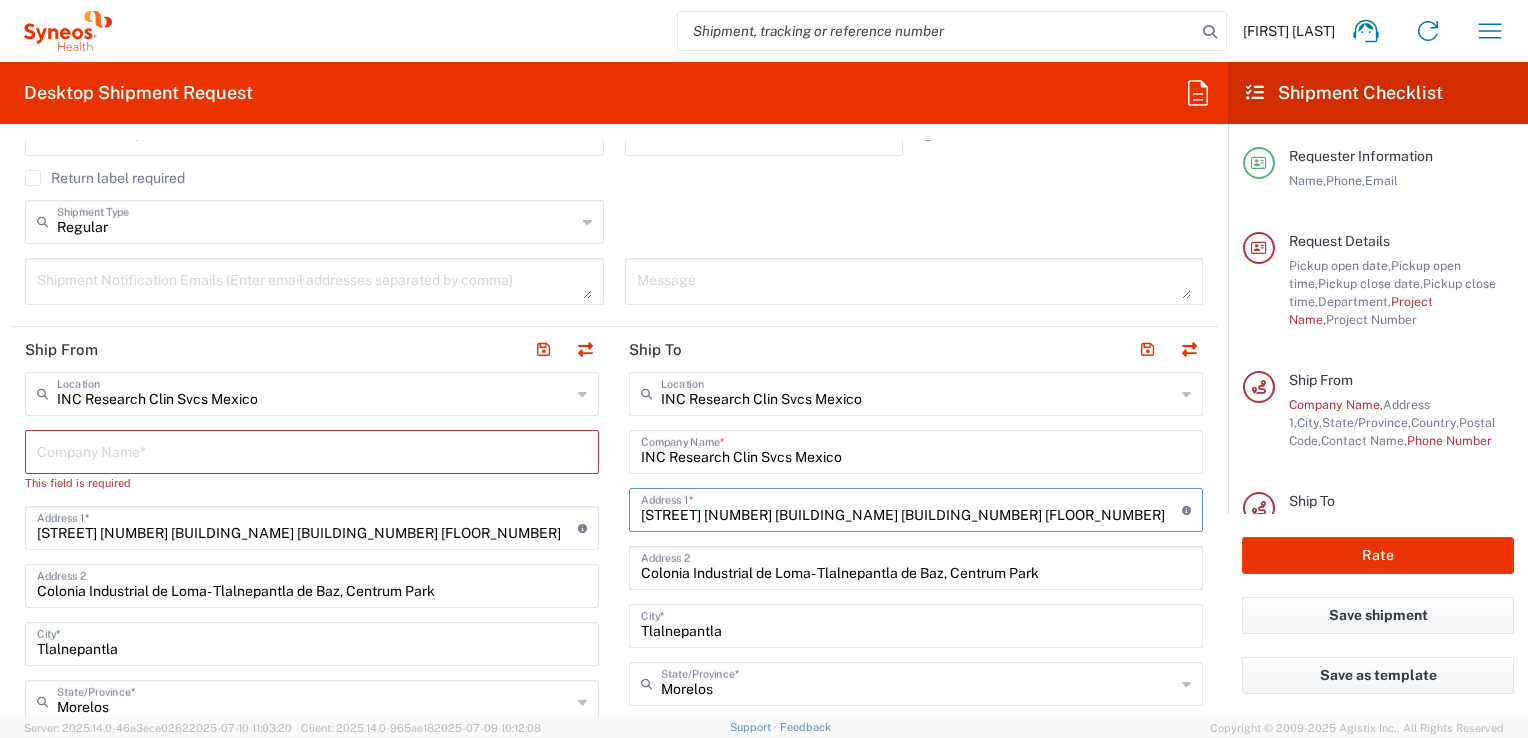 click on "[STREET] [NUMBER] [BUILDING_NAME] [BUILDING_NUMBER] [FLOOR_NUMBER]" at bounding box center [911, 508] 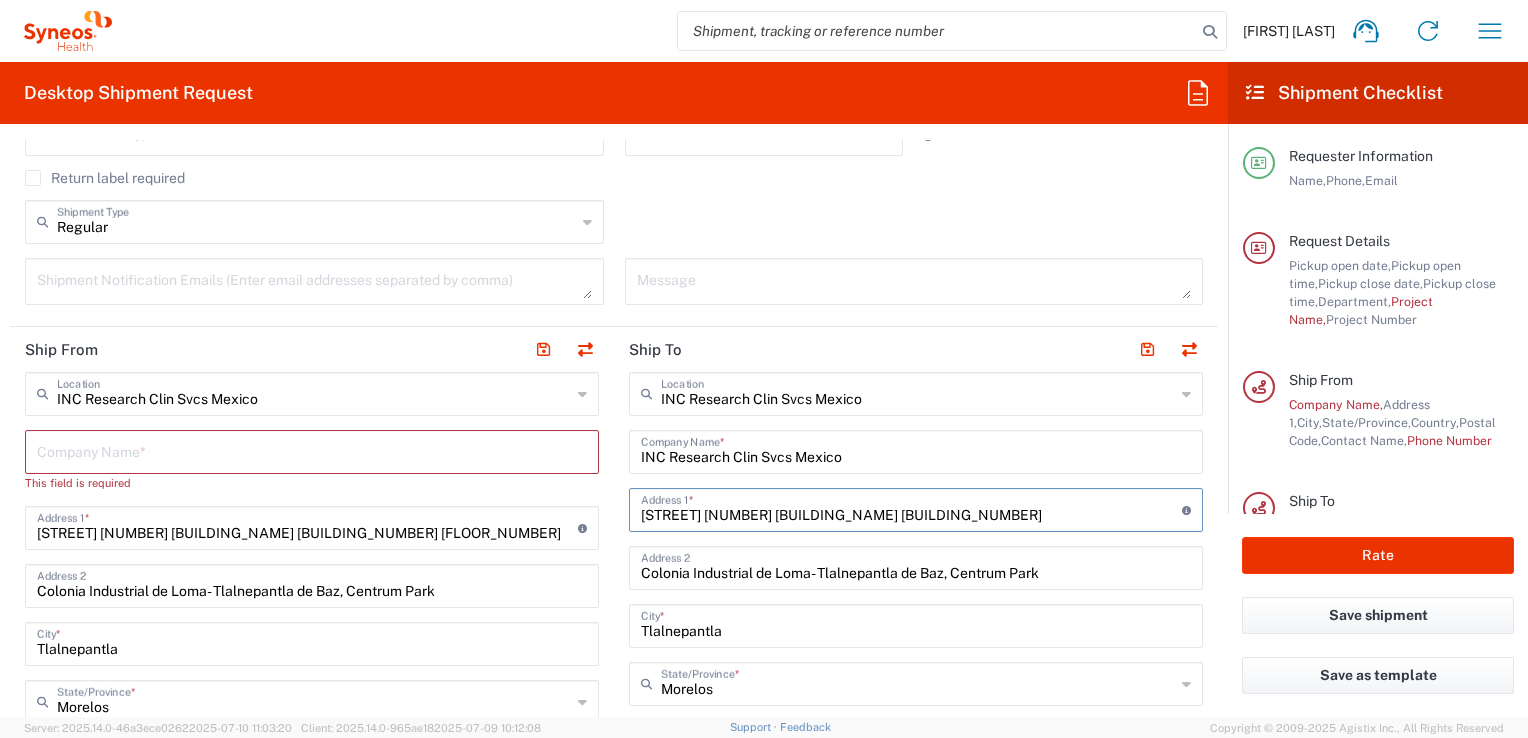 type on "[STREET] [NUMBER] [BUILDING_NAME] [BUILDING_NUMBER]" 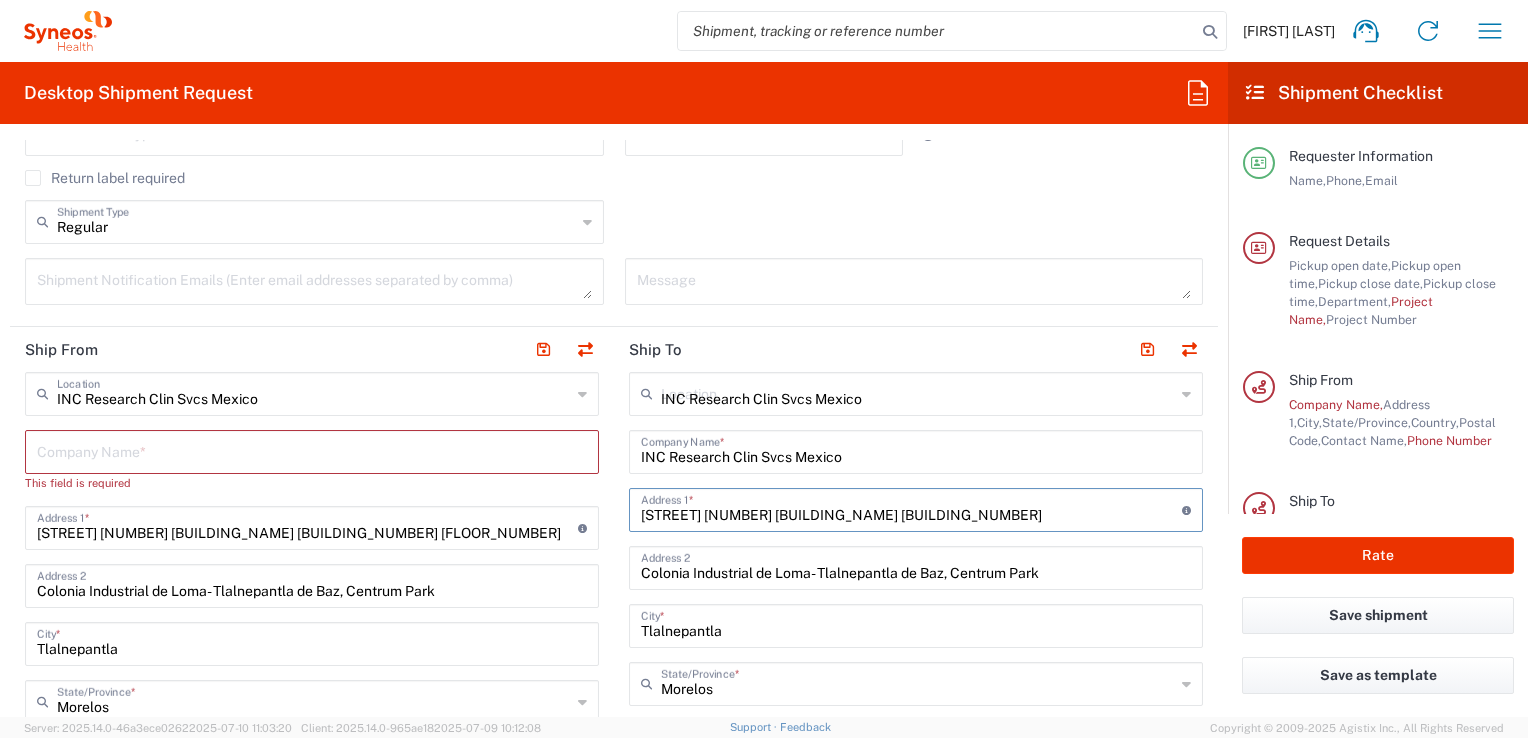 type 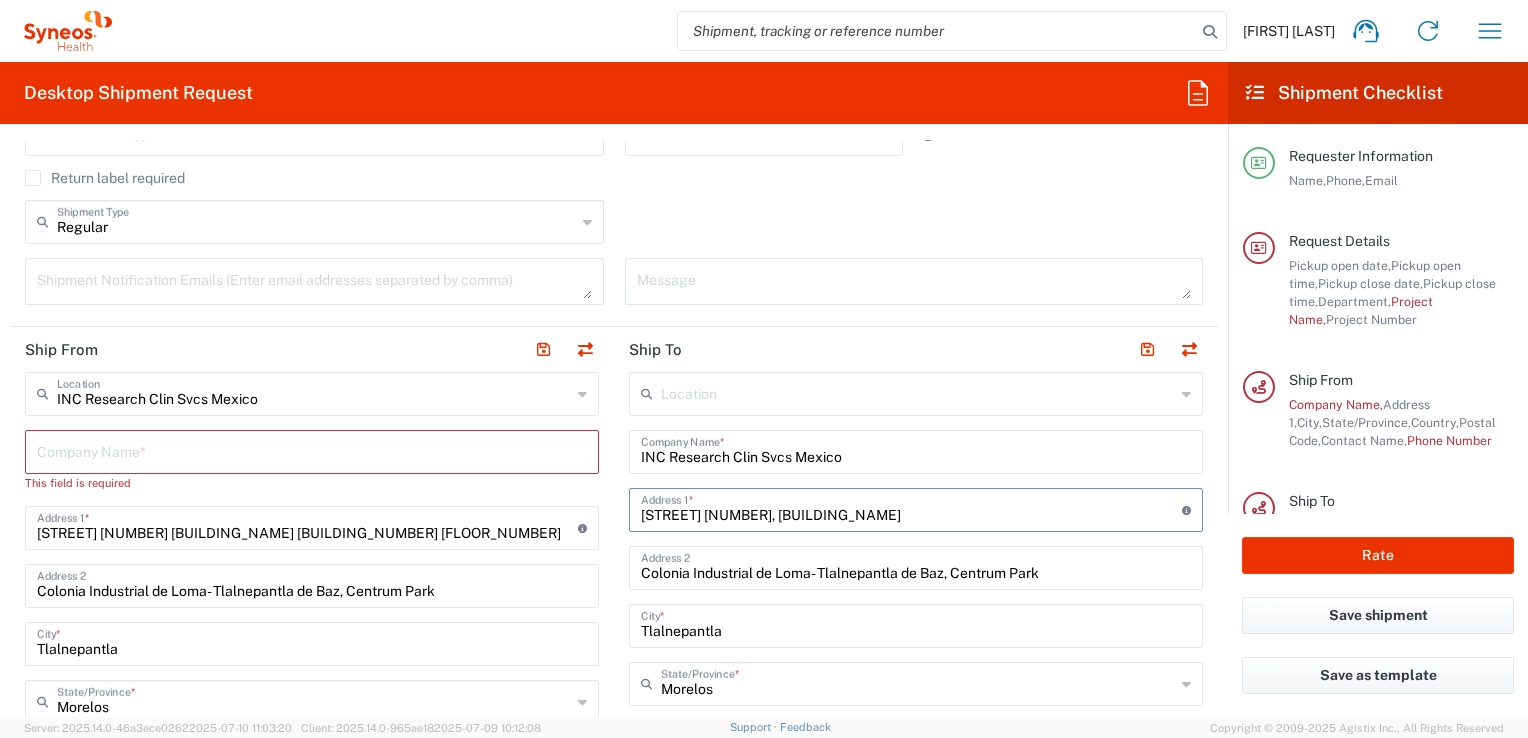 click on "[STREET] [NUMBER], [BUILDING_NAME]" at bounding box center (911, 508) 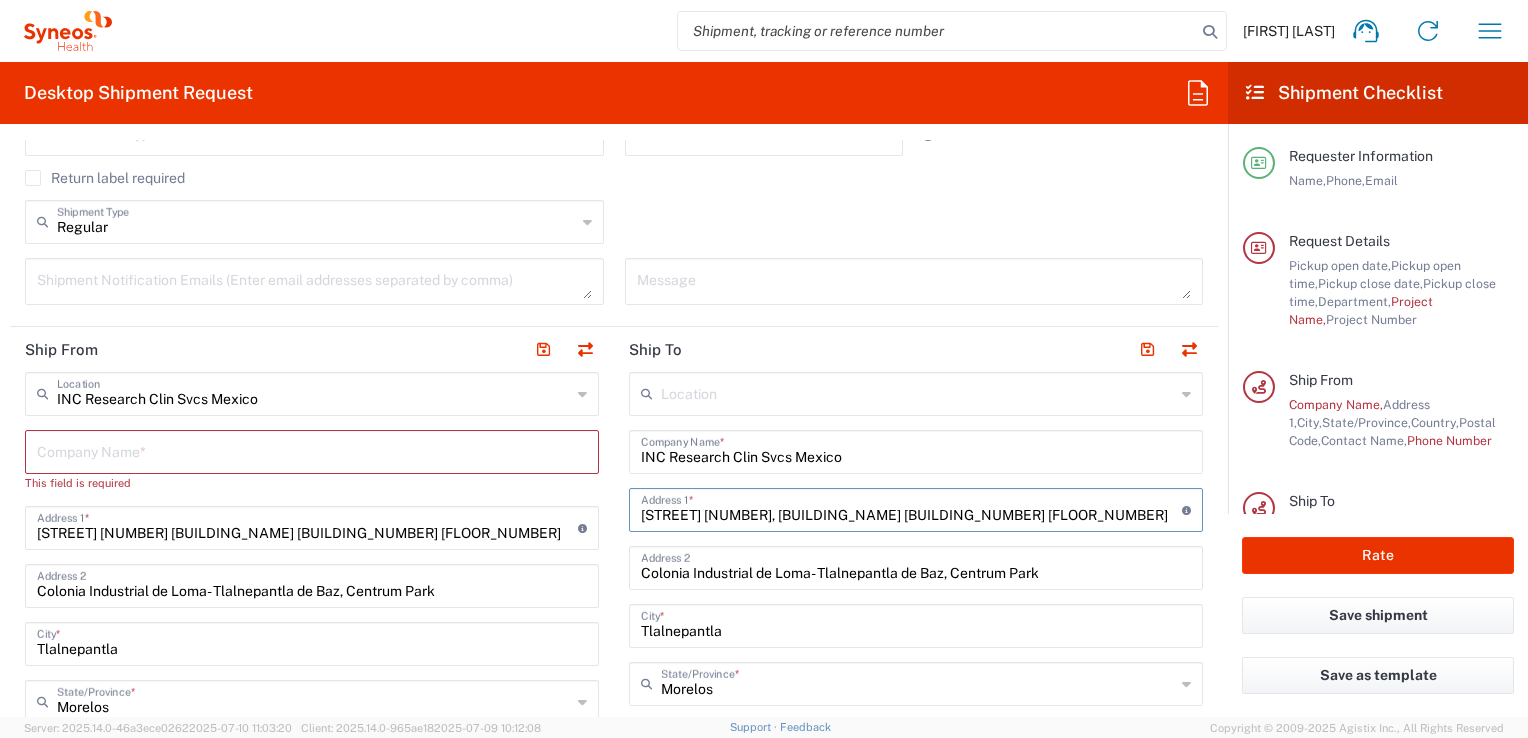 drag, startPoint x: 799, startPoint y: 512, endPoint x: 895, endPoint y: 510, distance: 96.02083 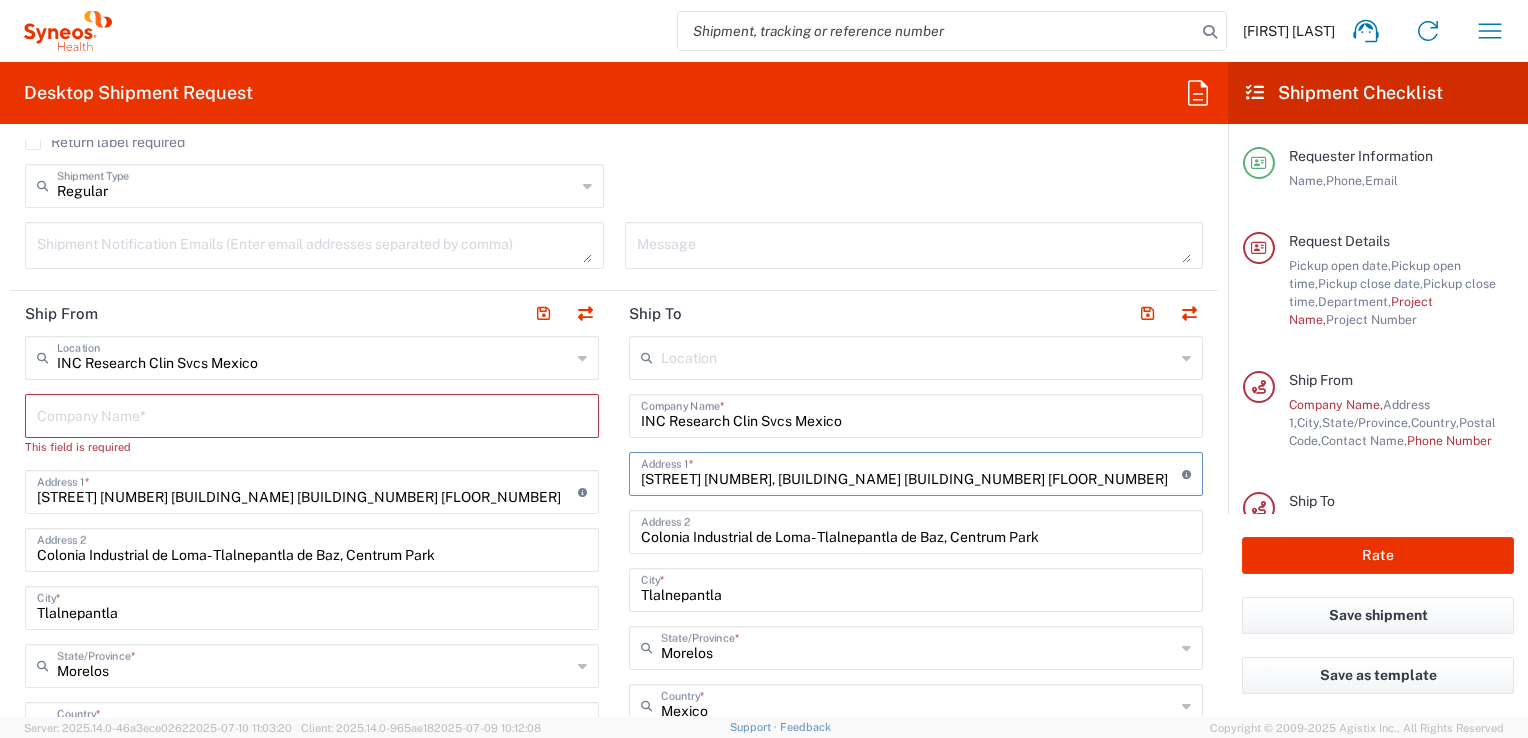 scroll, scrollTop: 656, scrollLeft: 0, axis: vertical 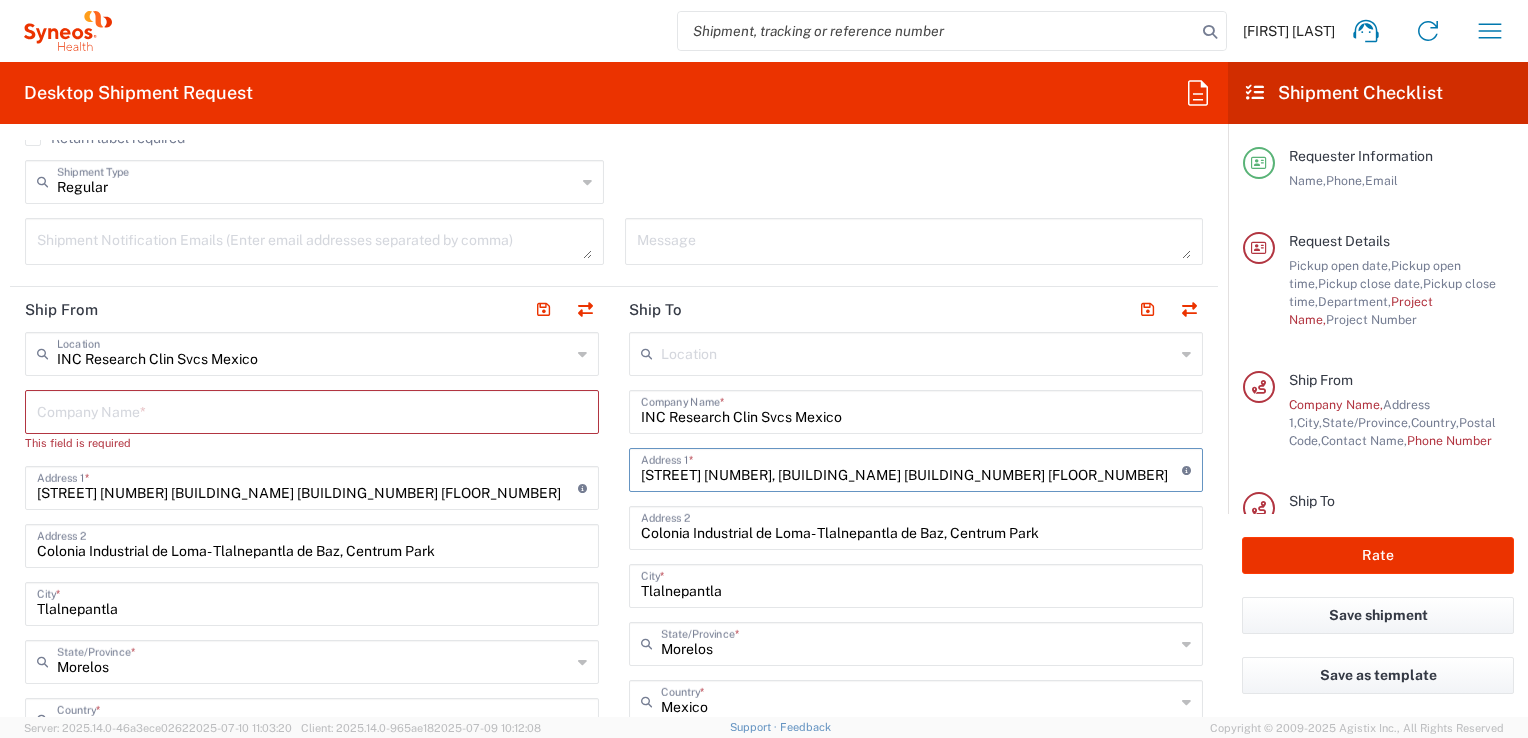 type on "[STREET] [NUMBER], [BUILDING_NAME] [BUILDING_NUMBER] [FLOOR_NUMBER]" 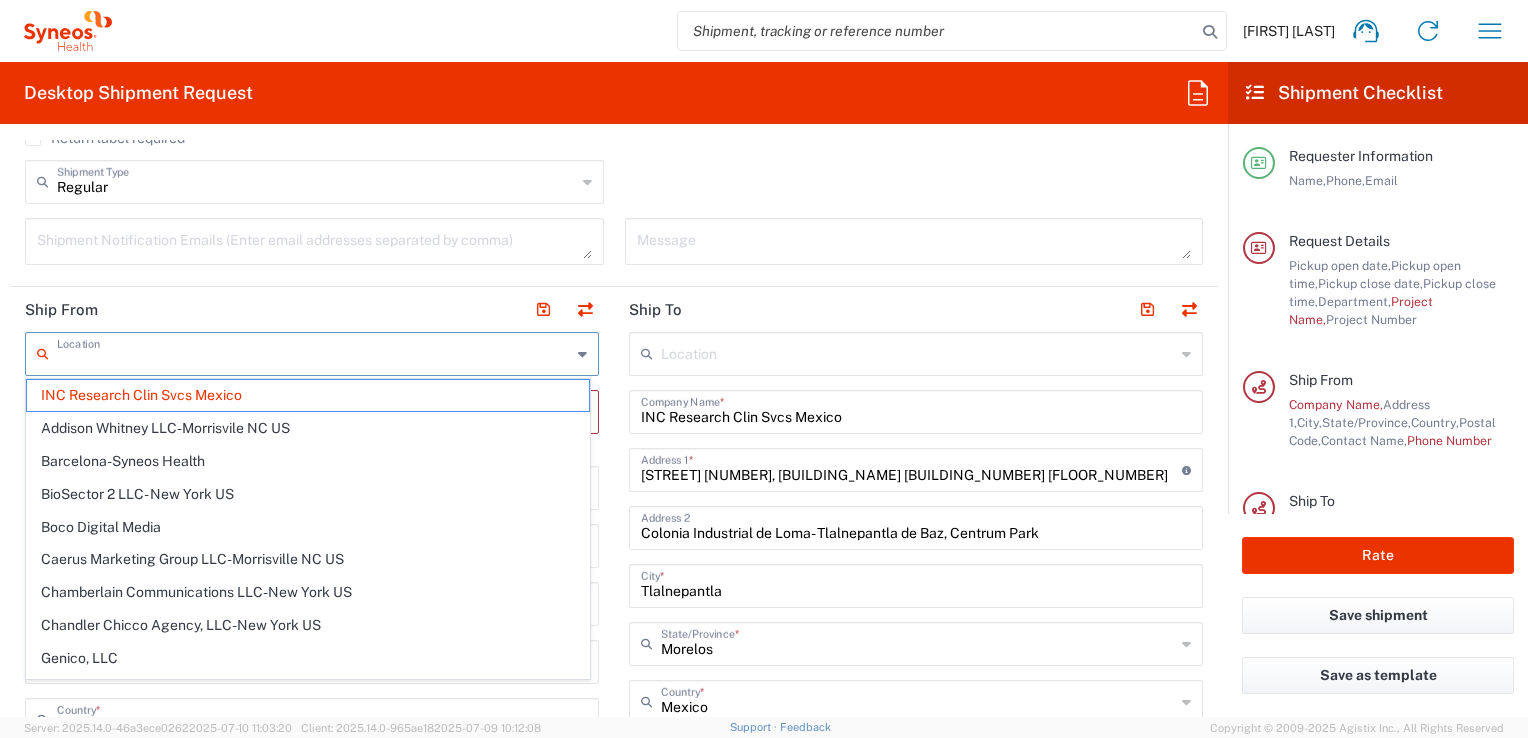 click at bounding box center (314, 352) 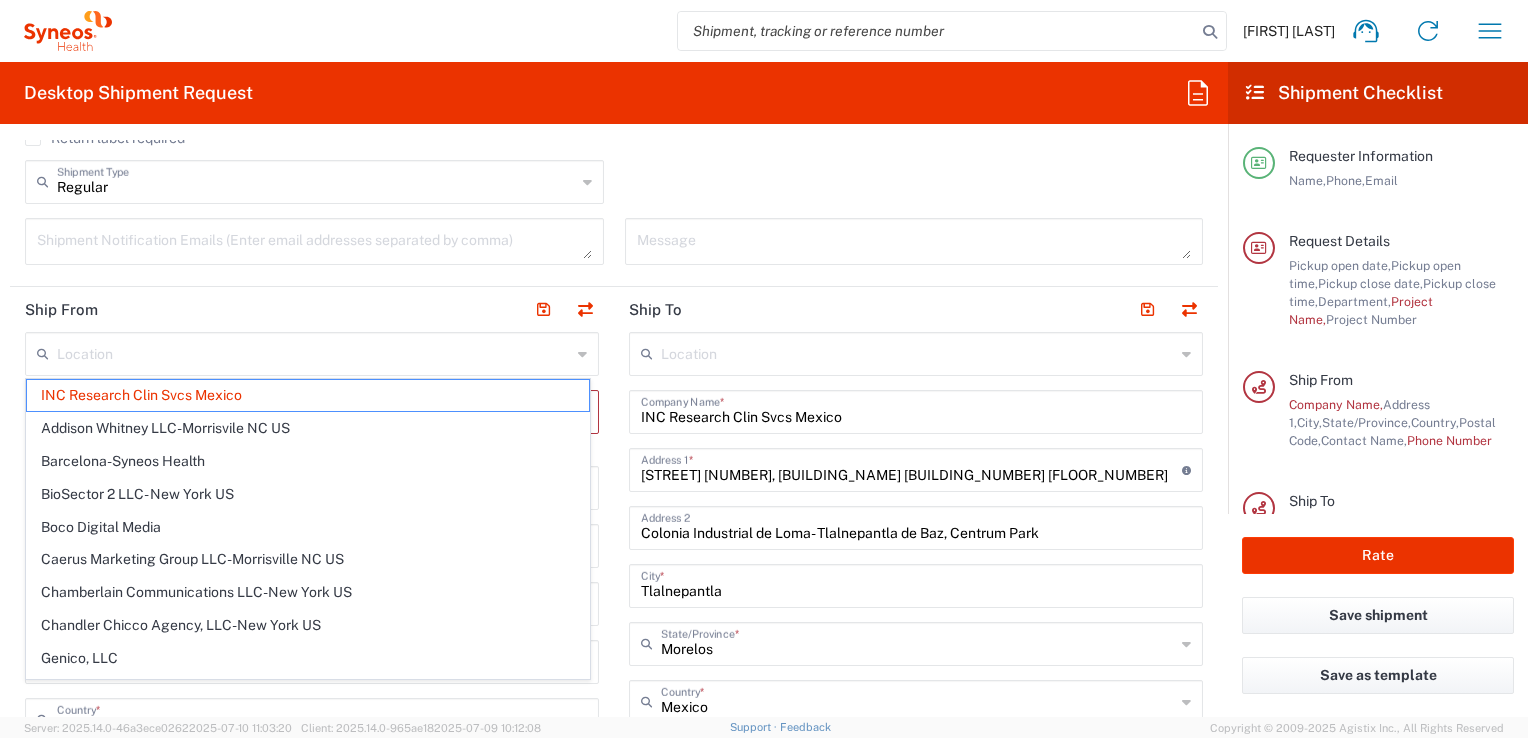 click on "Ship From" 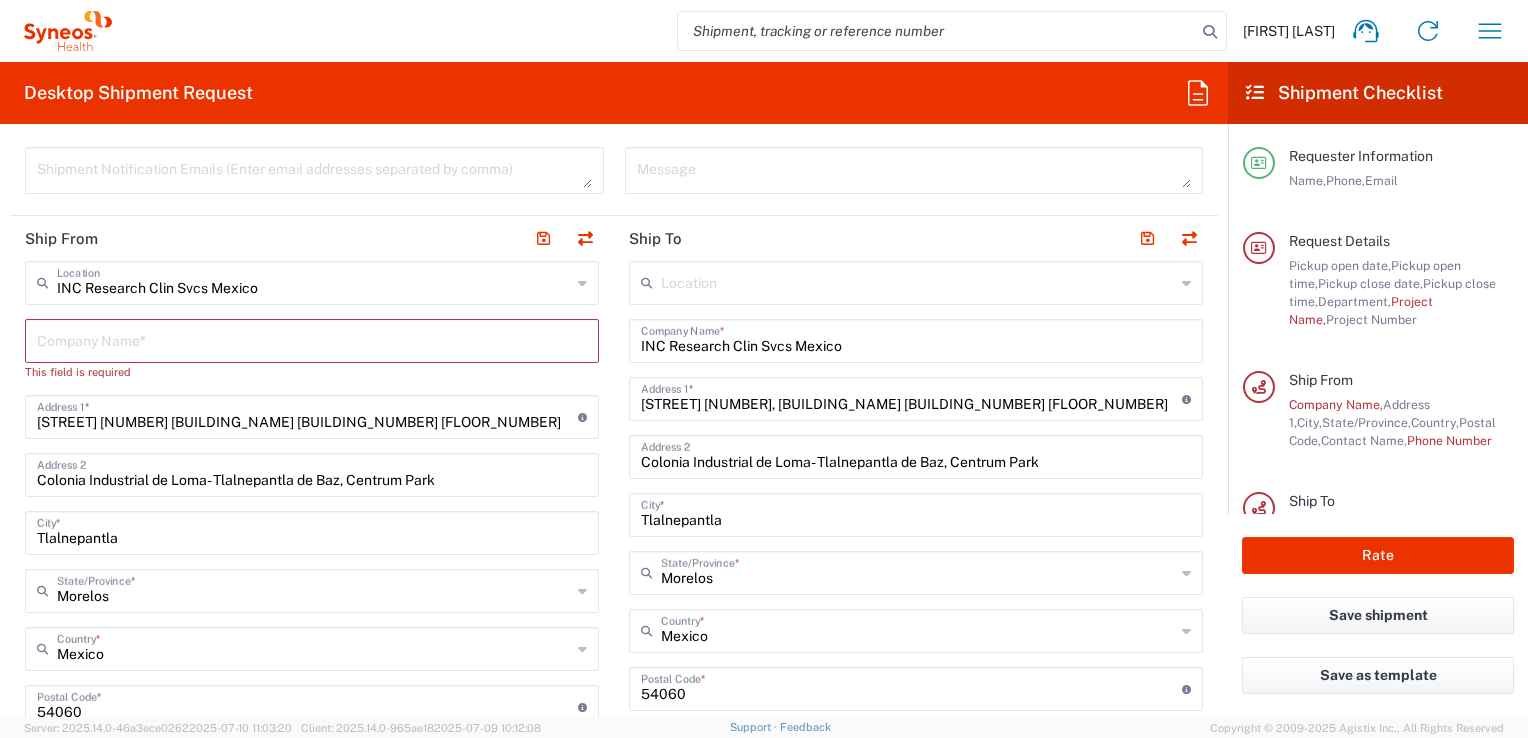scroll, scrollTop: 736, scrollLeft: 0, axis: vertical 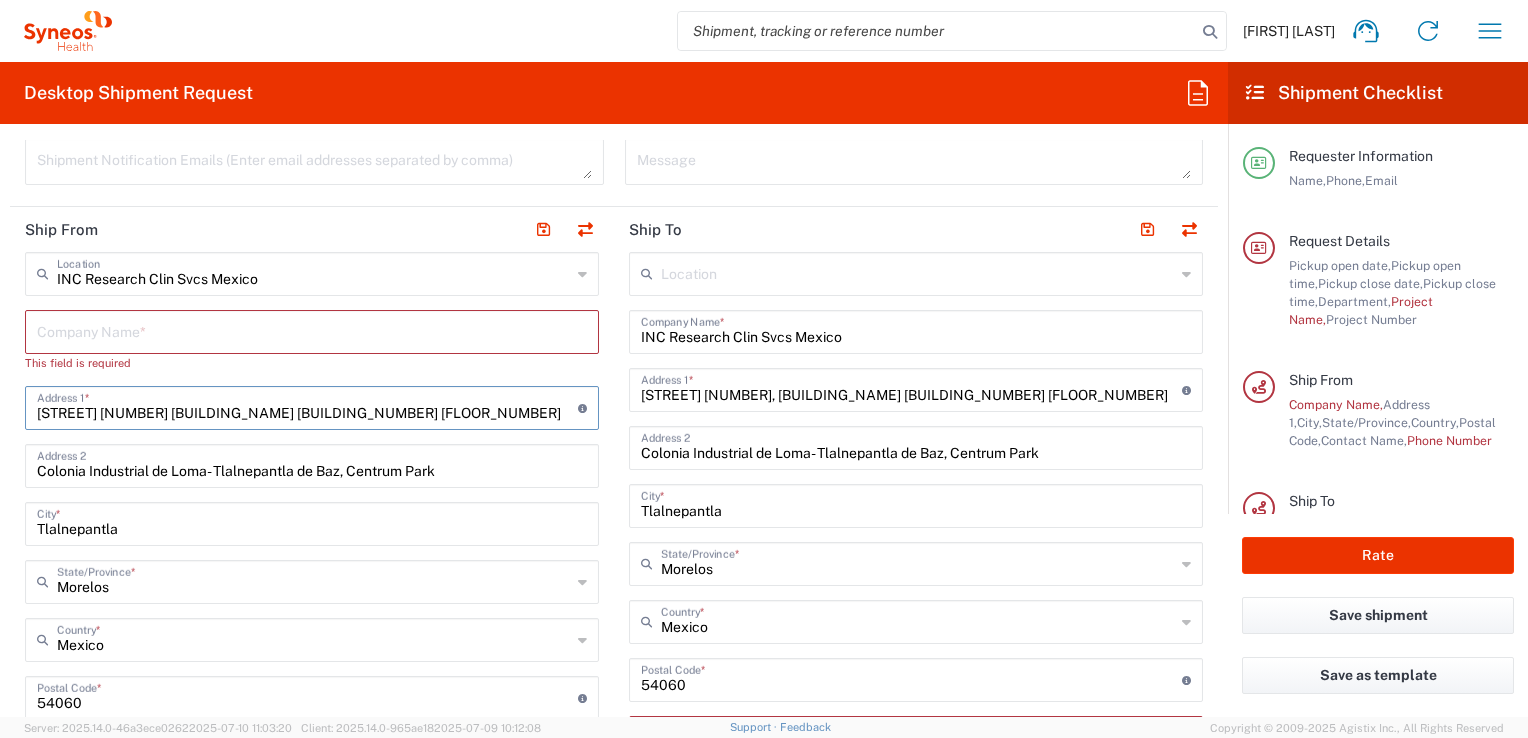 drag, startPoint x: 439, startPoint y: 393, endPoint x: 798, endPoint y: 269, distance: 379.8118 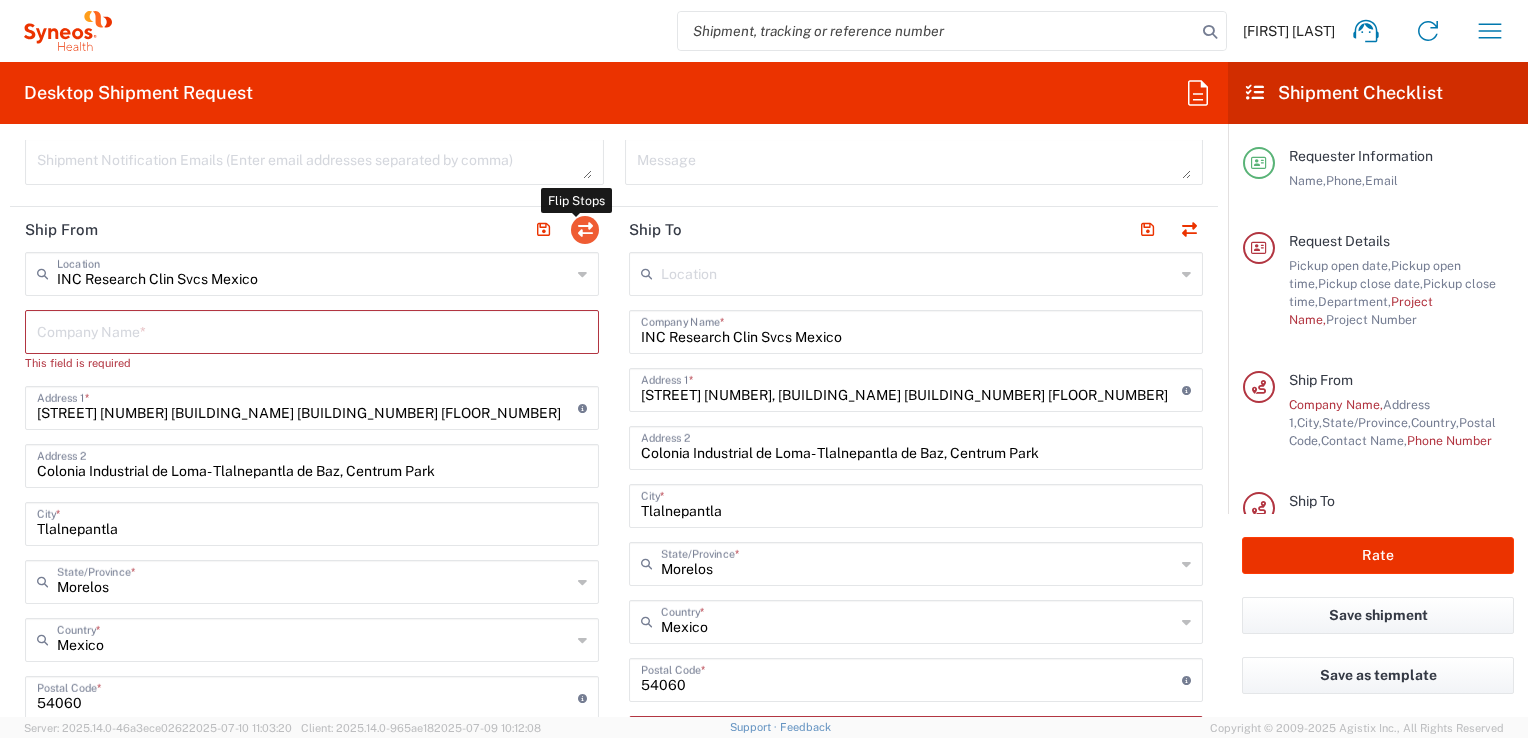 click 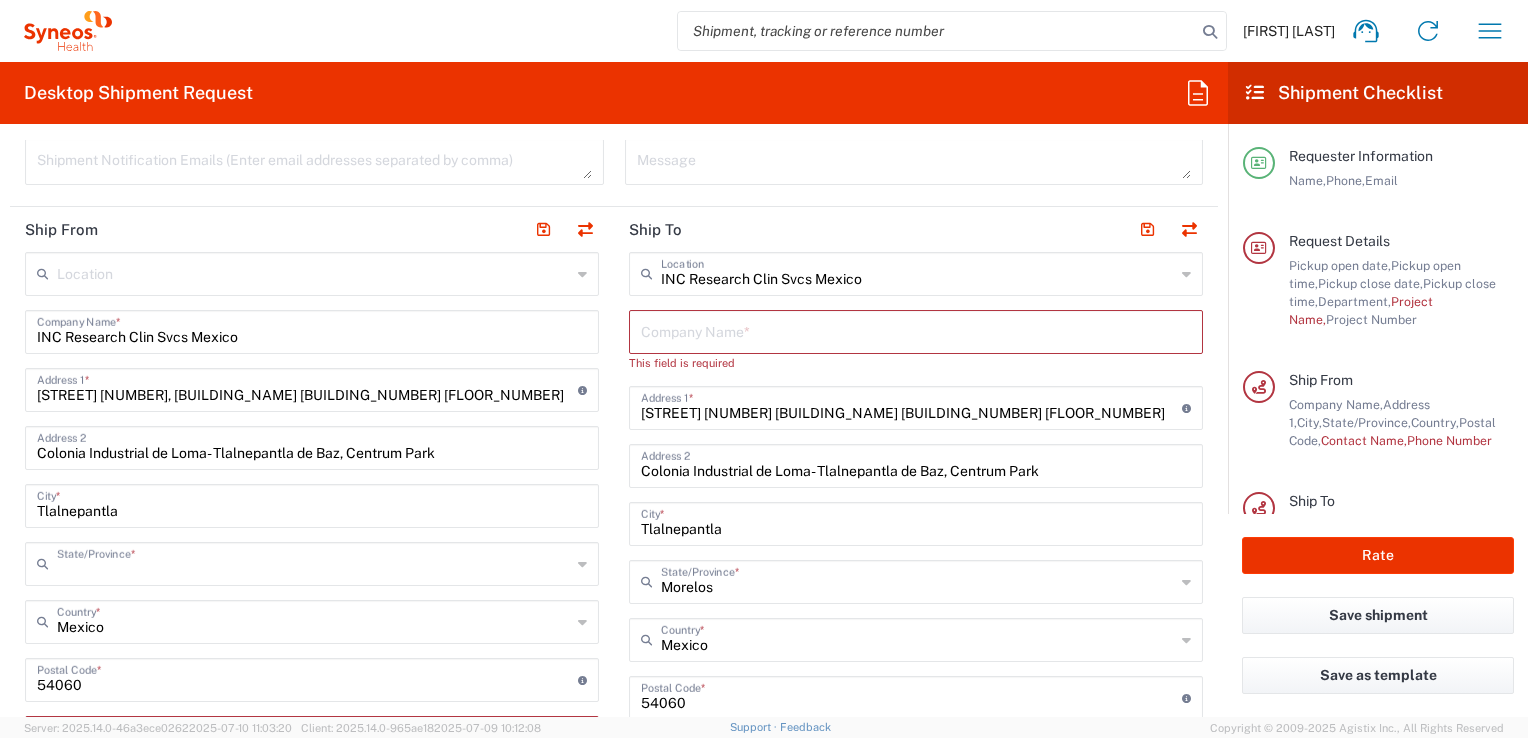 click at bounding box center (314, 562) 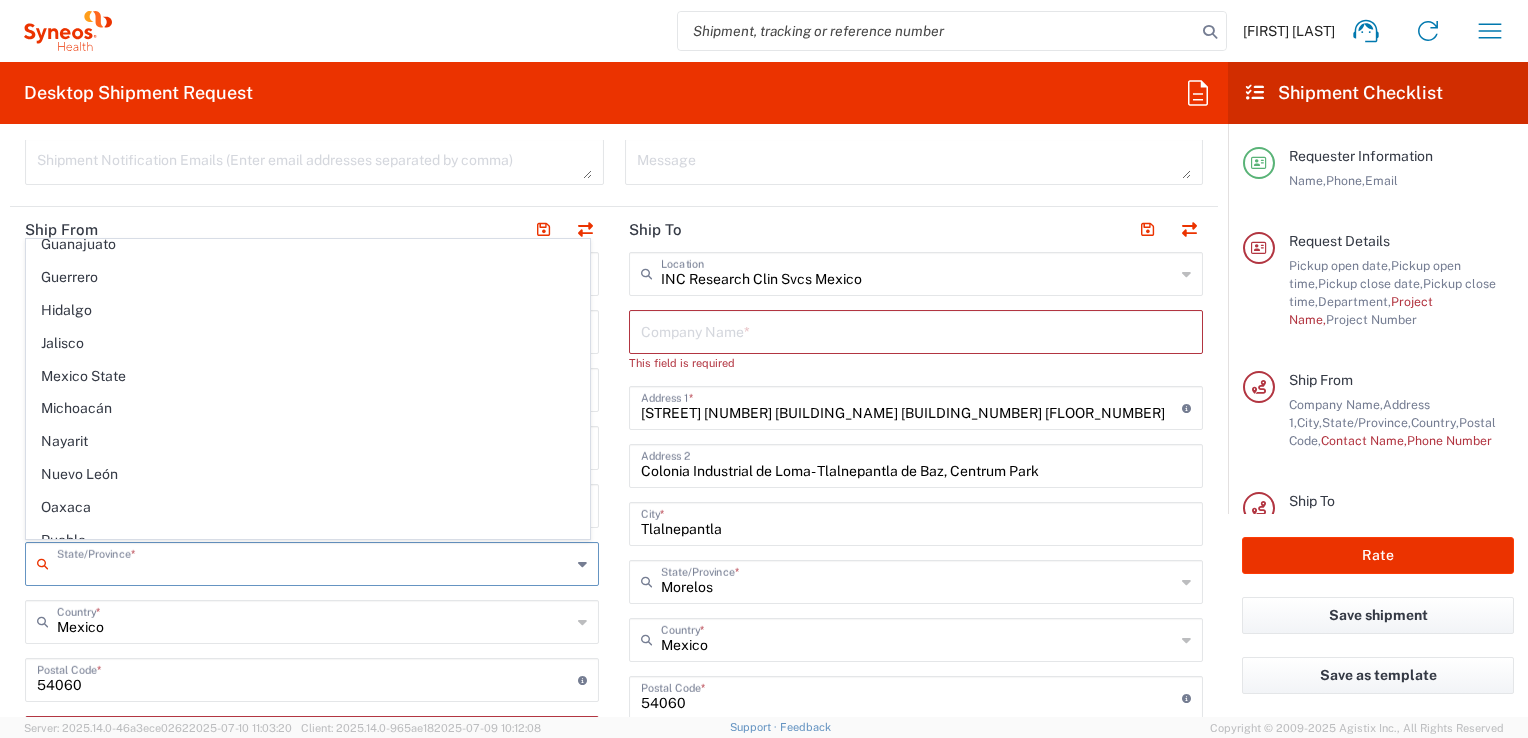 scroll, scrollTop: 352, scrollLeft: 0, axis: vertical 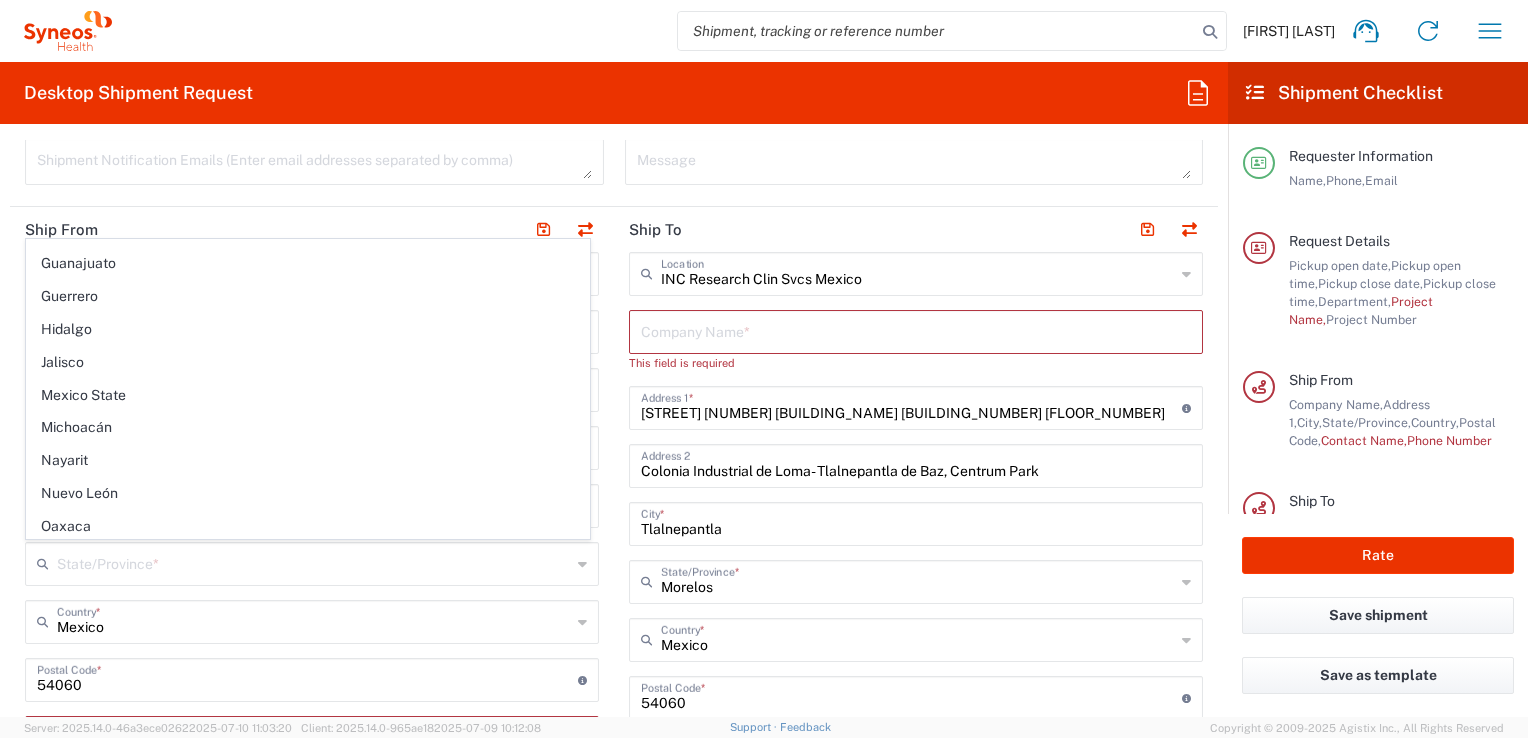 drag, startPoint x: 329, startPoint y: 458, endPoint x: 96, endPoint y: 390, distance: 242.72 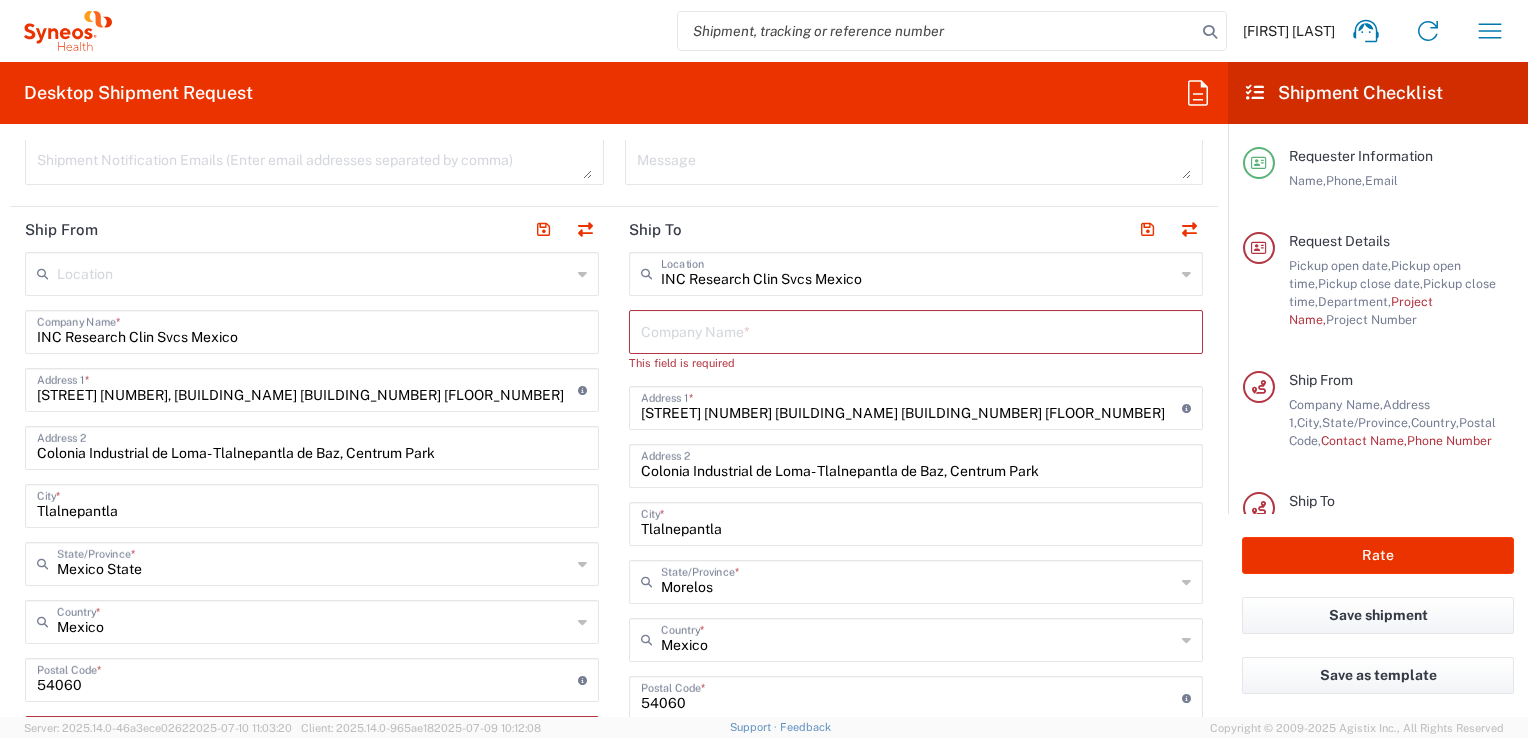 click on "[STREET] [NUMBER], [BUILDING_NAME] [BUILDING_NUMBER] [FLOOR_NUMBER]" at bounding box center [307, 388] 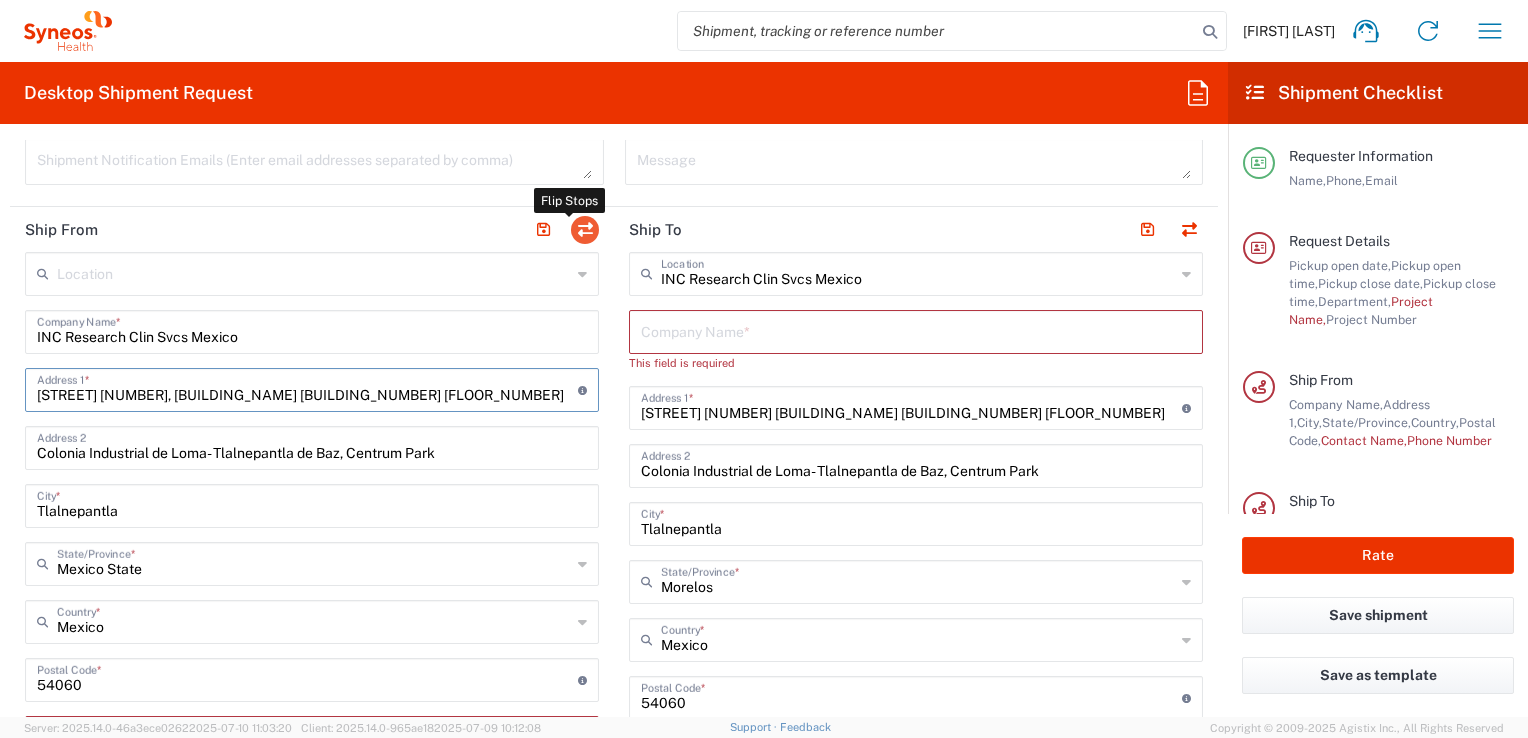 click 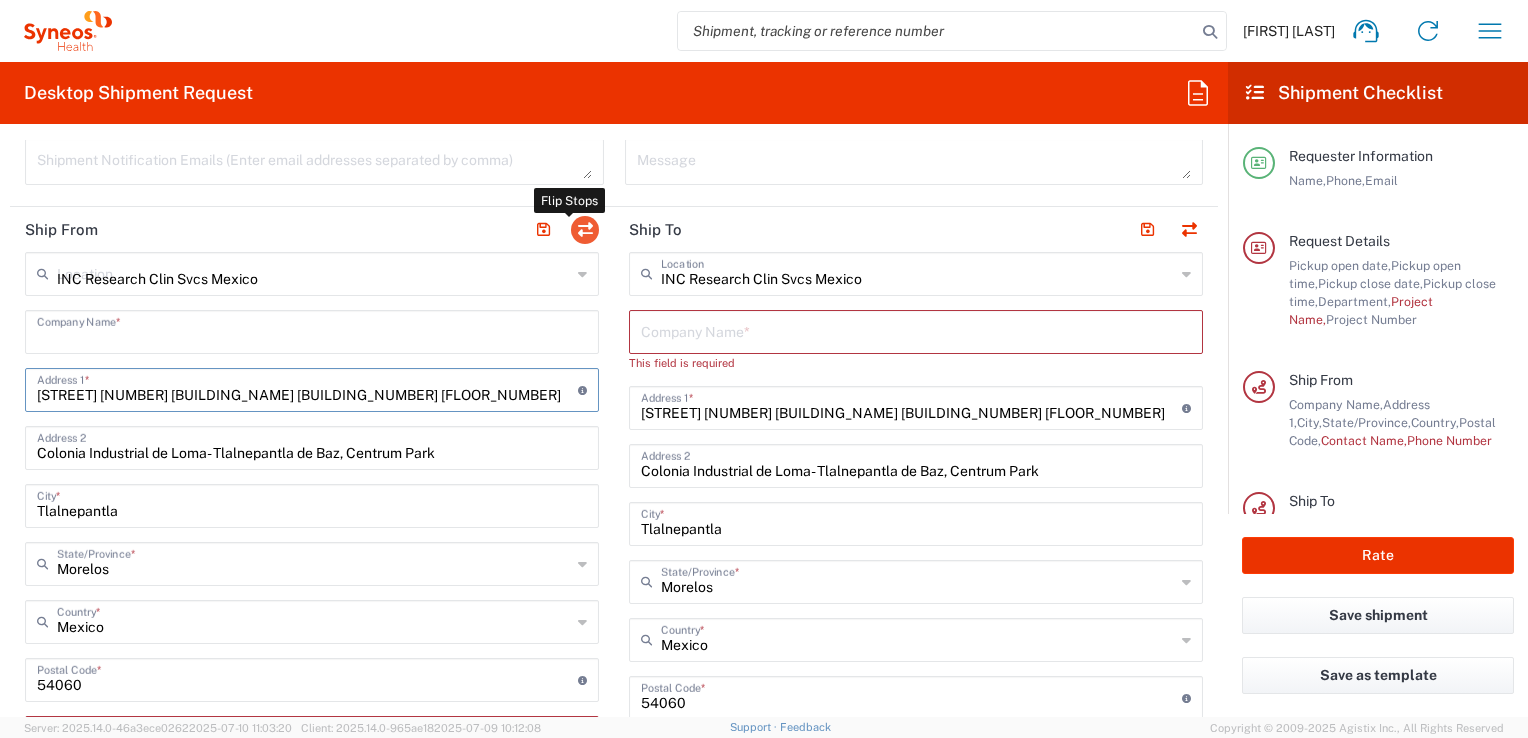 type 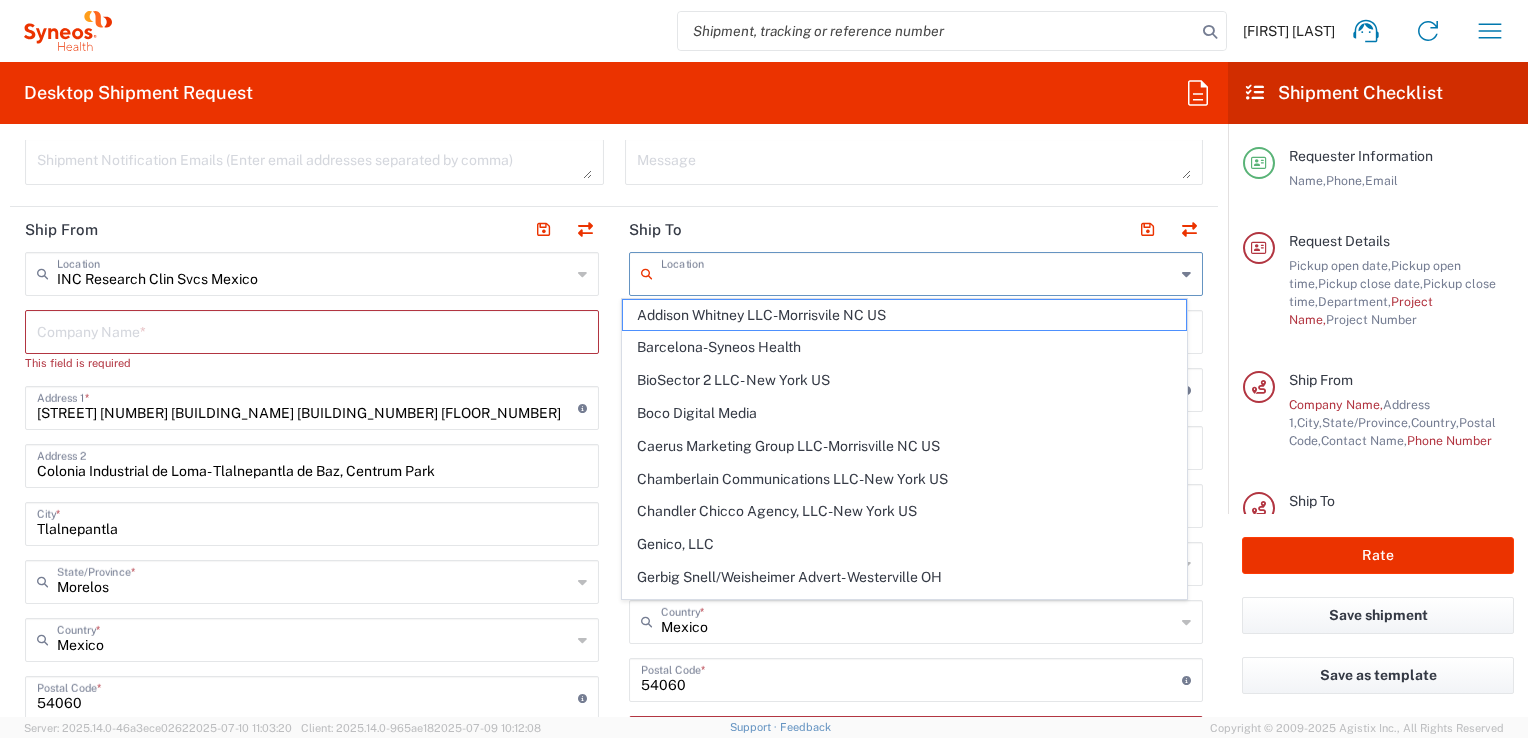 click at bounding box center [918, 272] 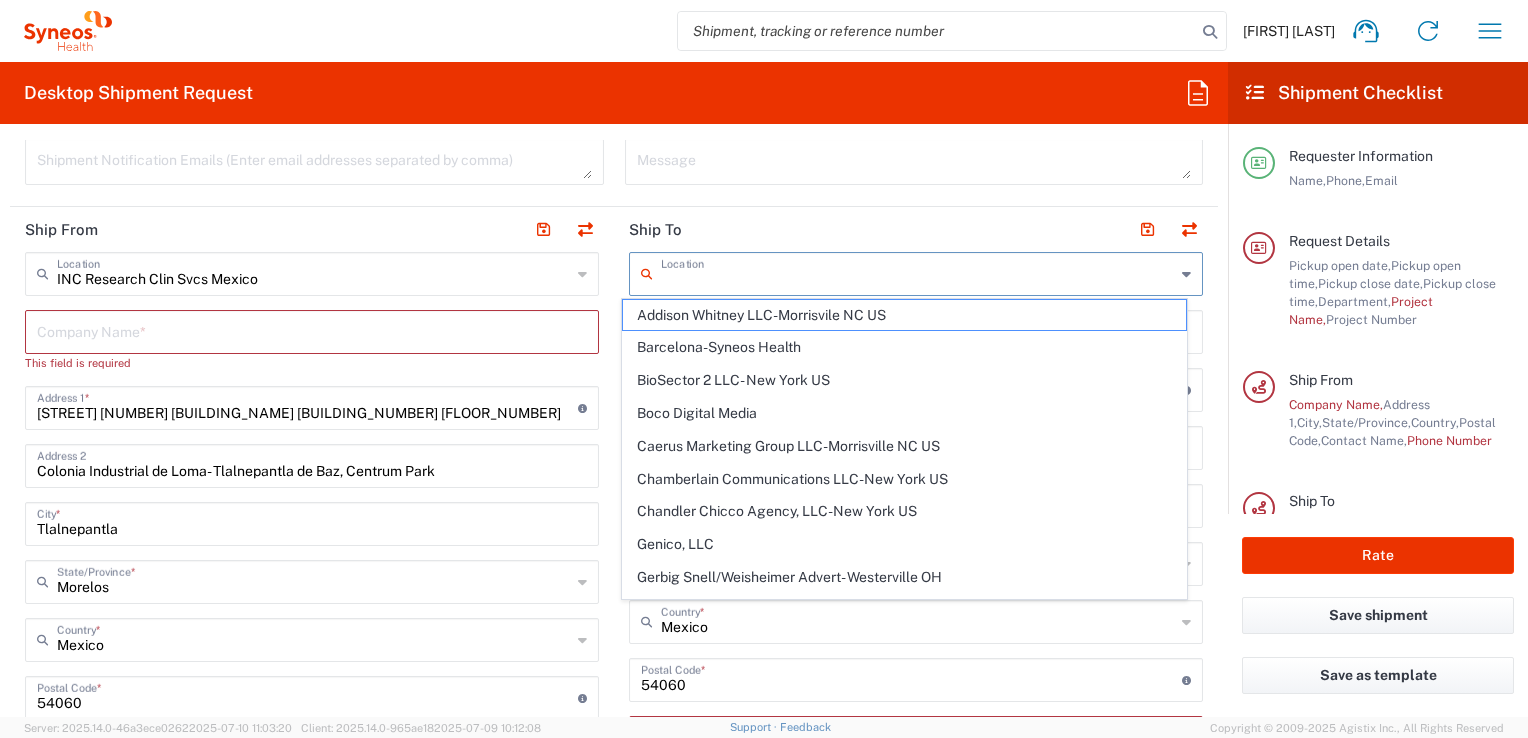 click on "Ship To" 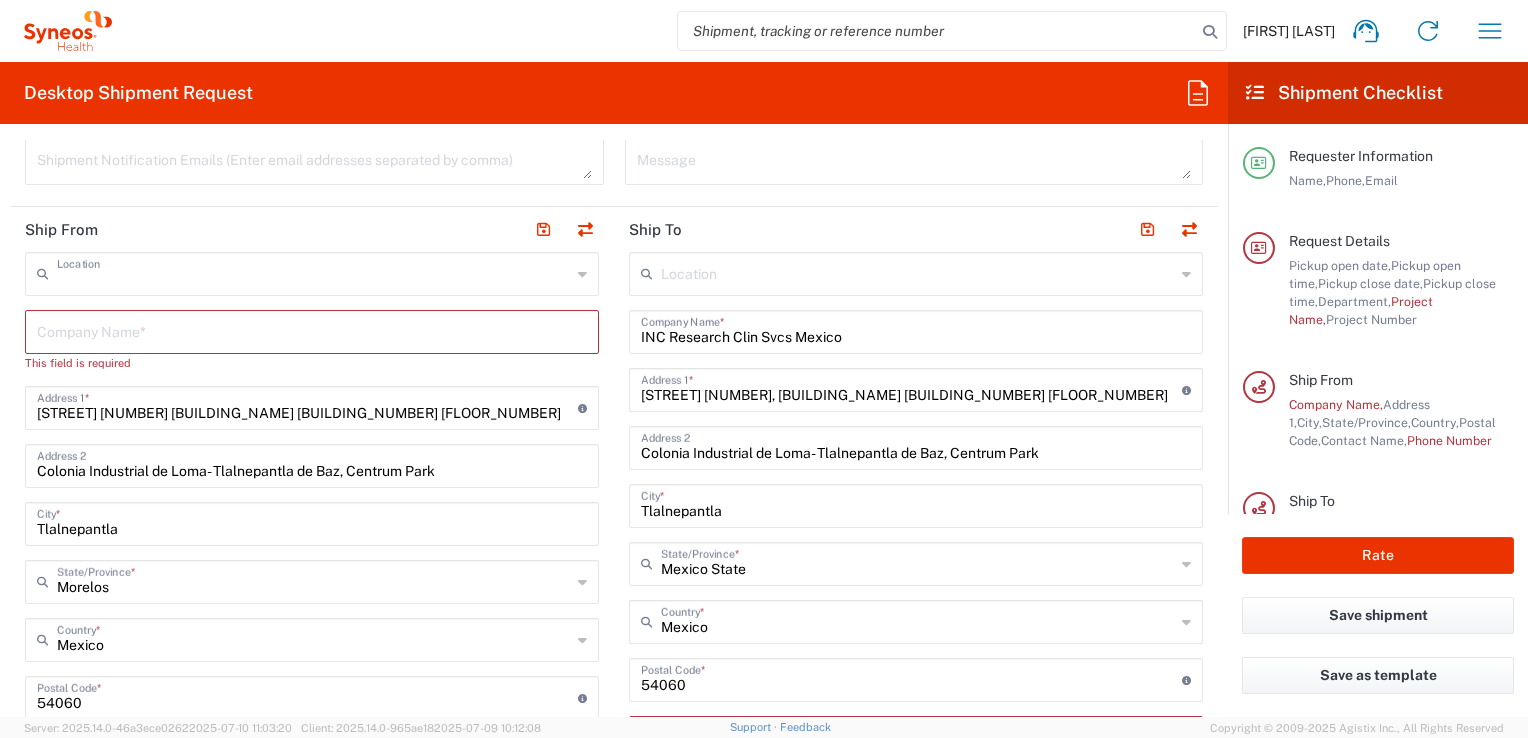 click at bounding box center (314, 272) 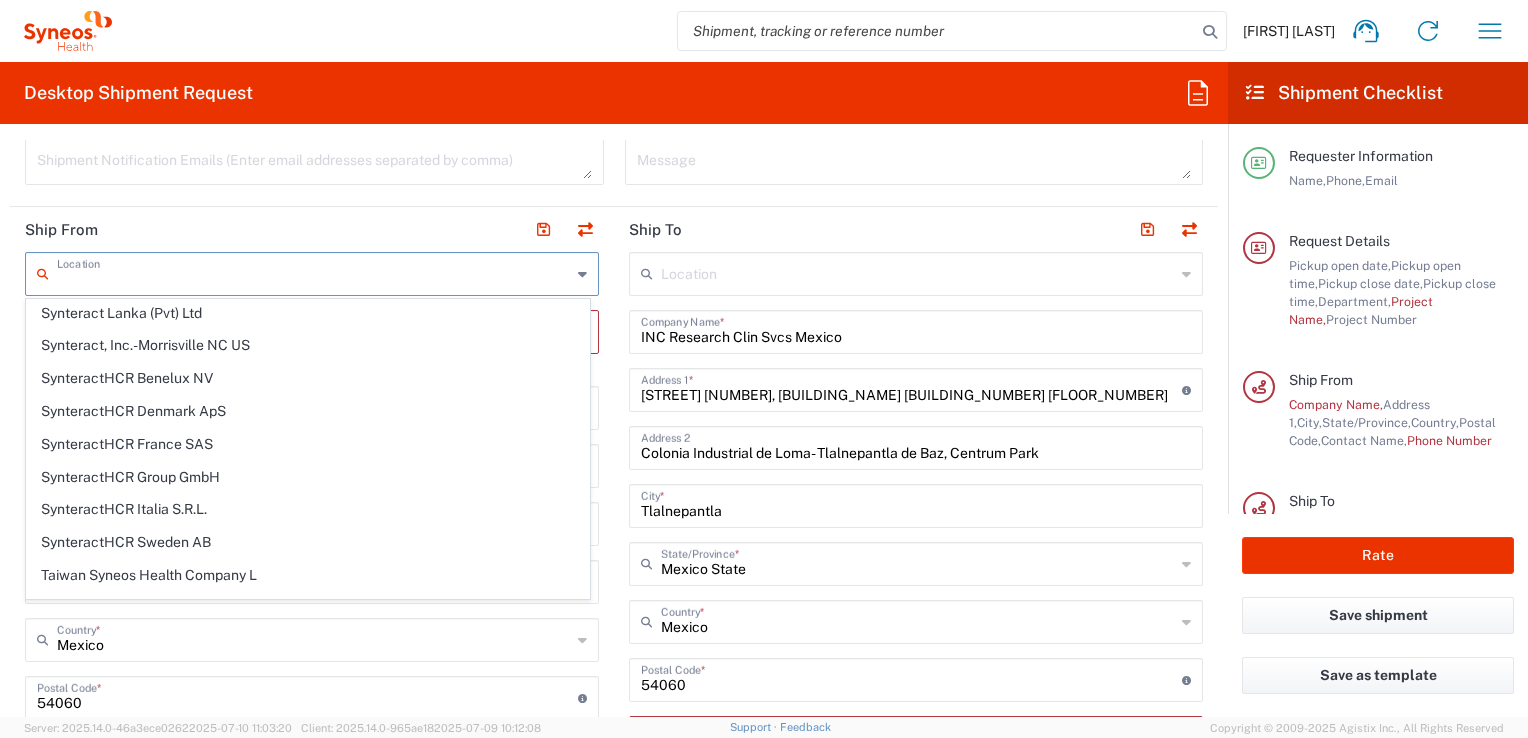 scroll, scrollTop: 3596, scrollLeft: 0, axis: vertical 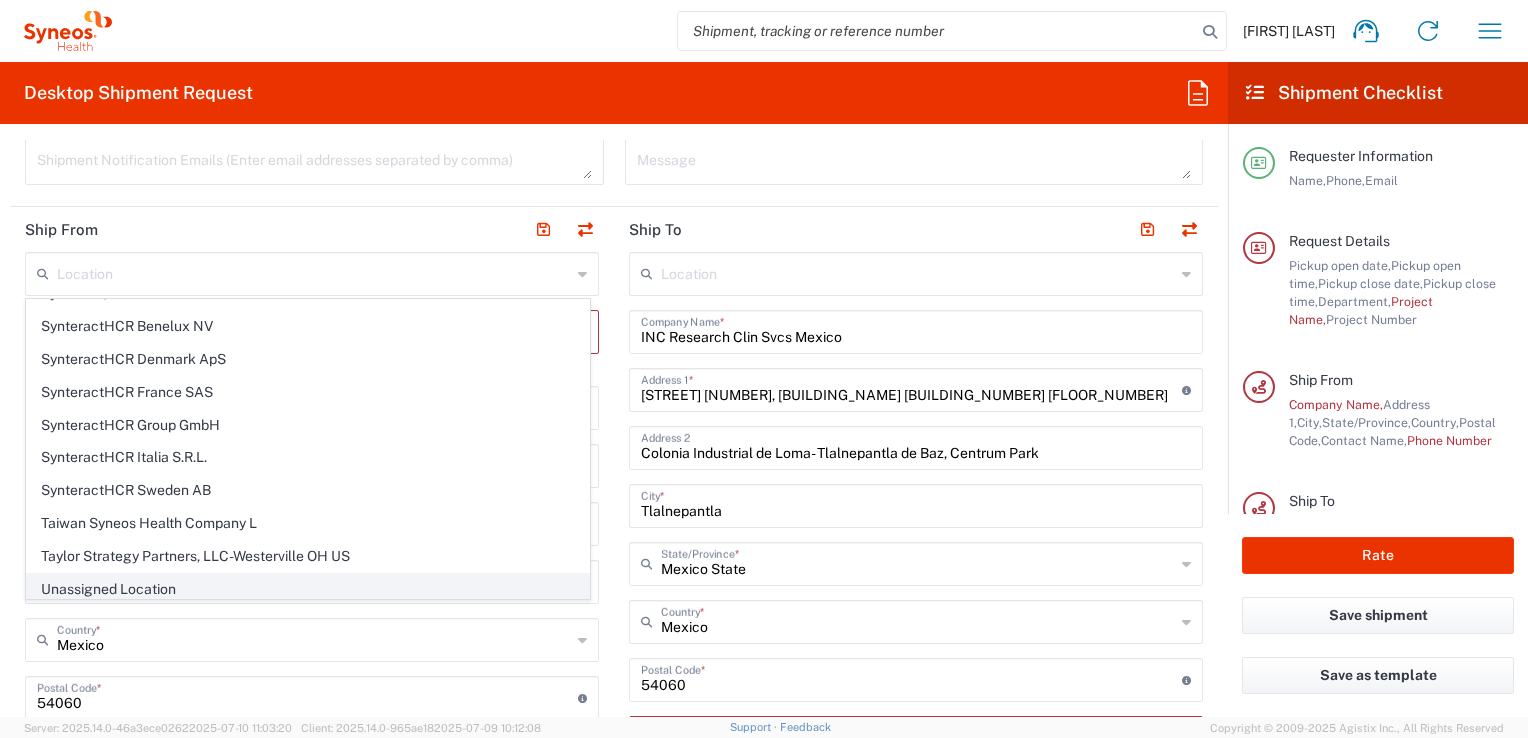 click on "Unassigned Location" 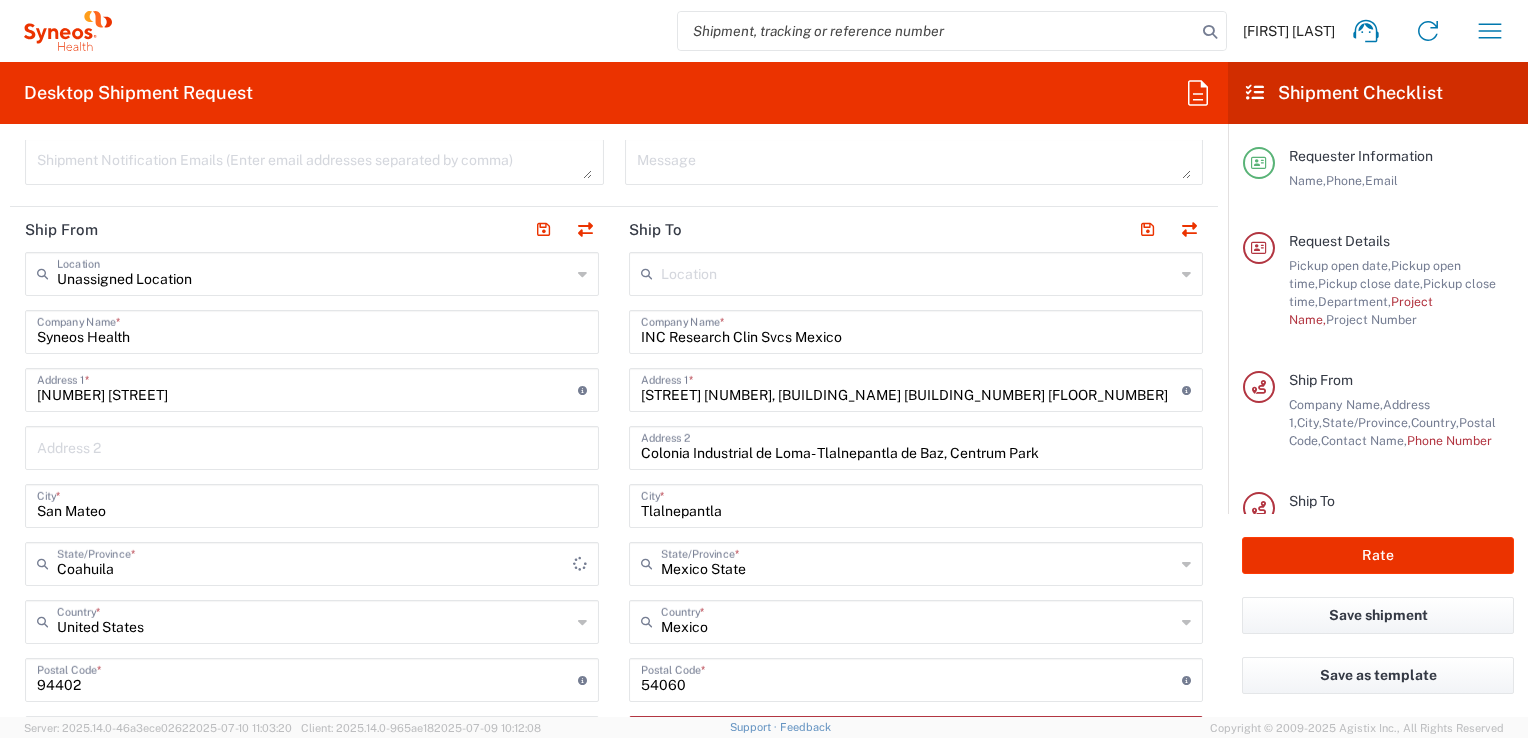 type on "California" 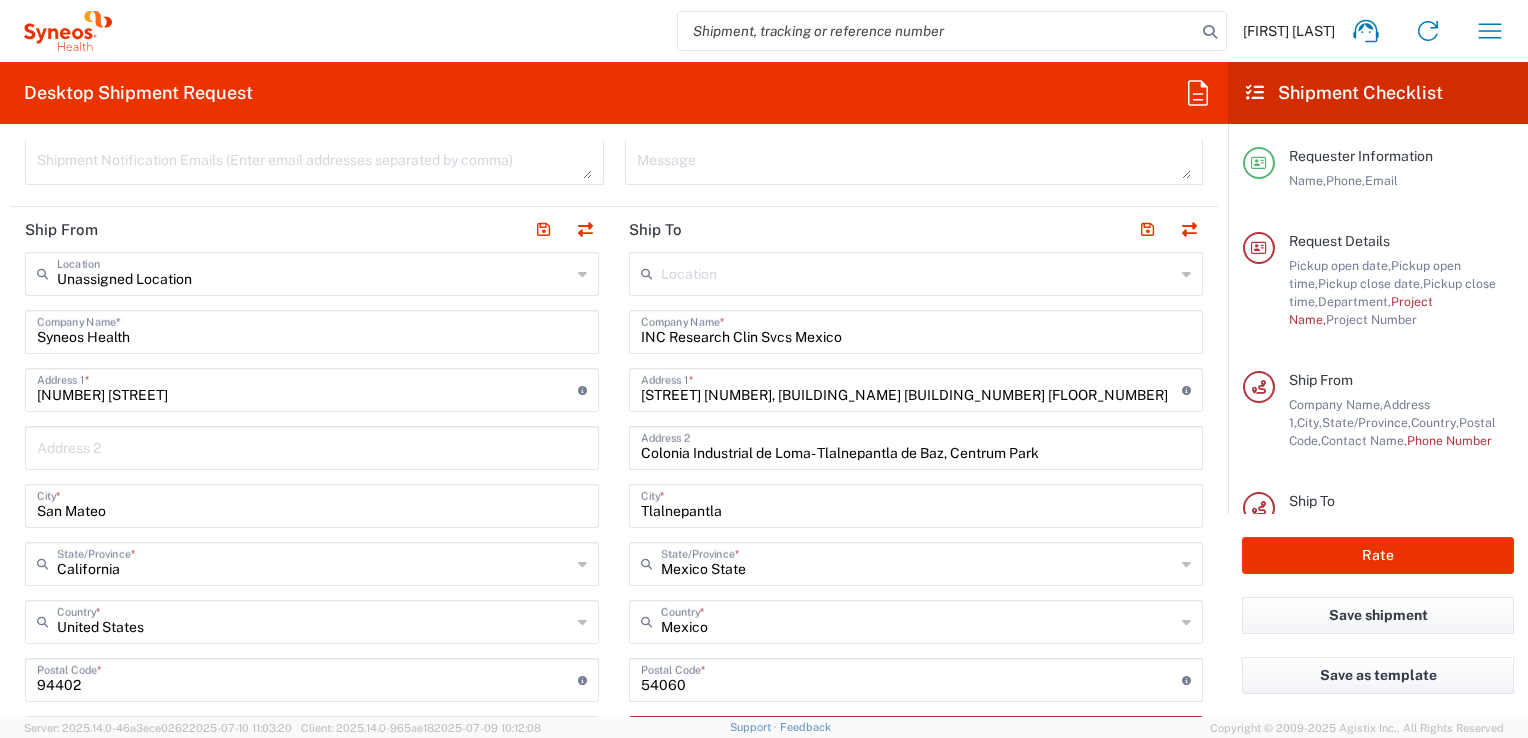 click 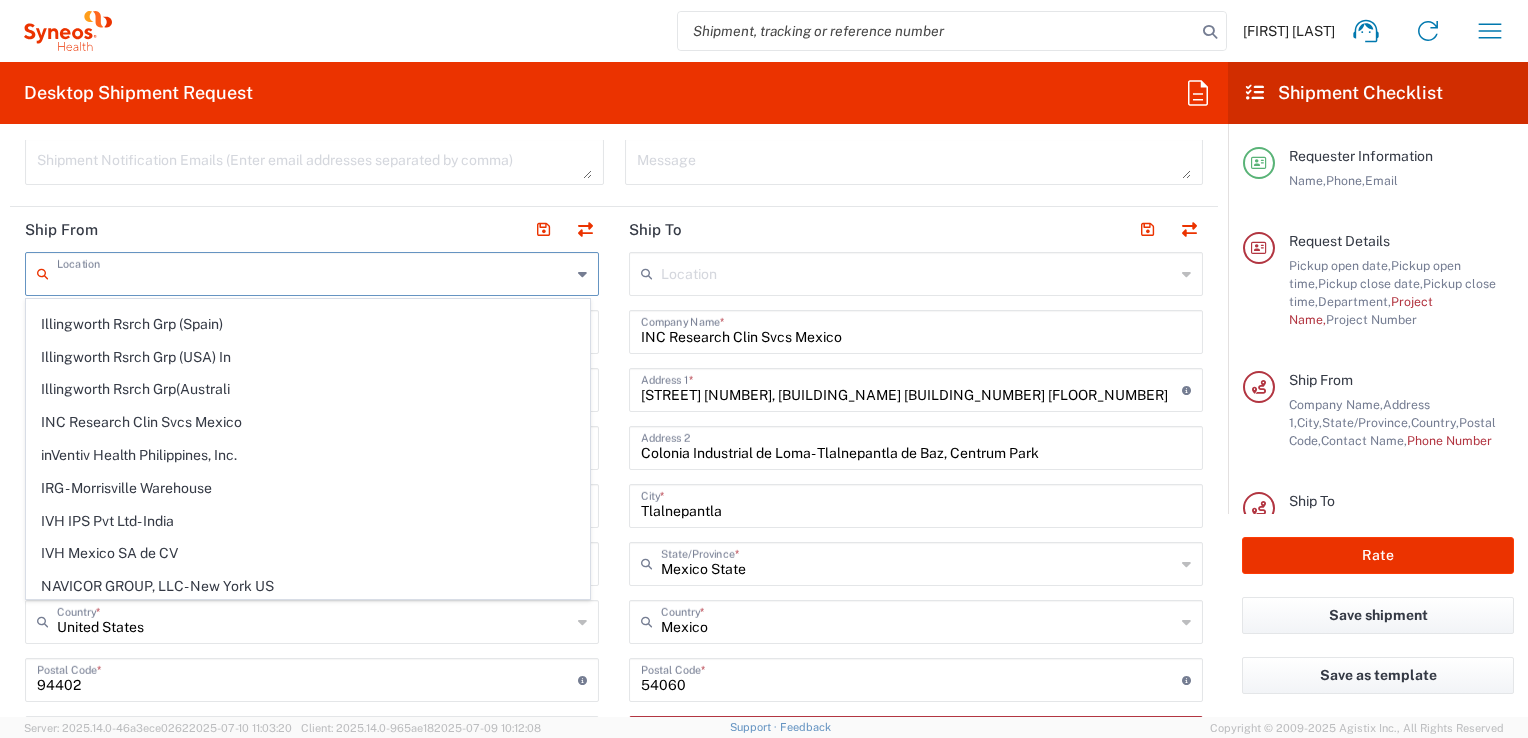 scroll, scrollTop: 451, scrollLeft: 0, axis: vertical 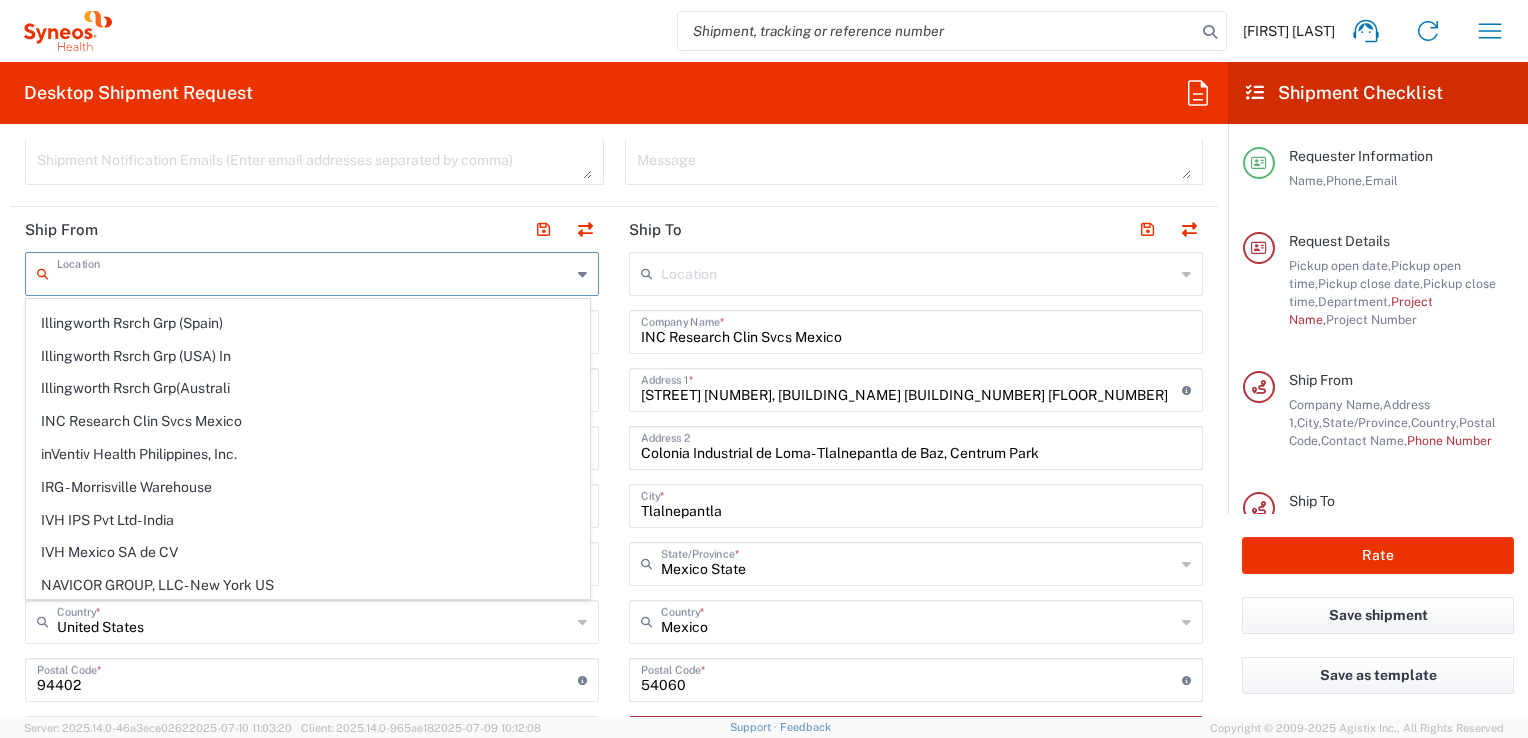 click on "Ship From" 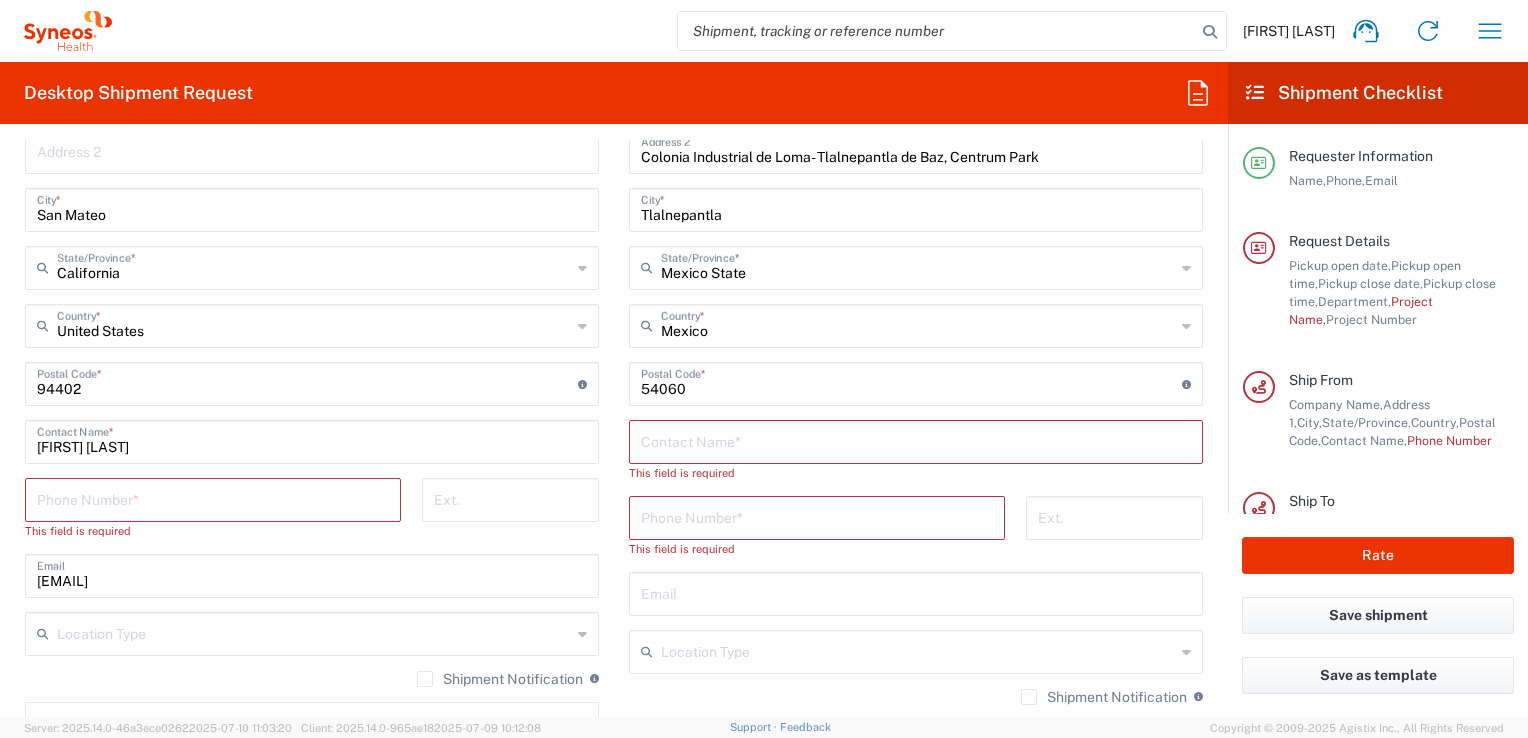 scroll, scrollTop: 1032, scrollLeft: 0, axis: vertical 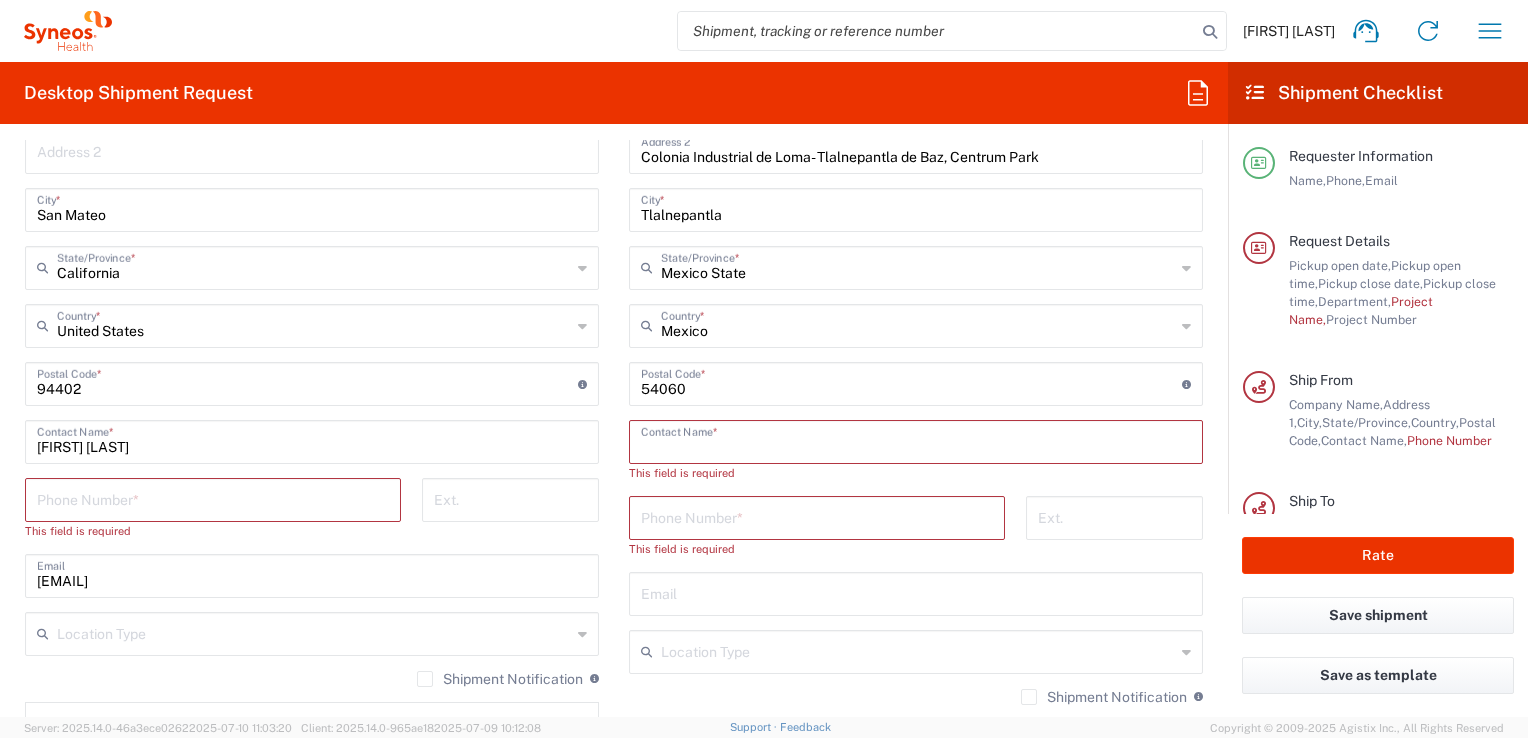 click at bounding box center (916, 440) 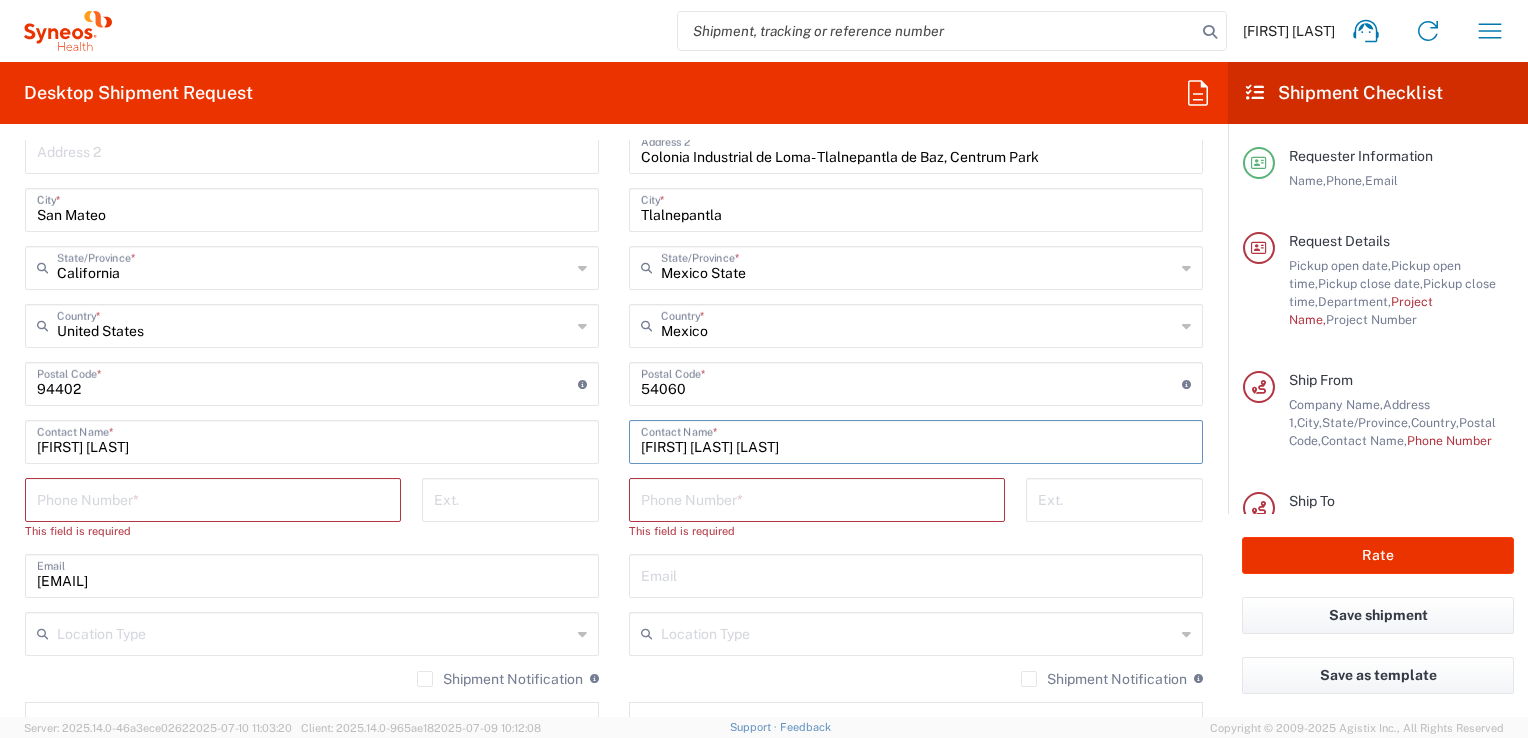 type on "[FIRST] [LAST] [LAST]" 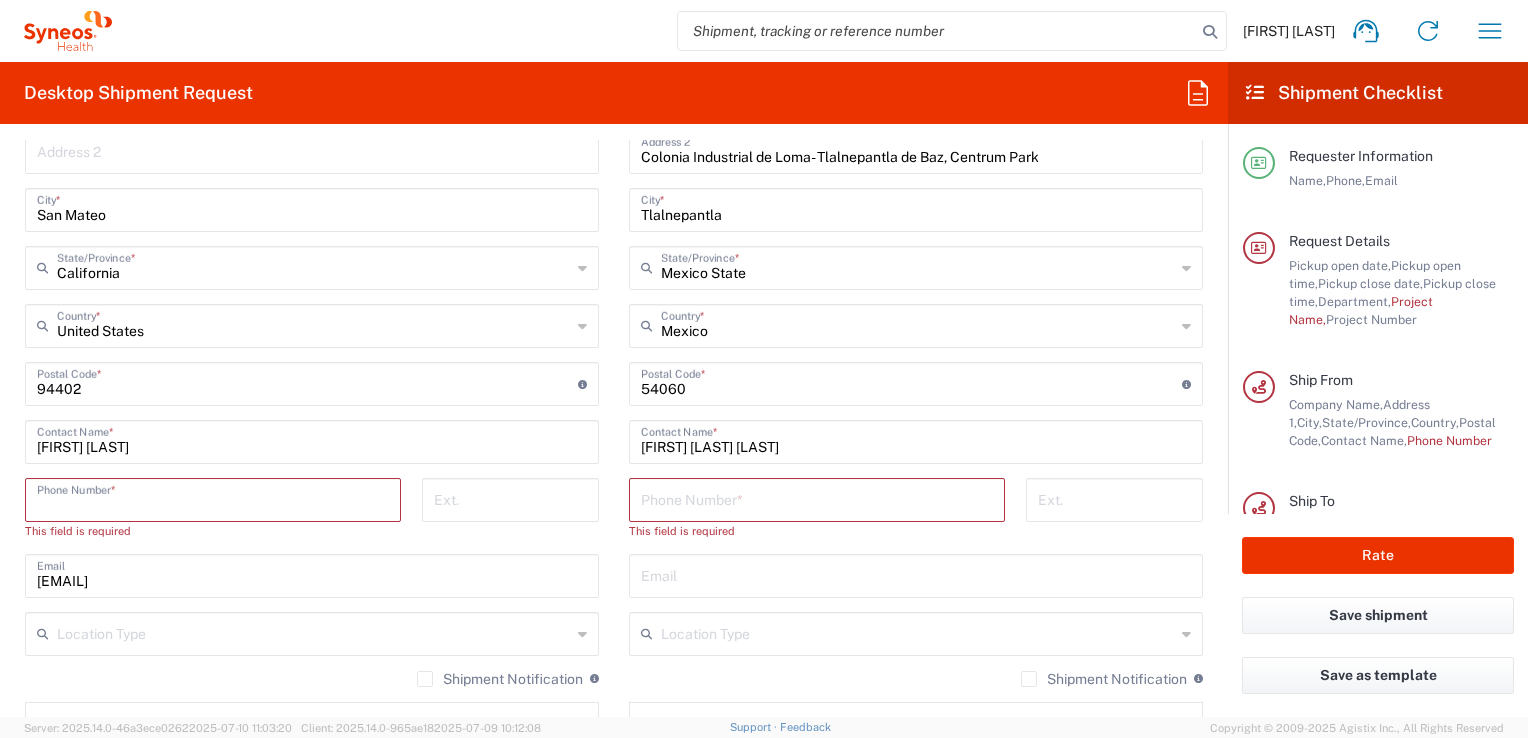 click at bounding box center (213, 498) 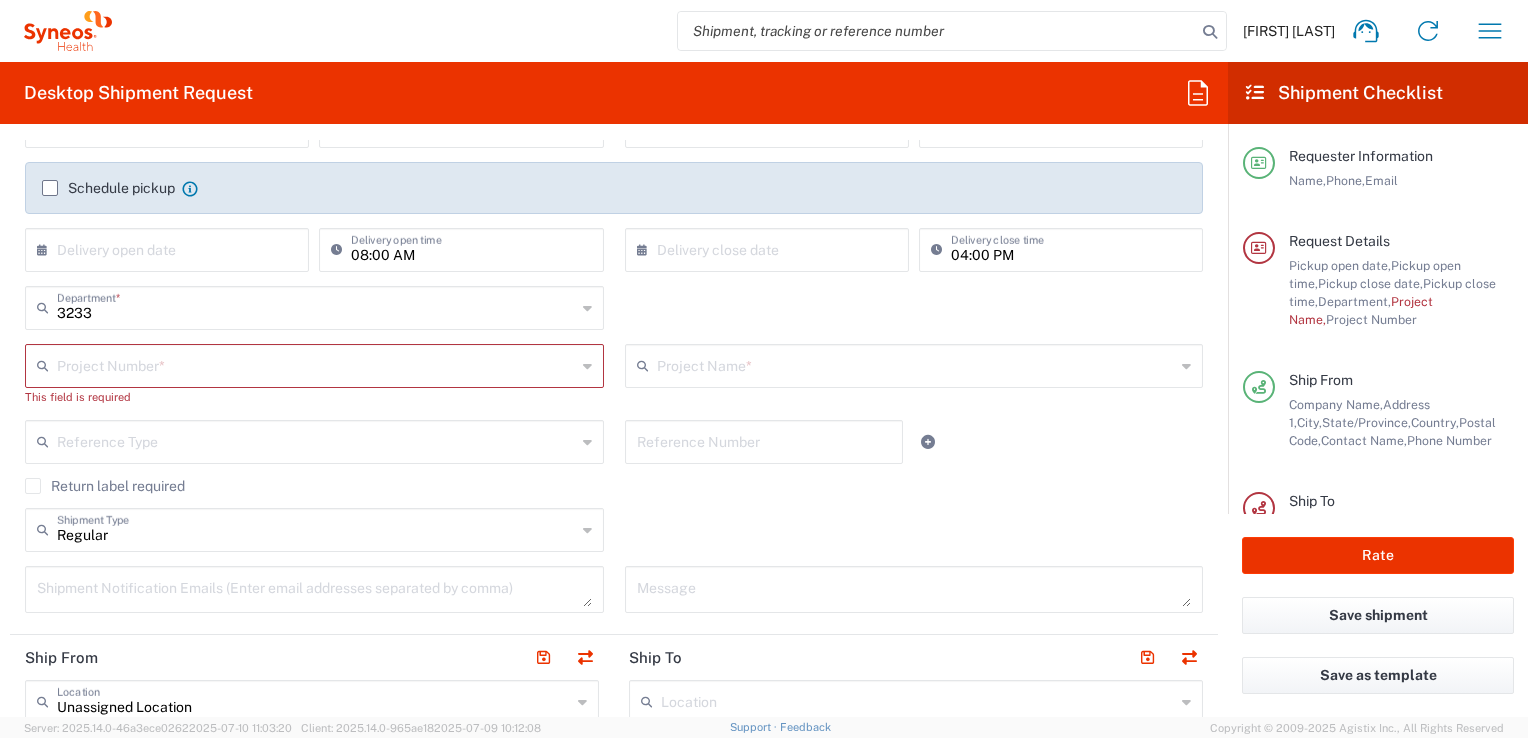 scroll, scrollTop: 311, scrollLeft: 0, axis: vertical 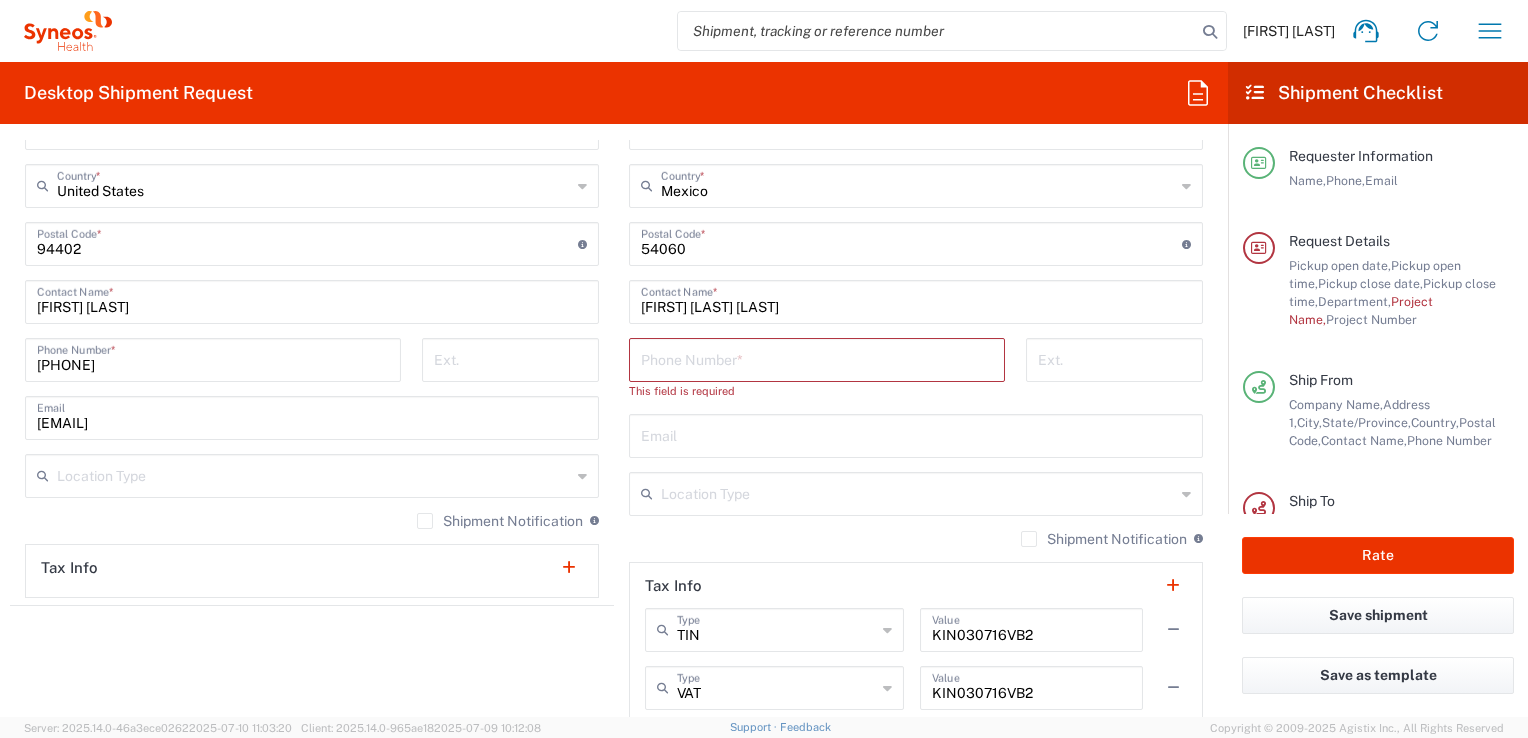 click 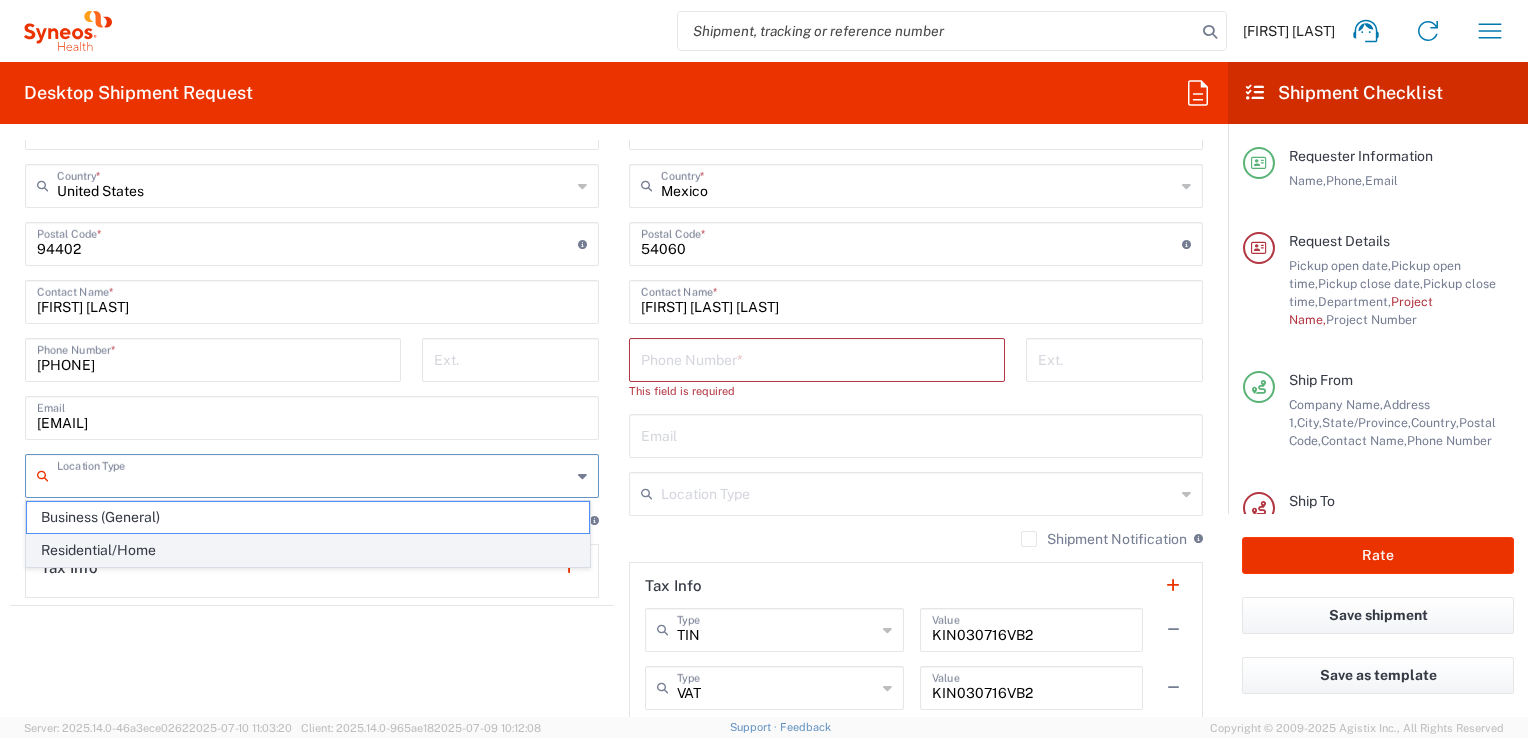 click on "Residential/Home" 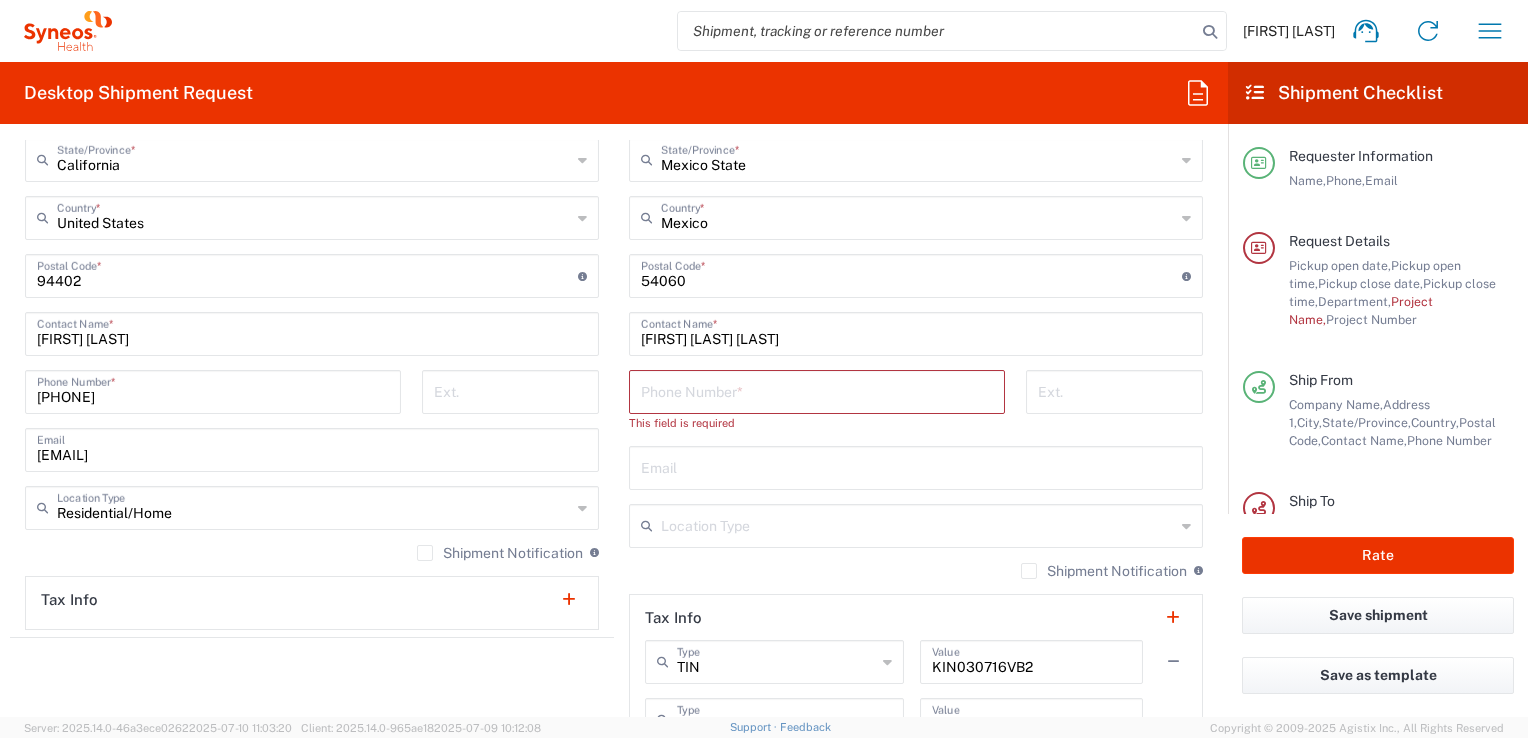 scroll, scrollTop: 1144, scrollLeft: 0, axis: vertical 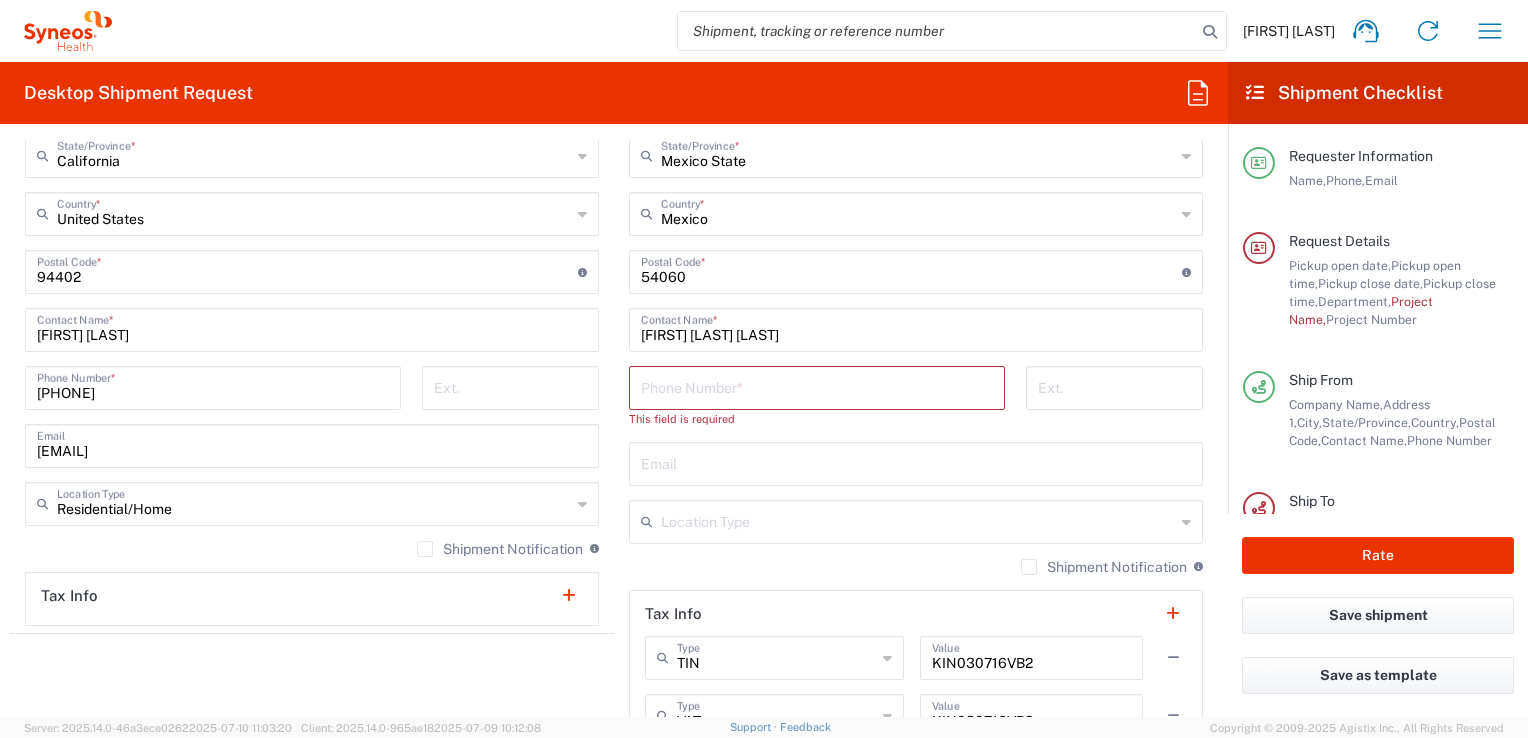 click at bounding box center (916, 462) 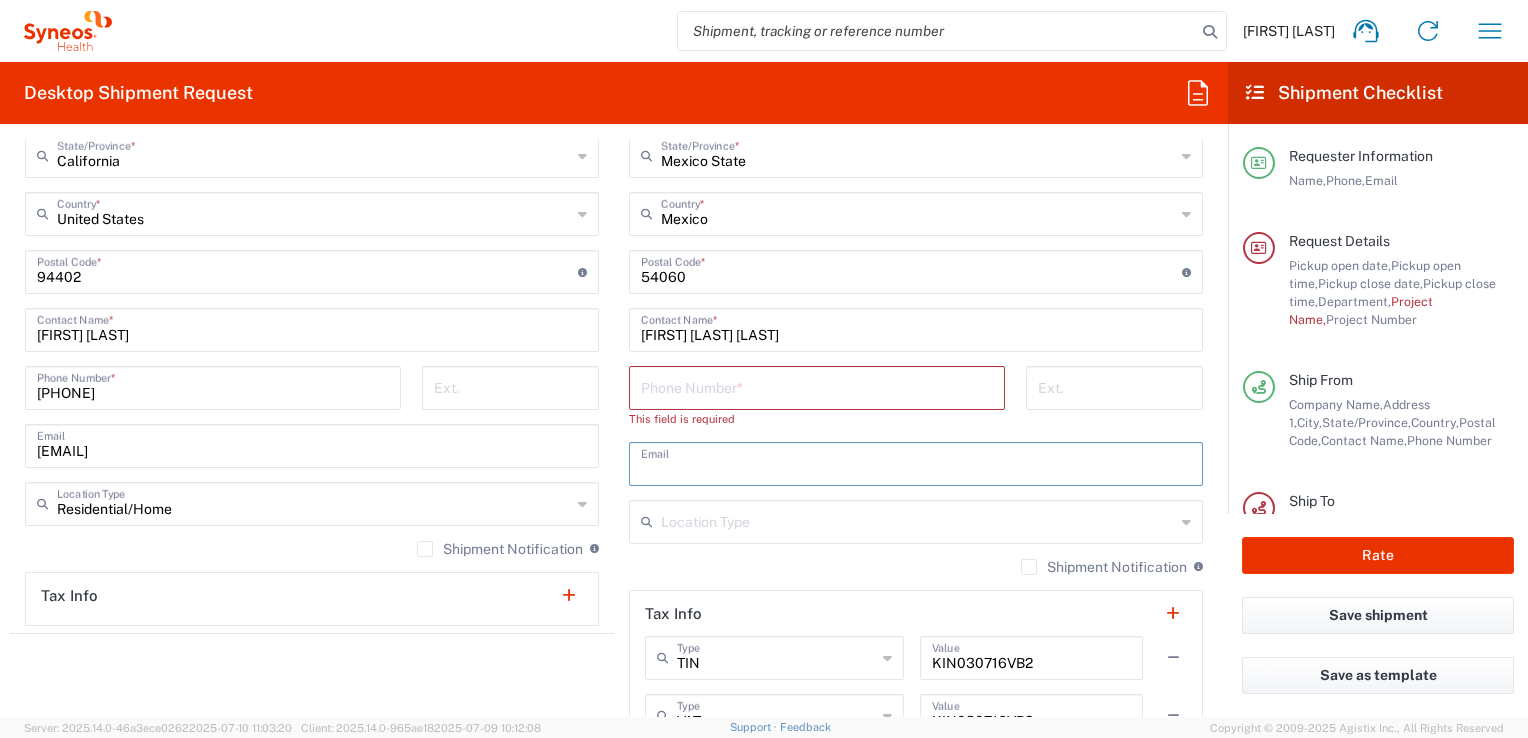 paste on "[EMAIL]" 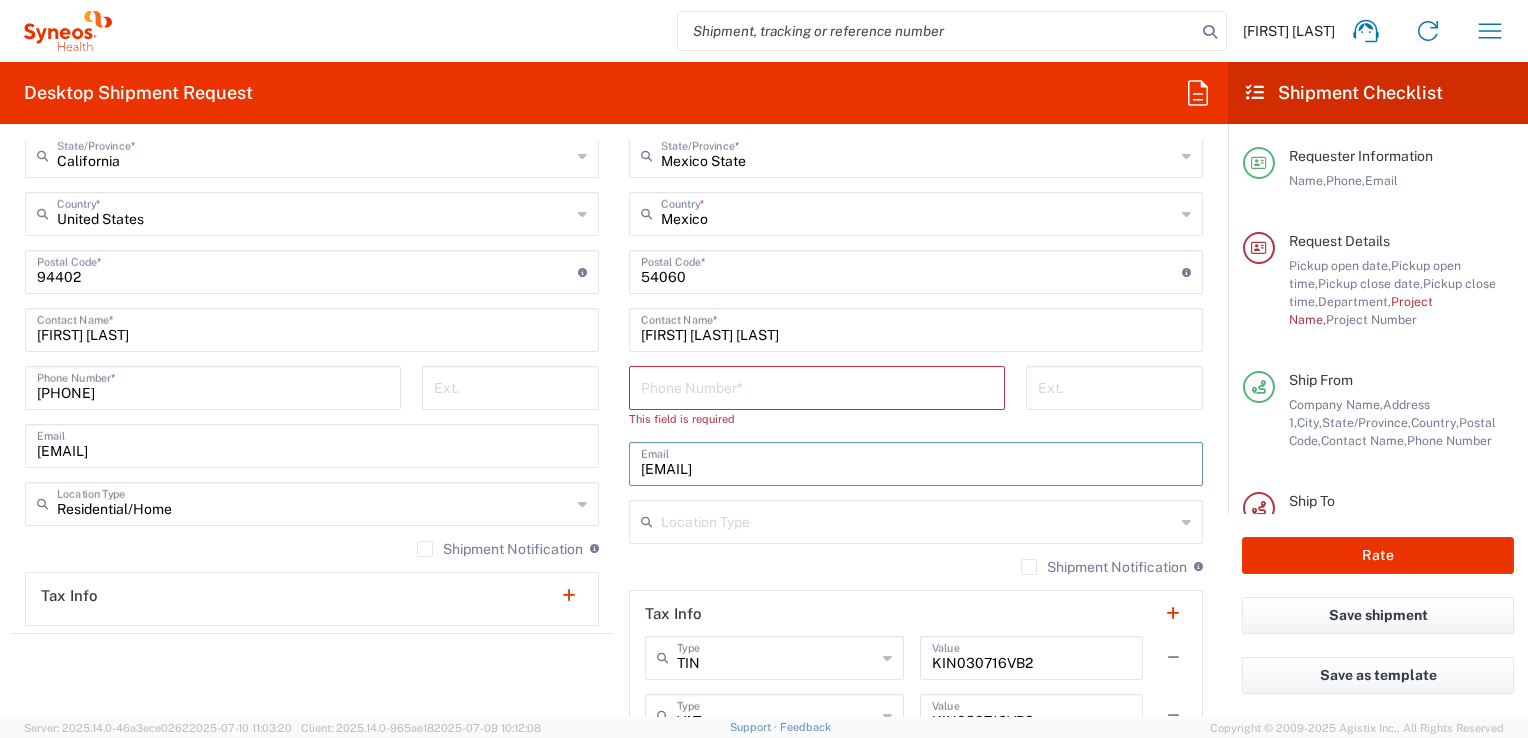 type on "[EMAIL]" 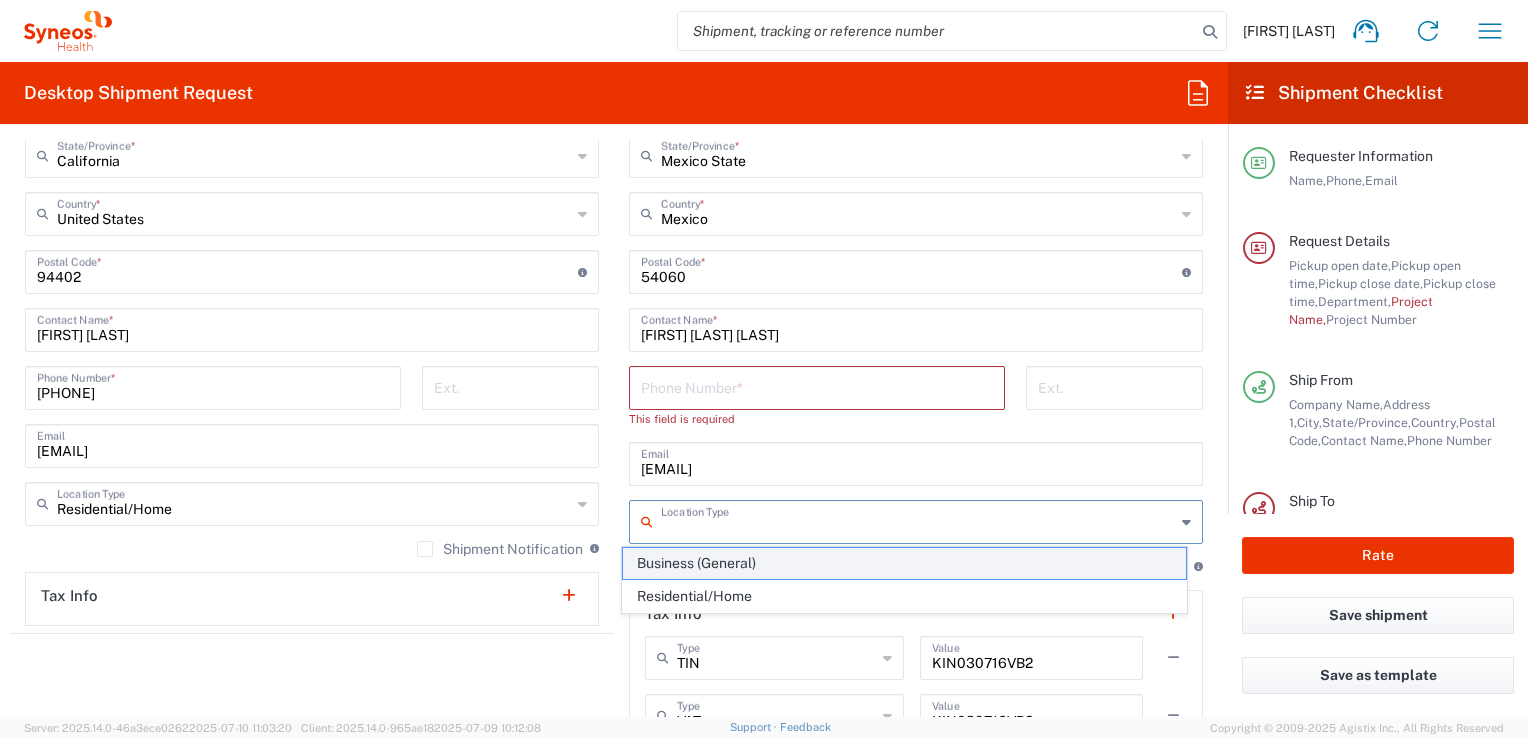 click on "Business (General)" 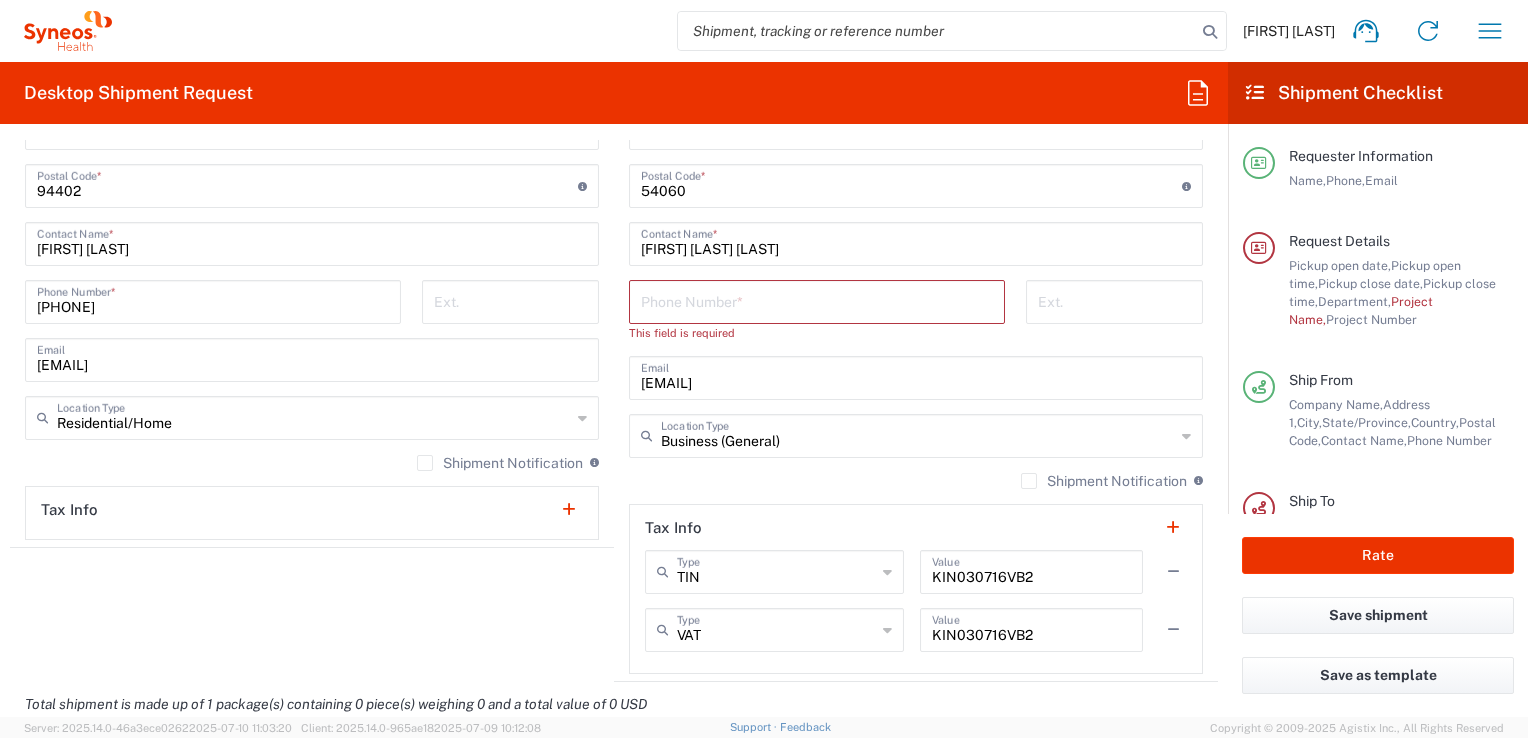 scroll, scrollTop: 1310, scrollLeft: 0, axis: vertical 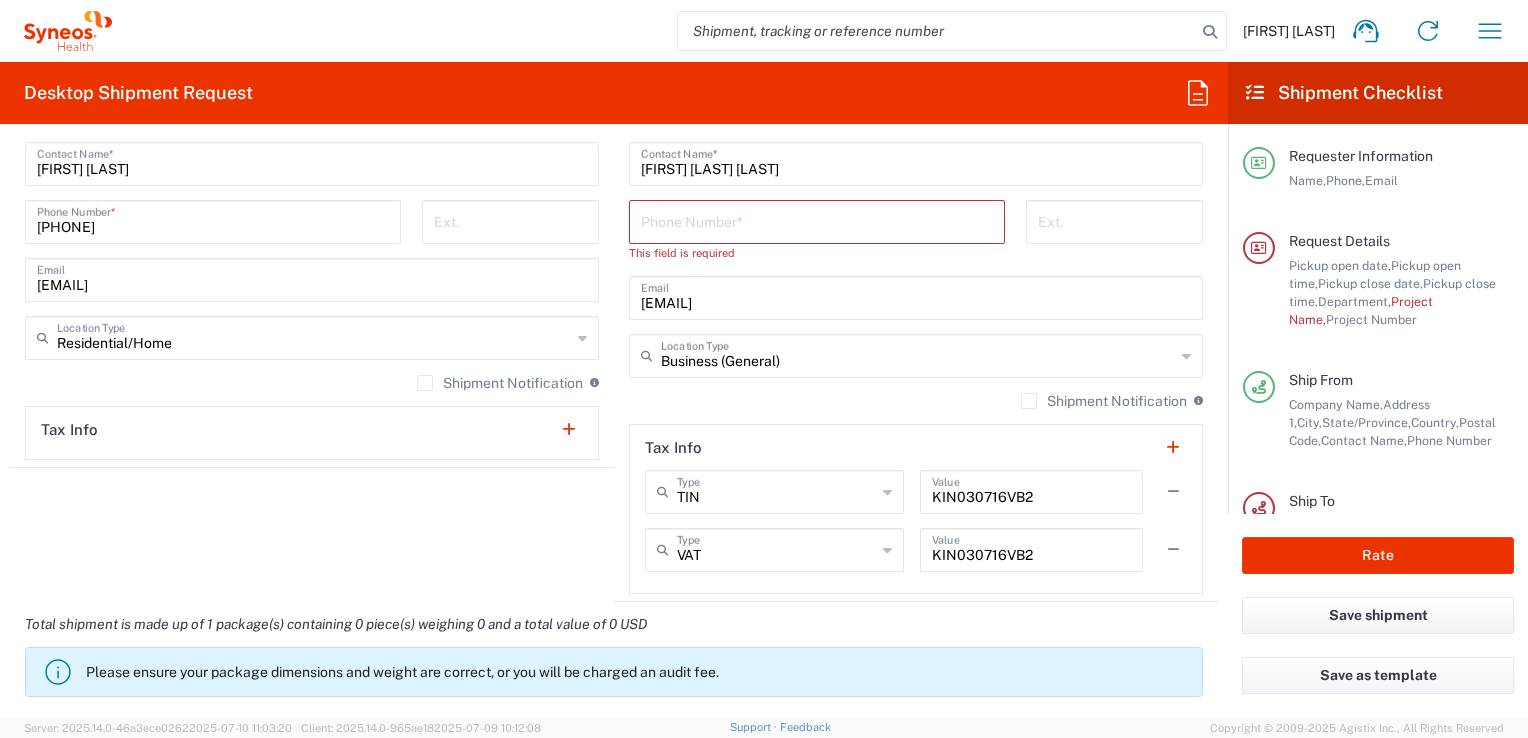 click on "Shipment Notification" 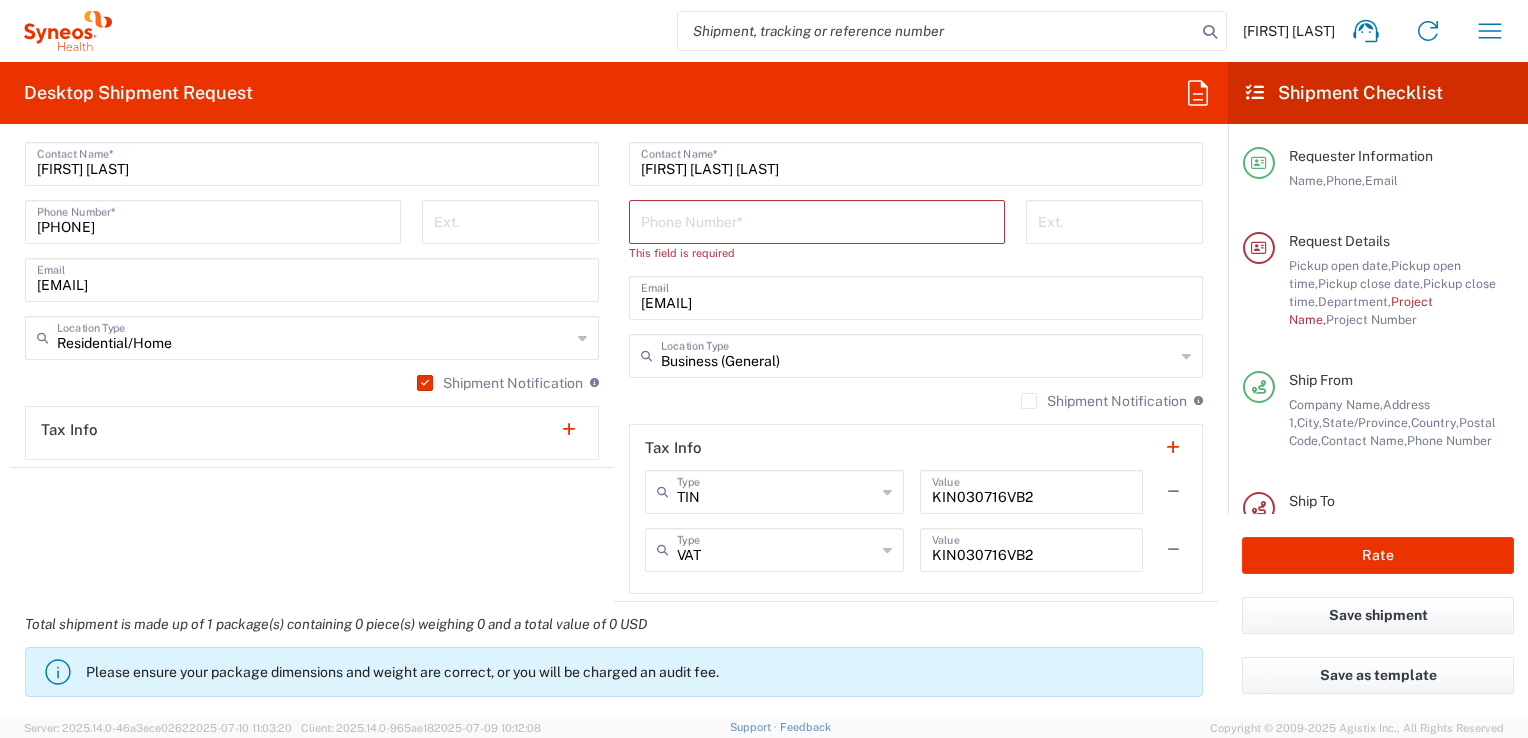 click on "Shipment Notification" 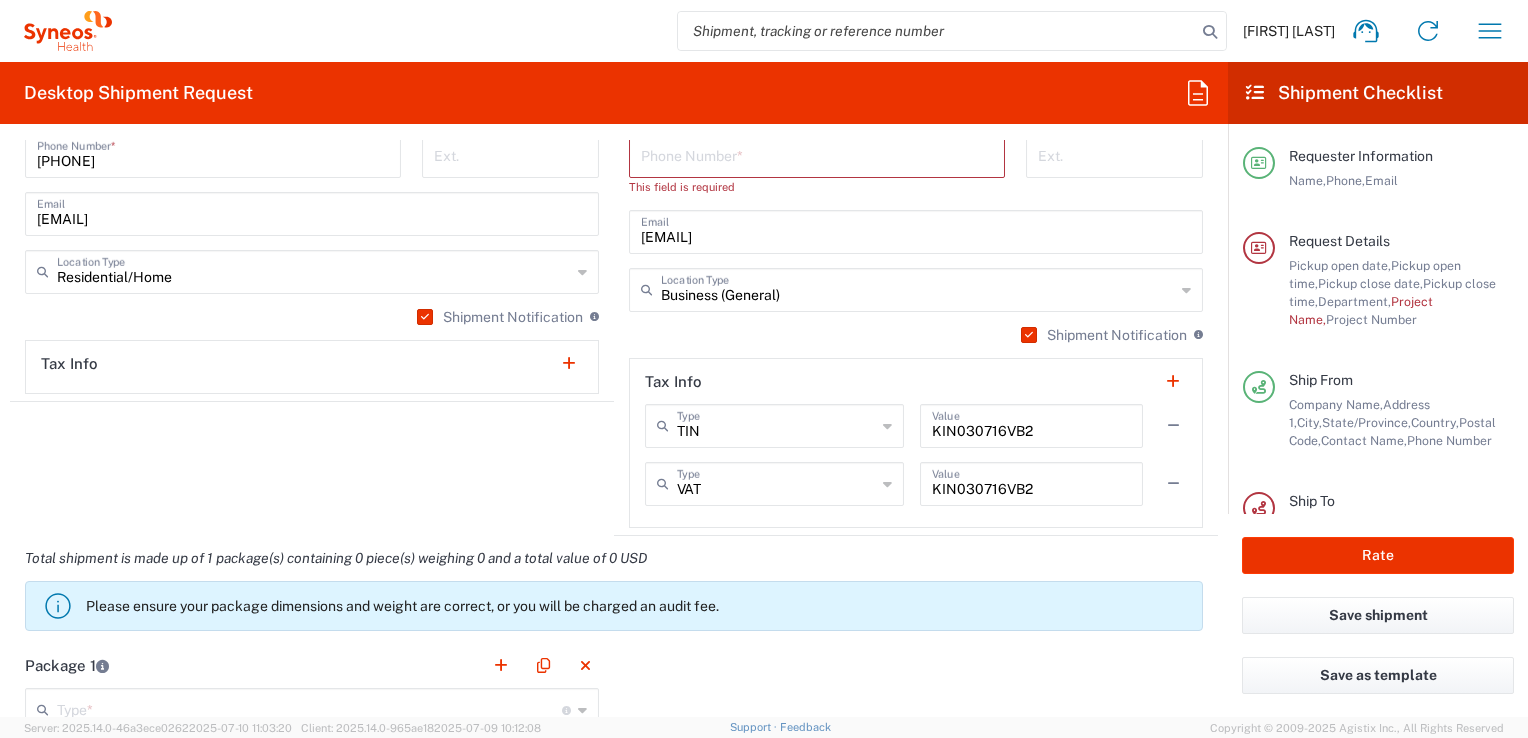 scroll, scrollTop: 1395, scrollLeft: 0, axis: vertical 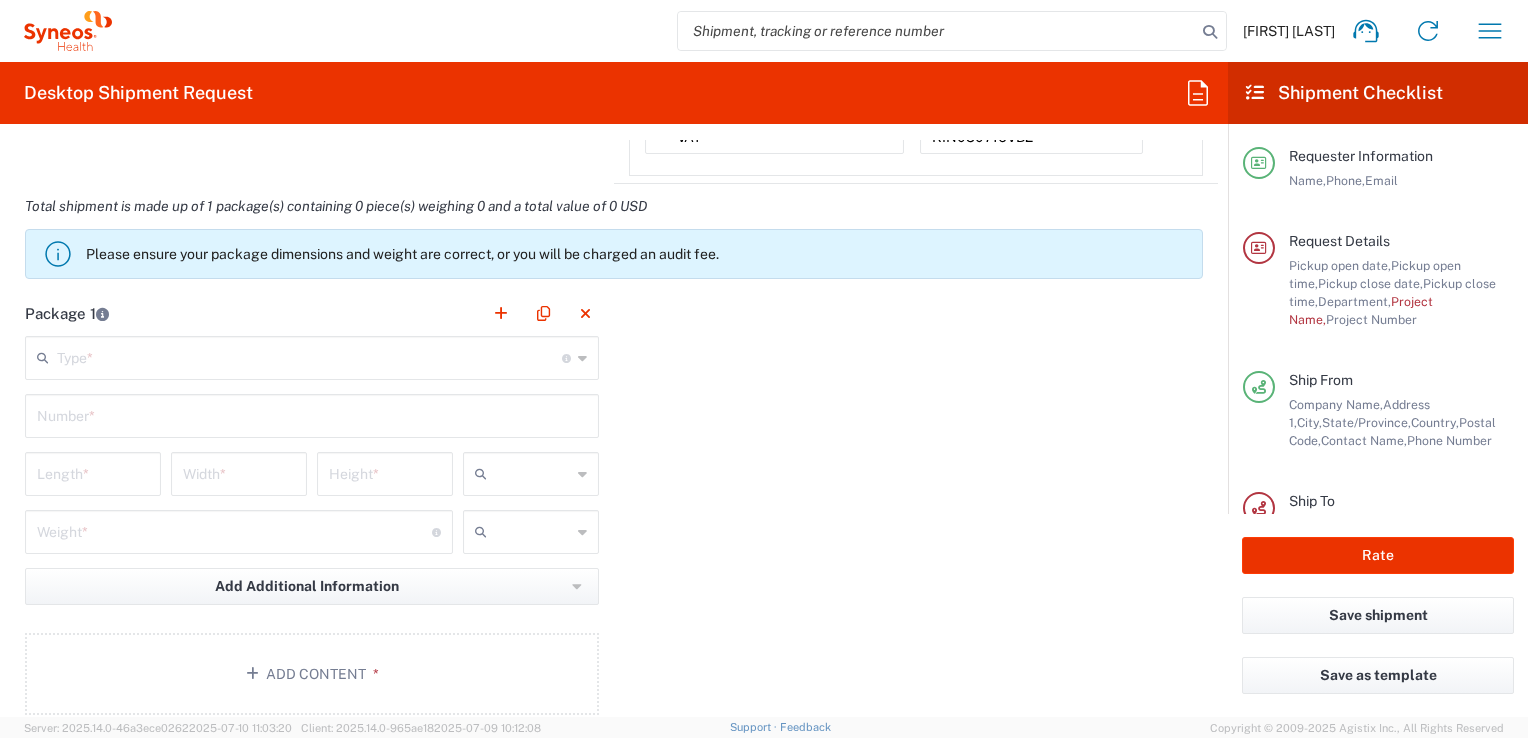 click 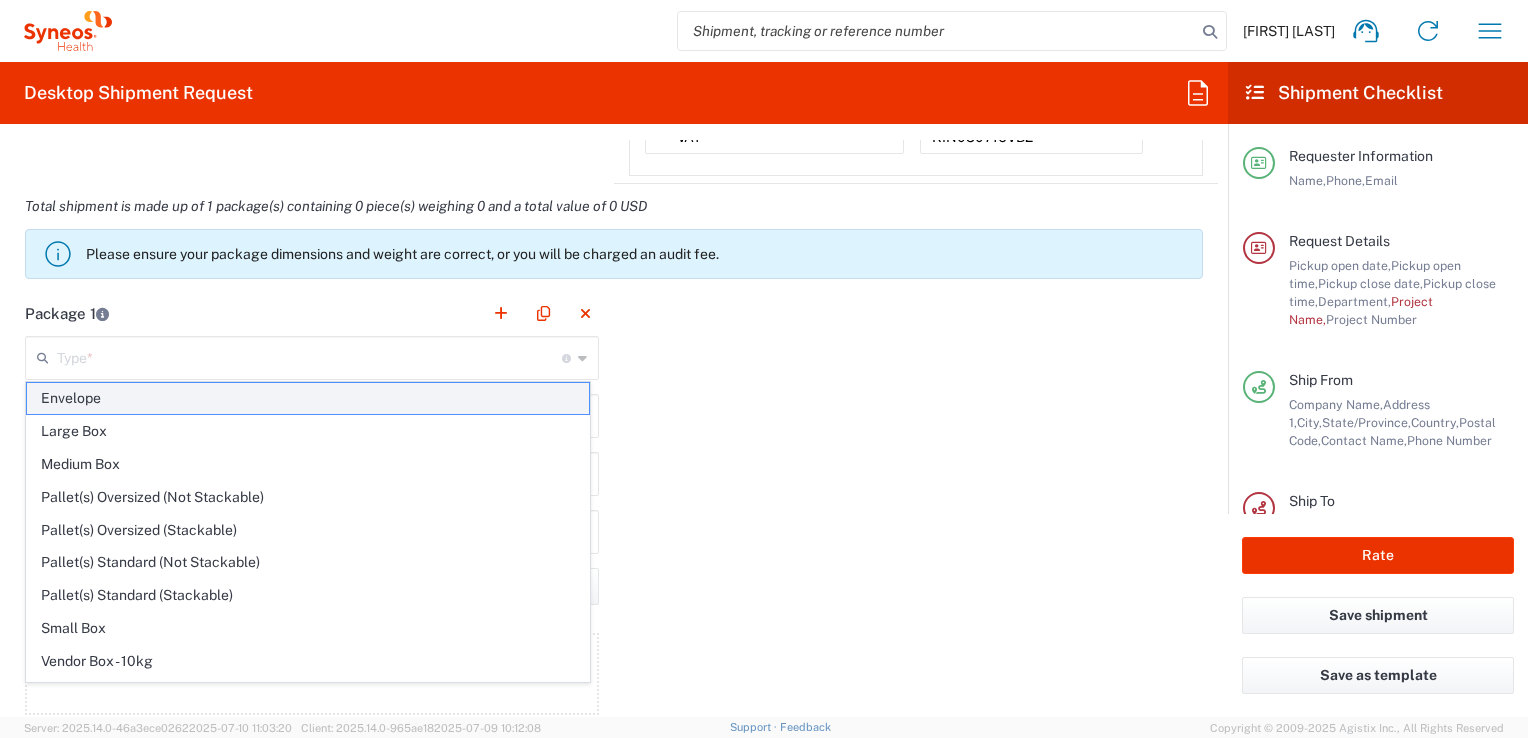 click on "Envelope" 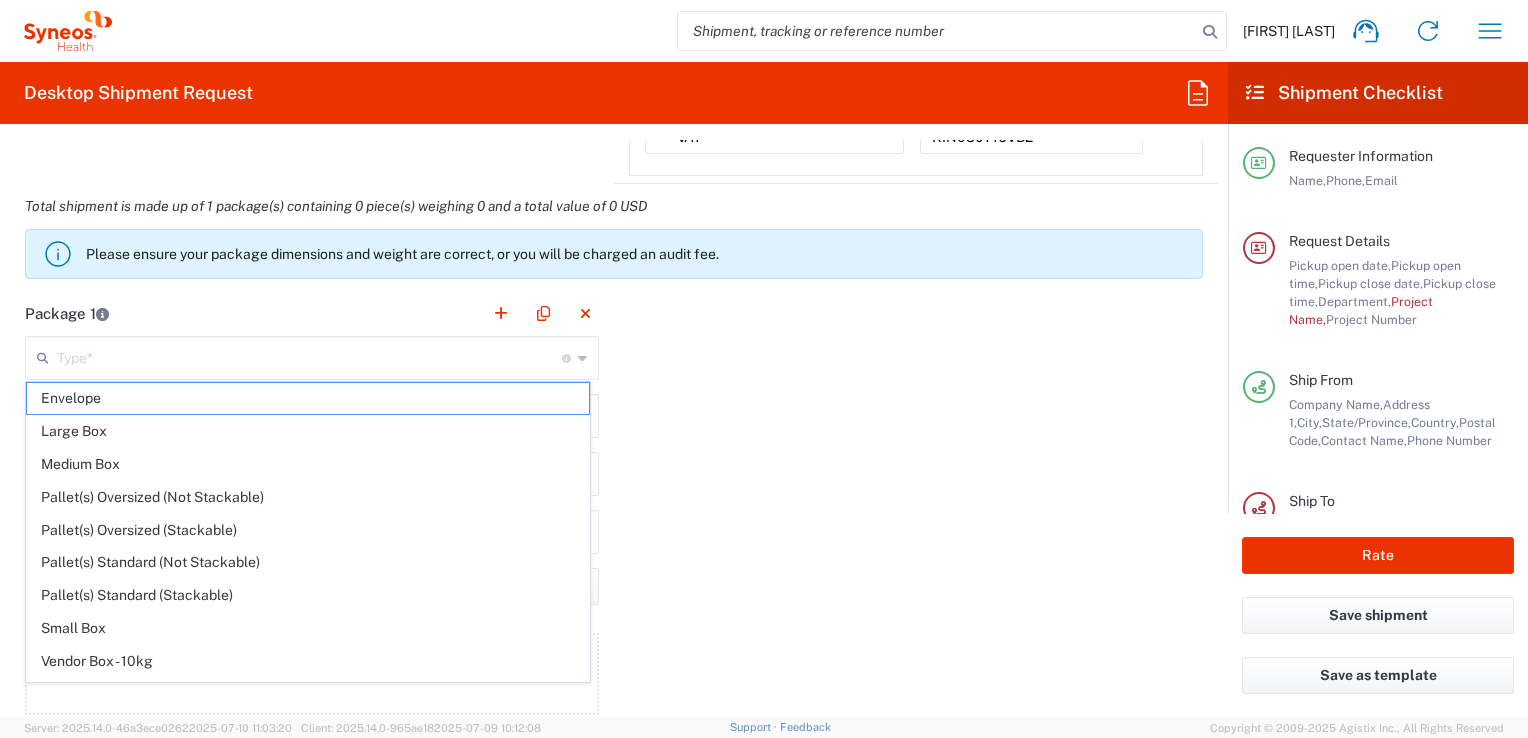 type on "Envelope" 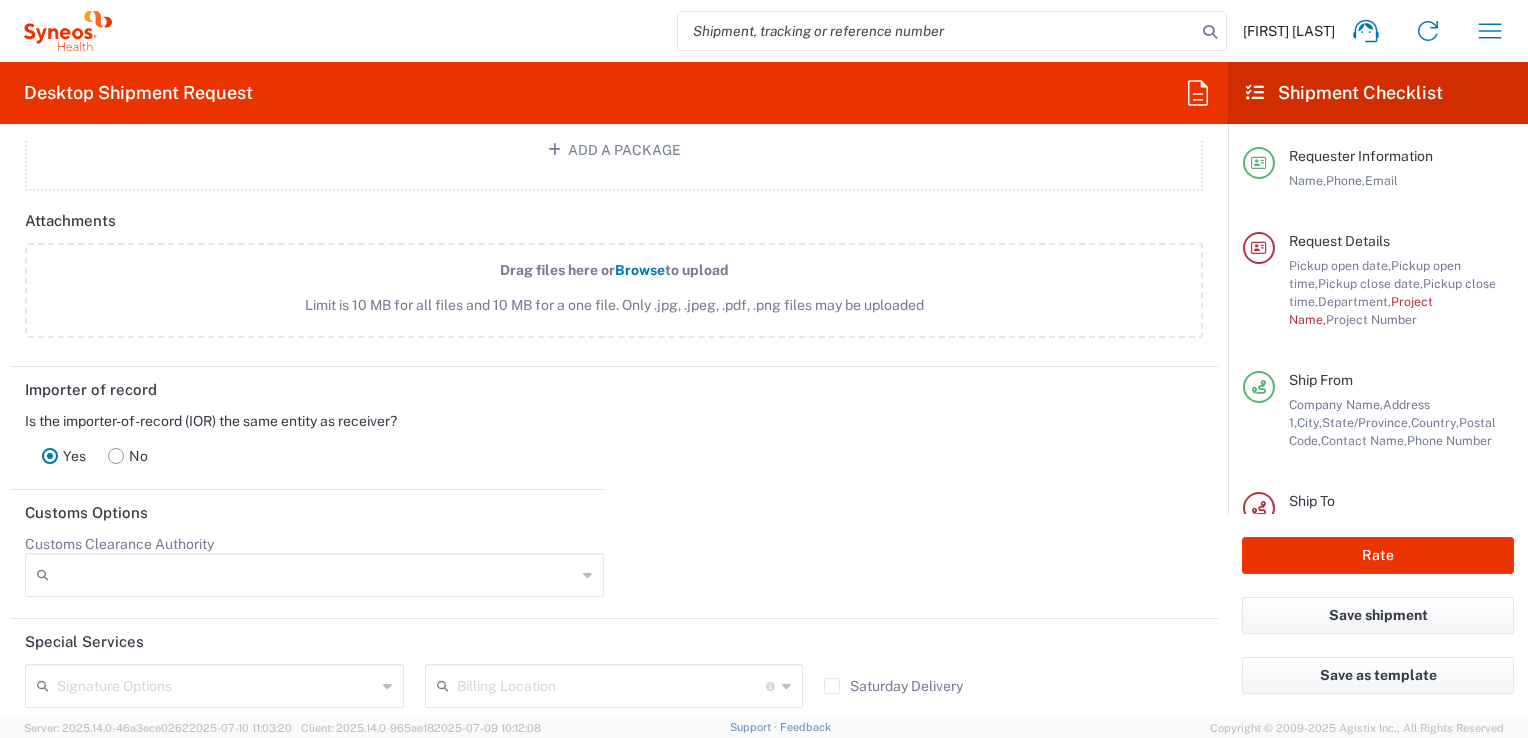 scroll, scrollTop: 2382, scrollLeft: 0, axis: vertical 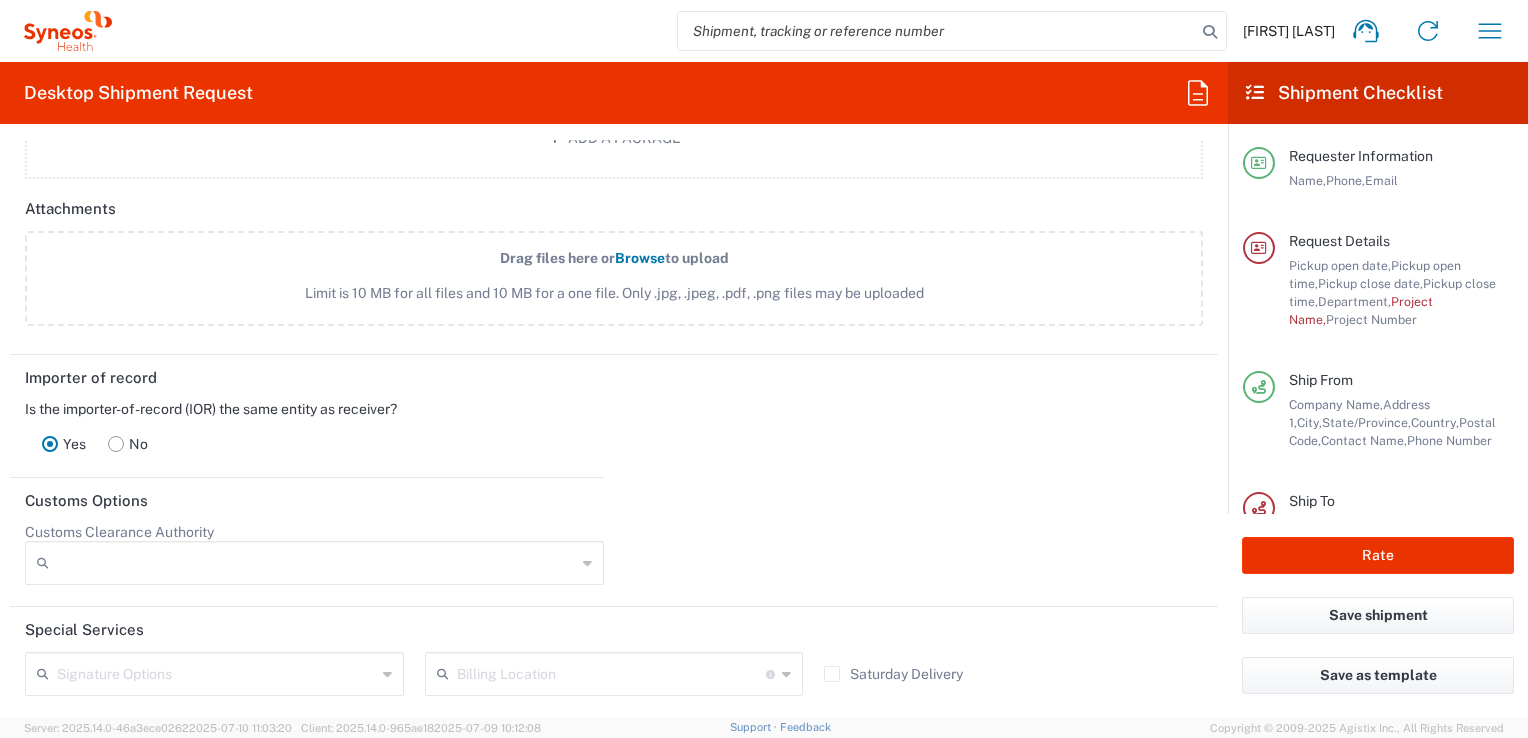 click 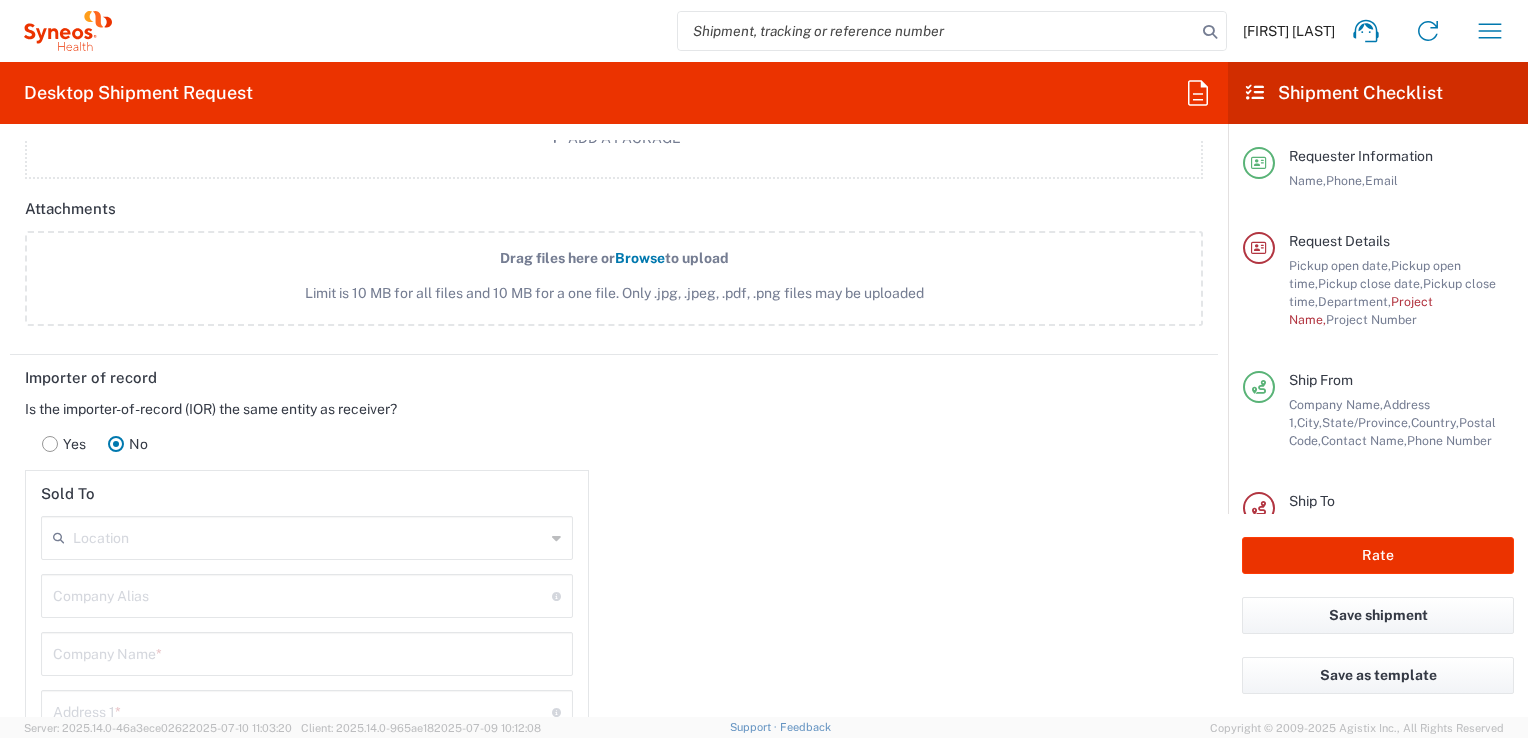 click 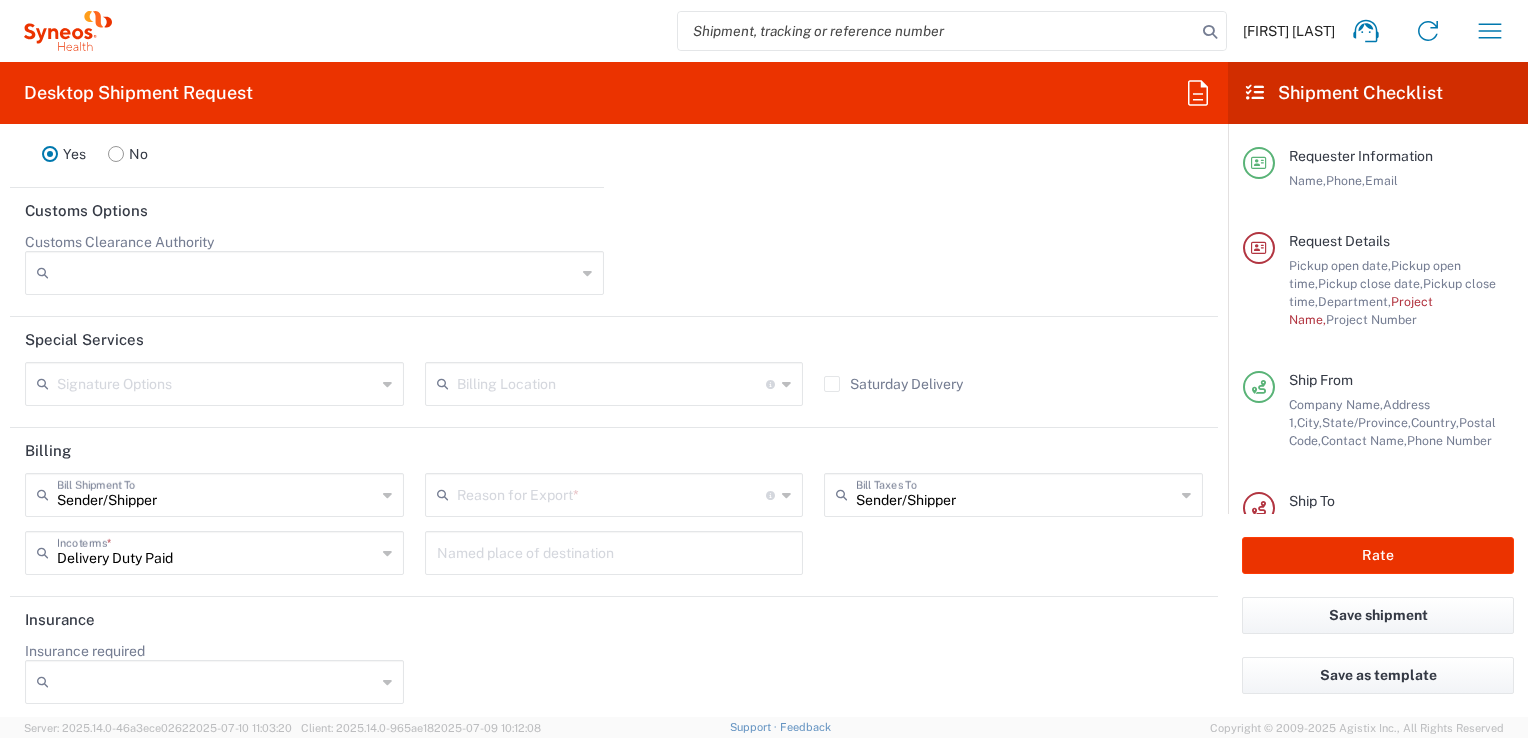 scroll, scrollTop: 2673, scrollLeft: 0, axis: vertical 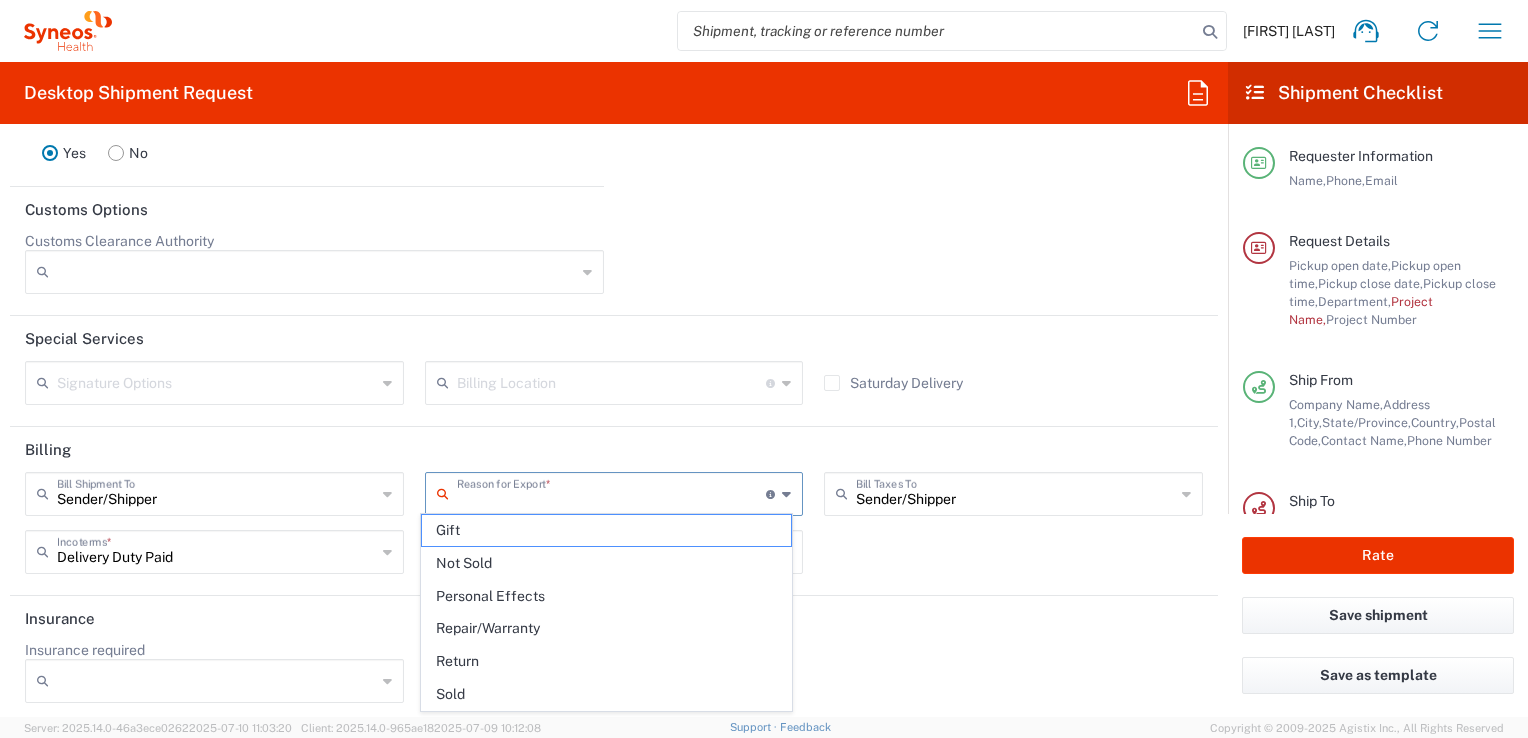 click at bounding box center [612, 492] 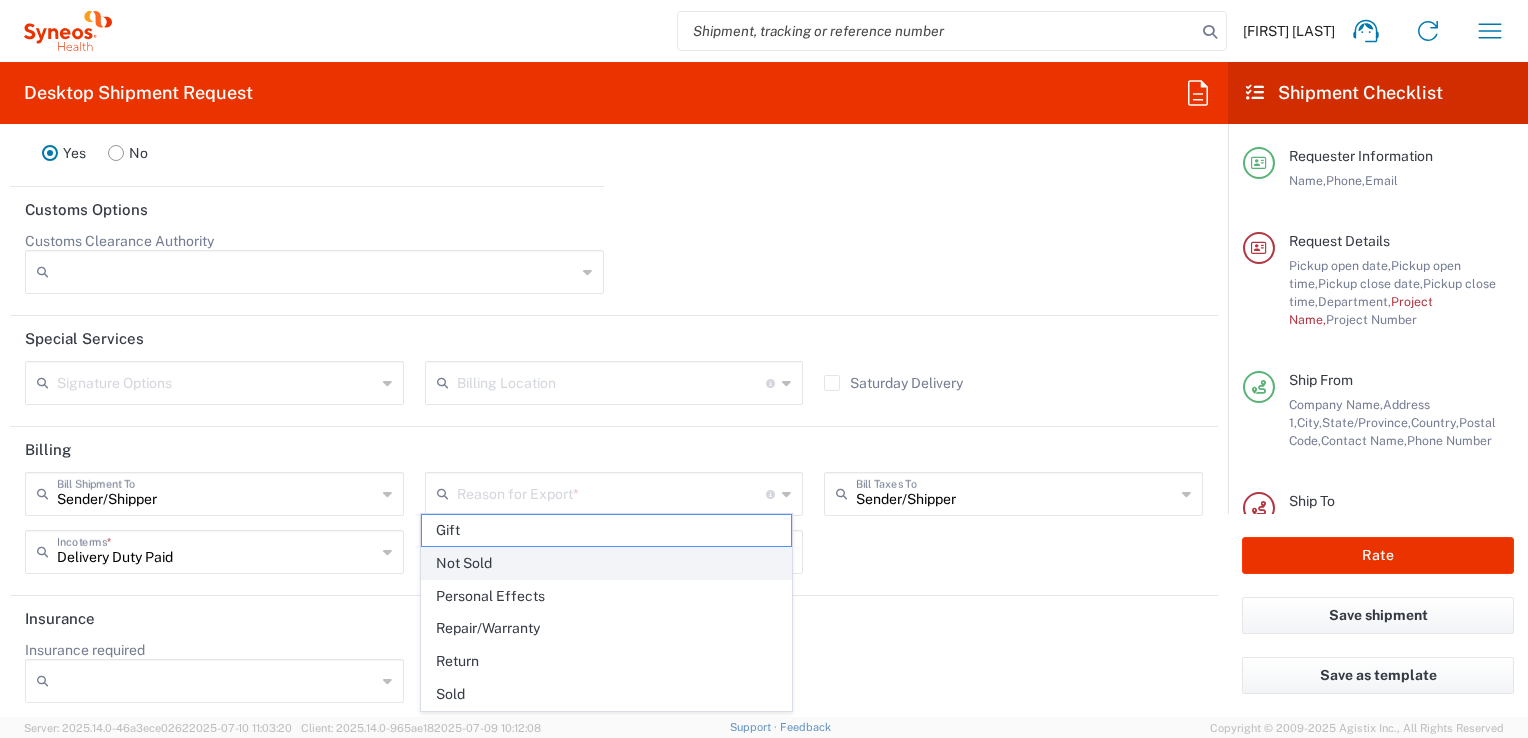 click on "Not Sold" 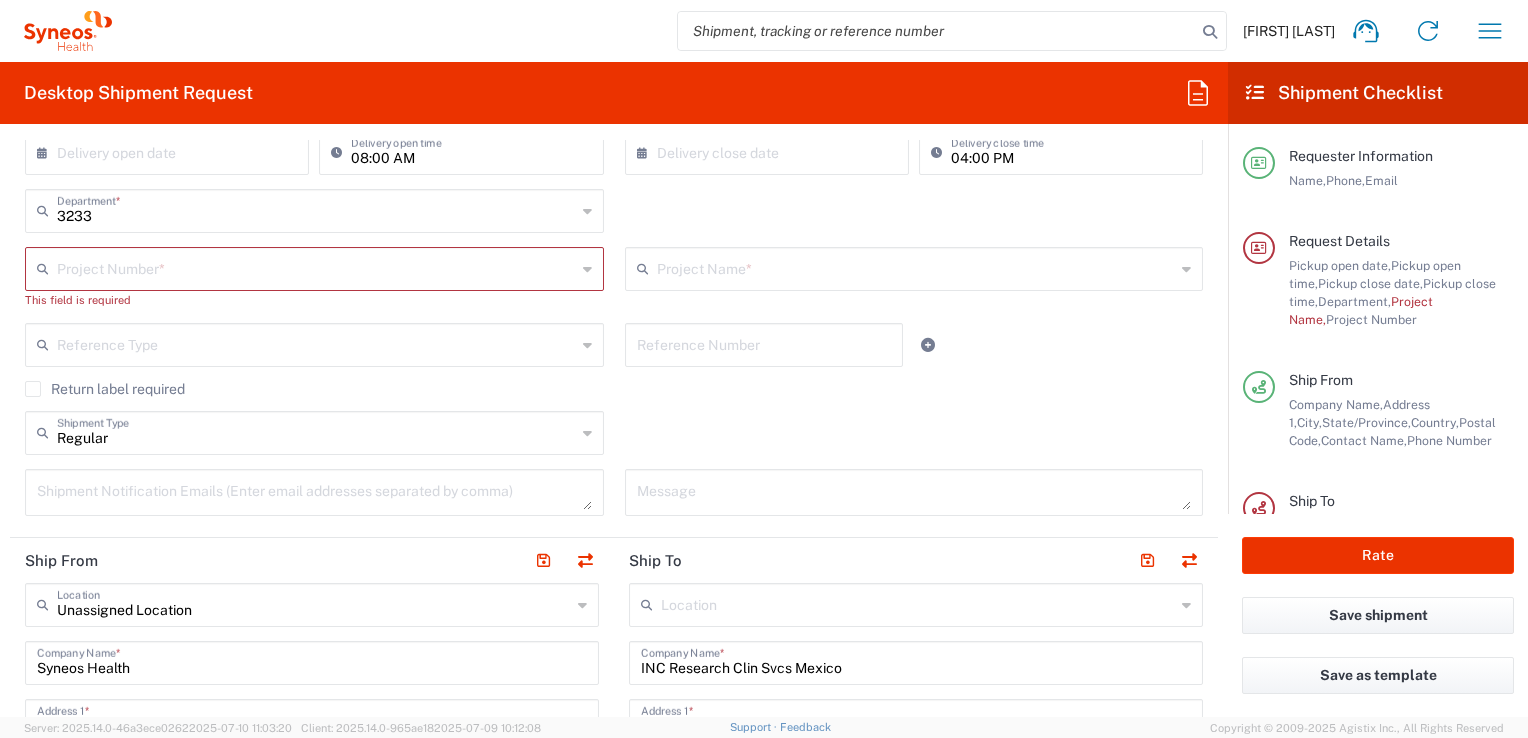 scroll, scrollTop: 392, scrollLeft: 0, axis: vertical 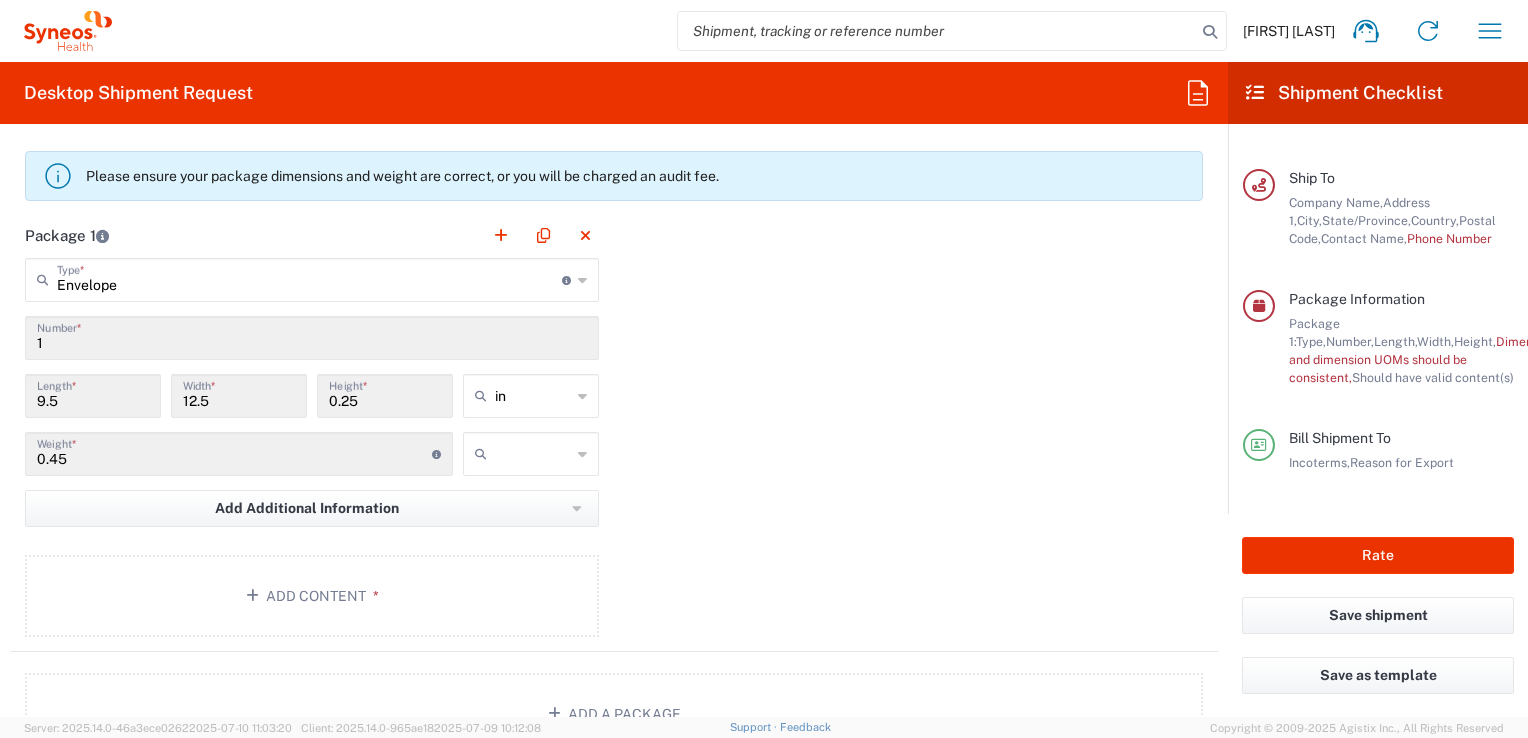 click 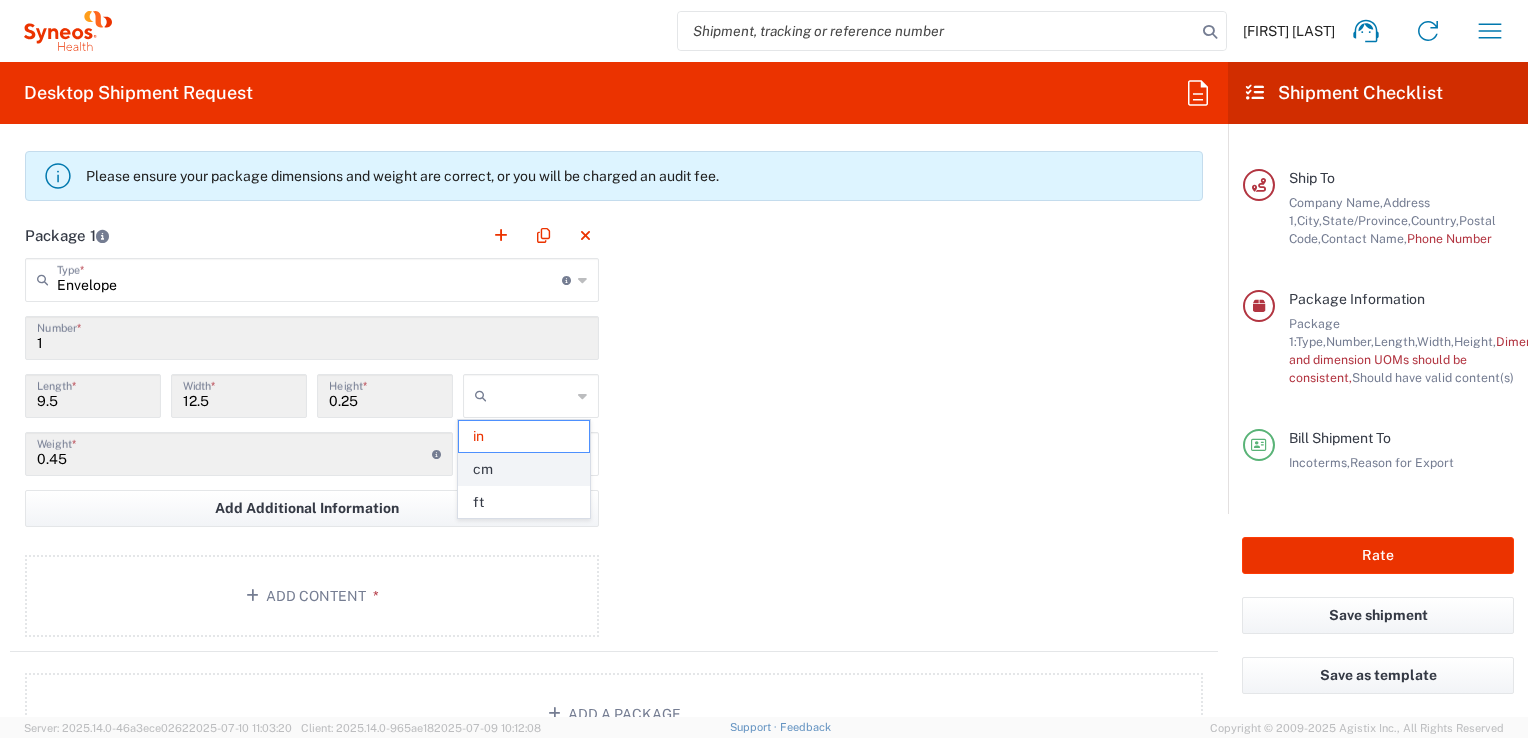 click on "cm" 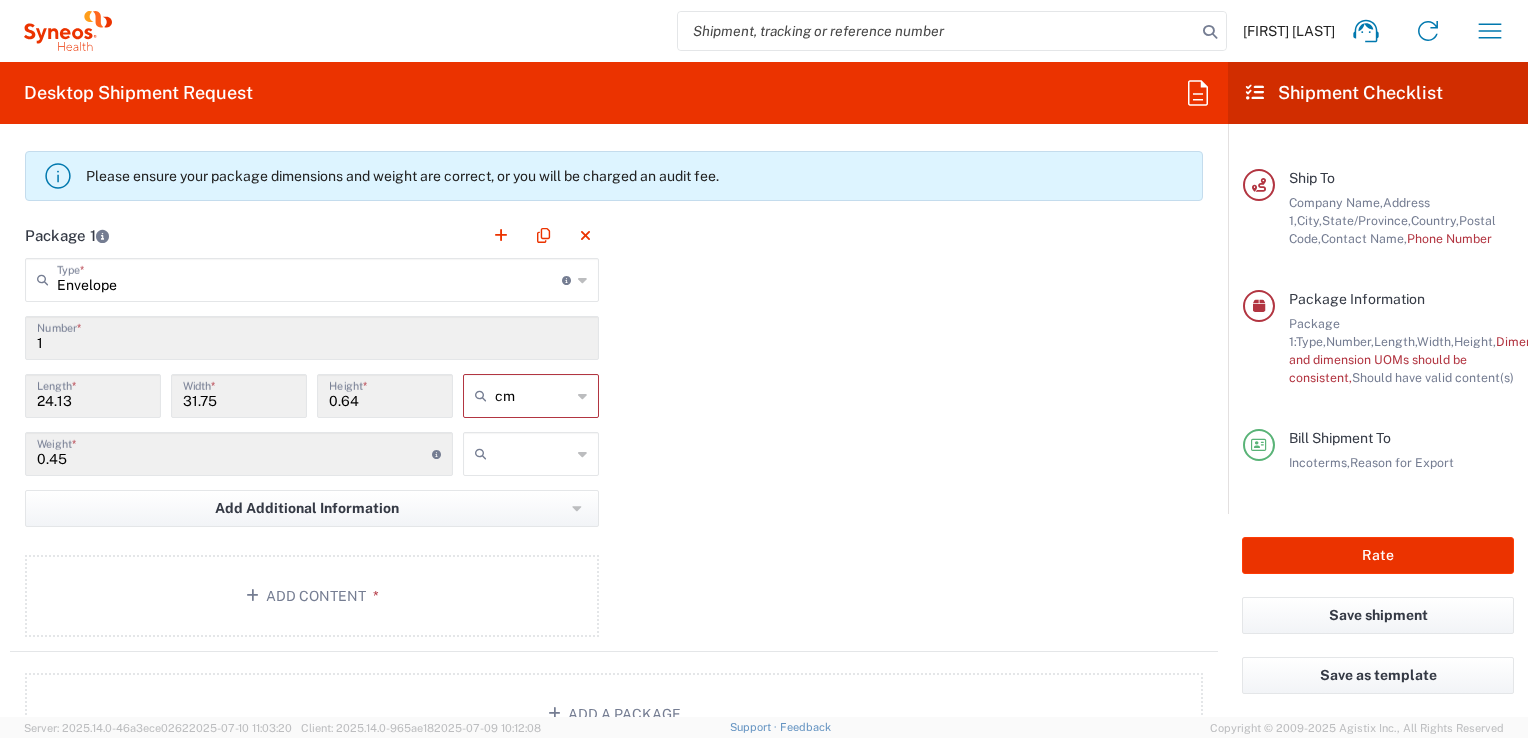 click 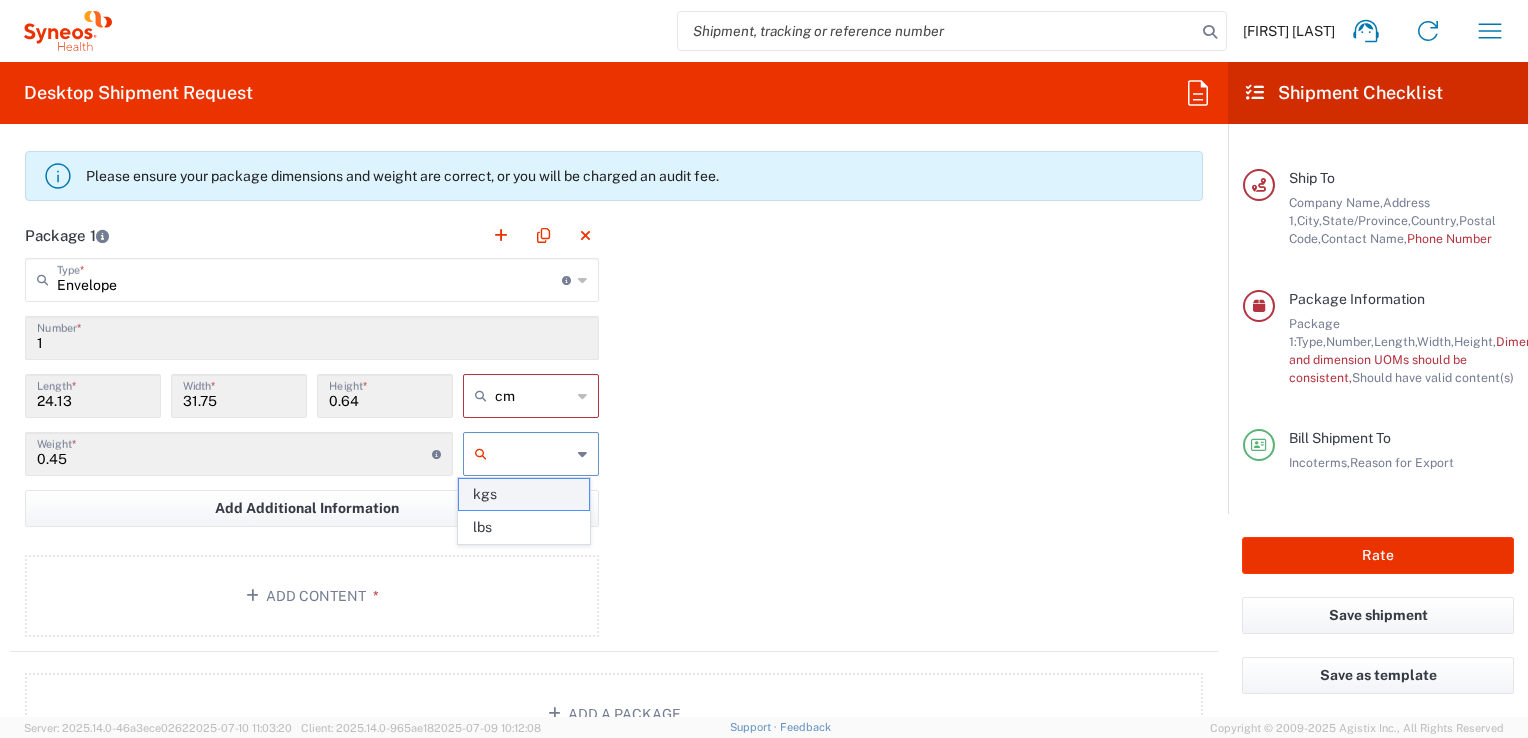 click on "kgs" 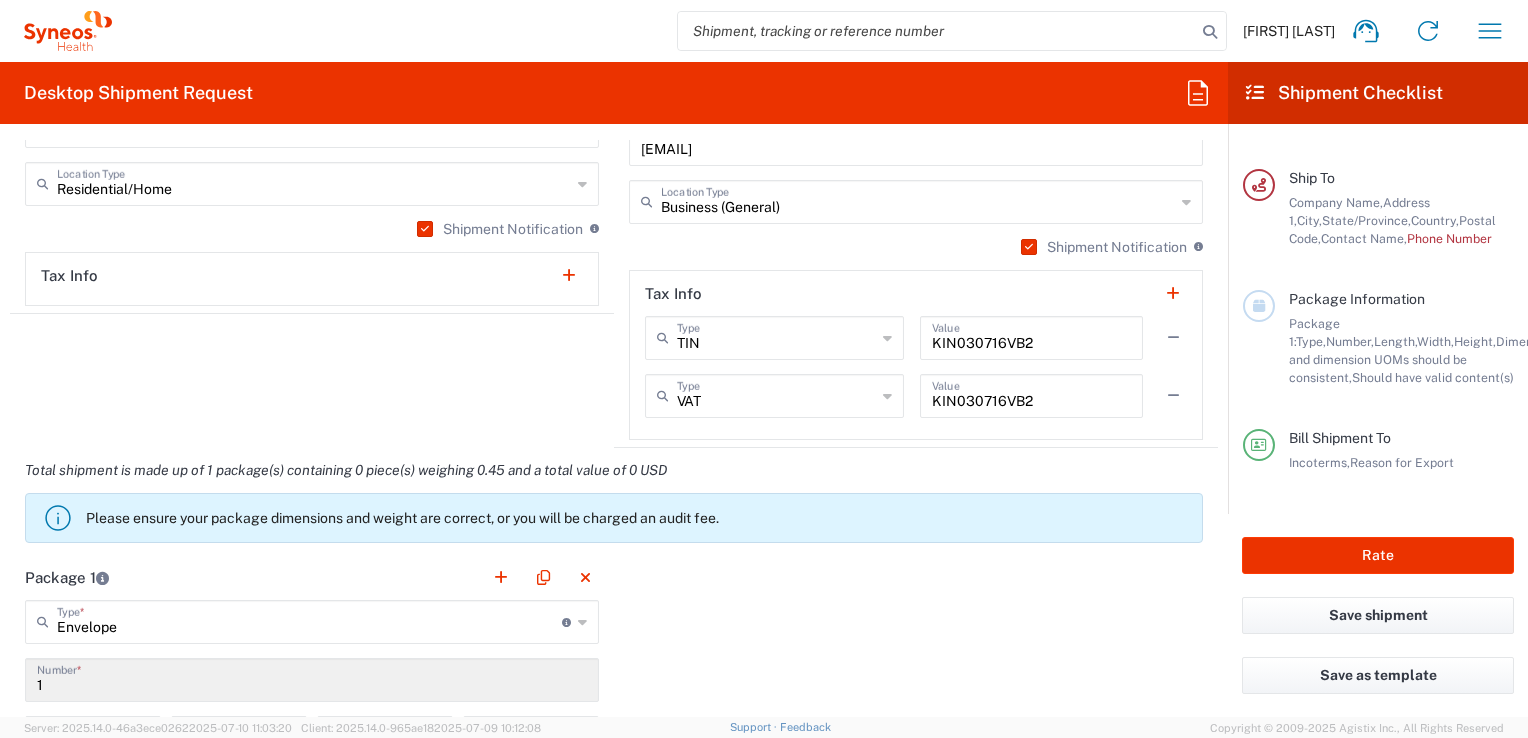 scroll, scrollTop: 1461, scrollLeft: 0, axis: vertical 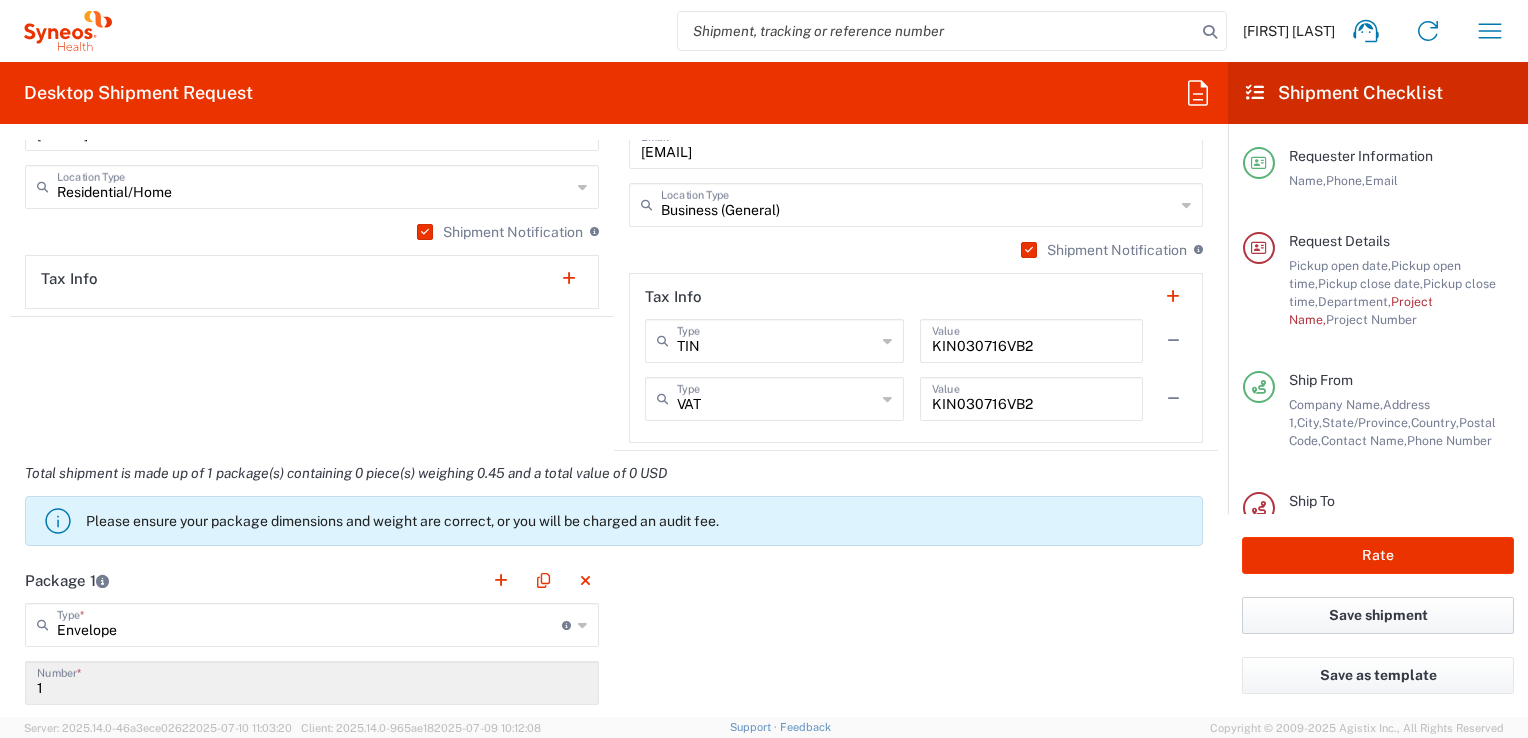 click on "Save shipment" 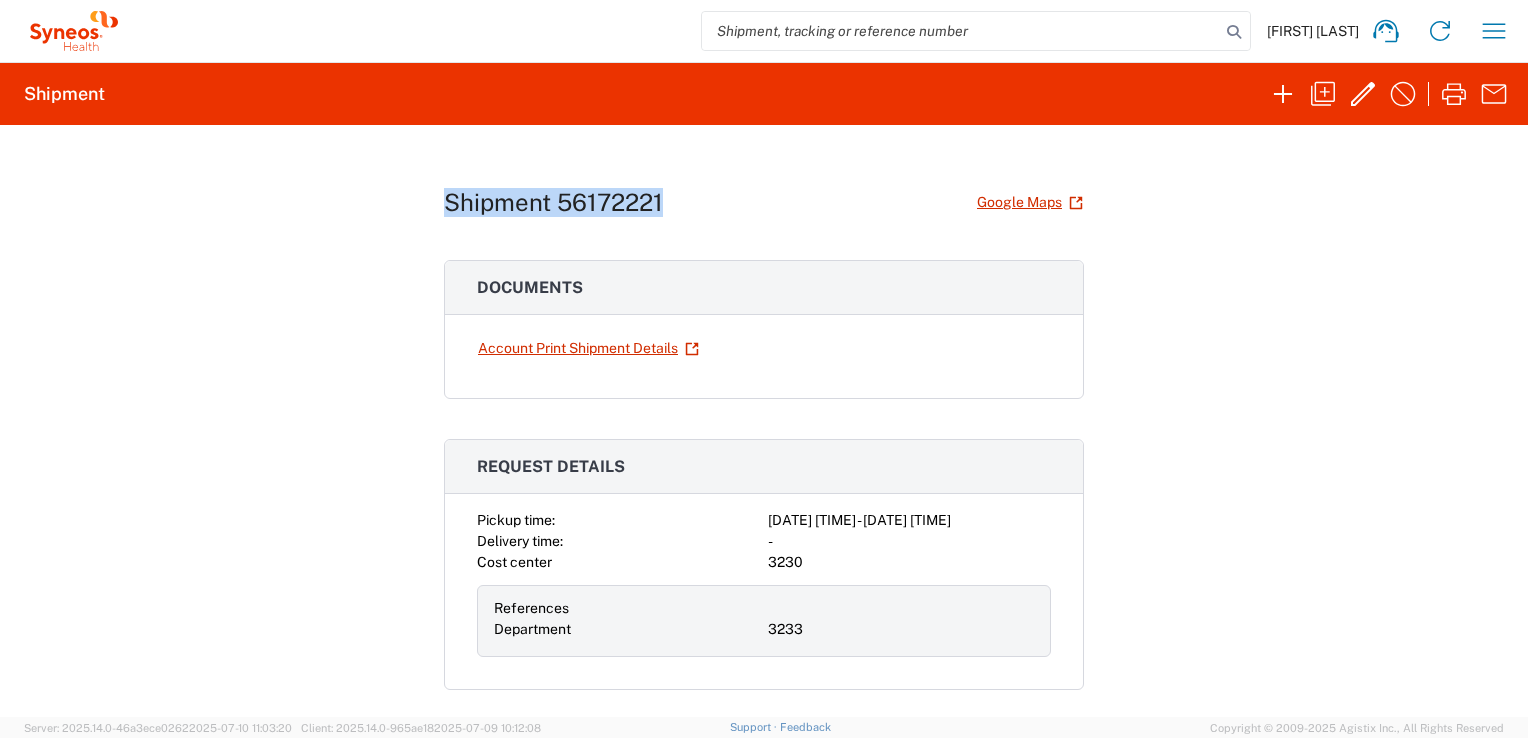 drag, startPoint x: 436, startPoint y: 204, endPoint x: 654, endPoint y: 200, distance: 218.0367 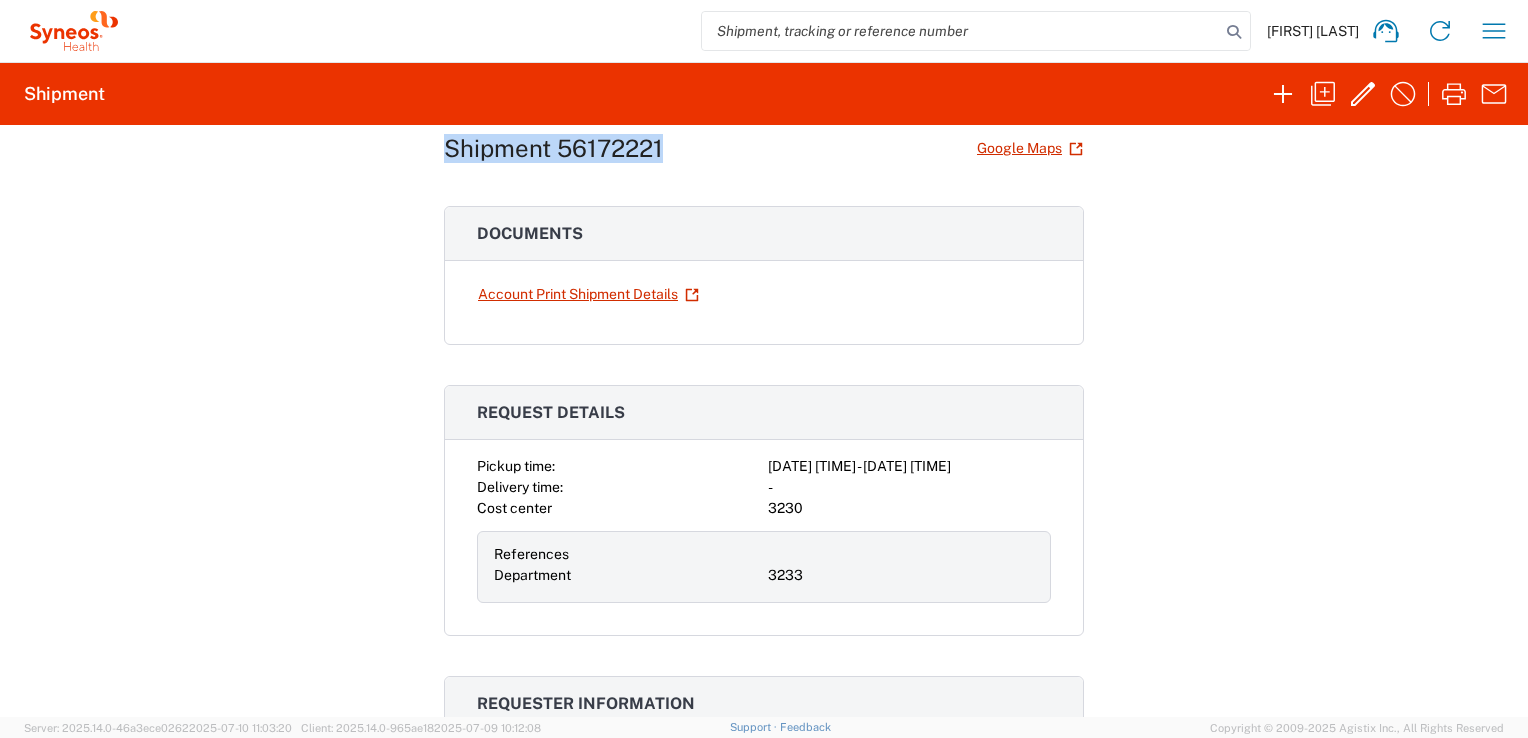 scroll, scrollTop: 0, scrollLeft: 0, axis: both 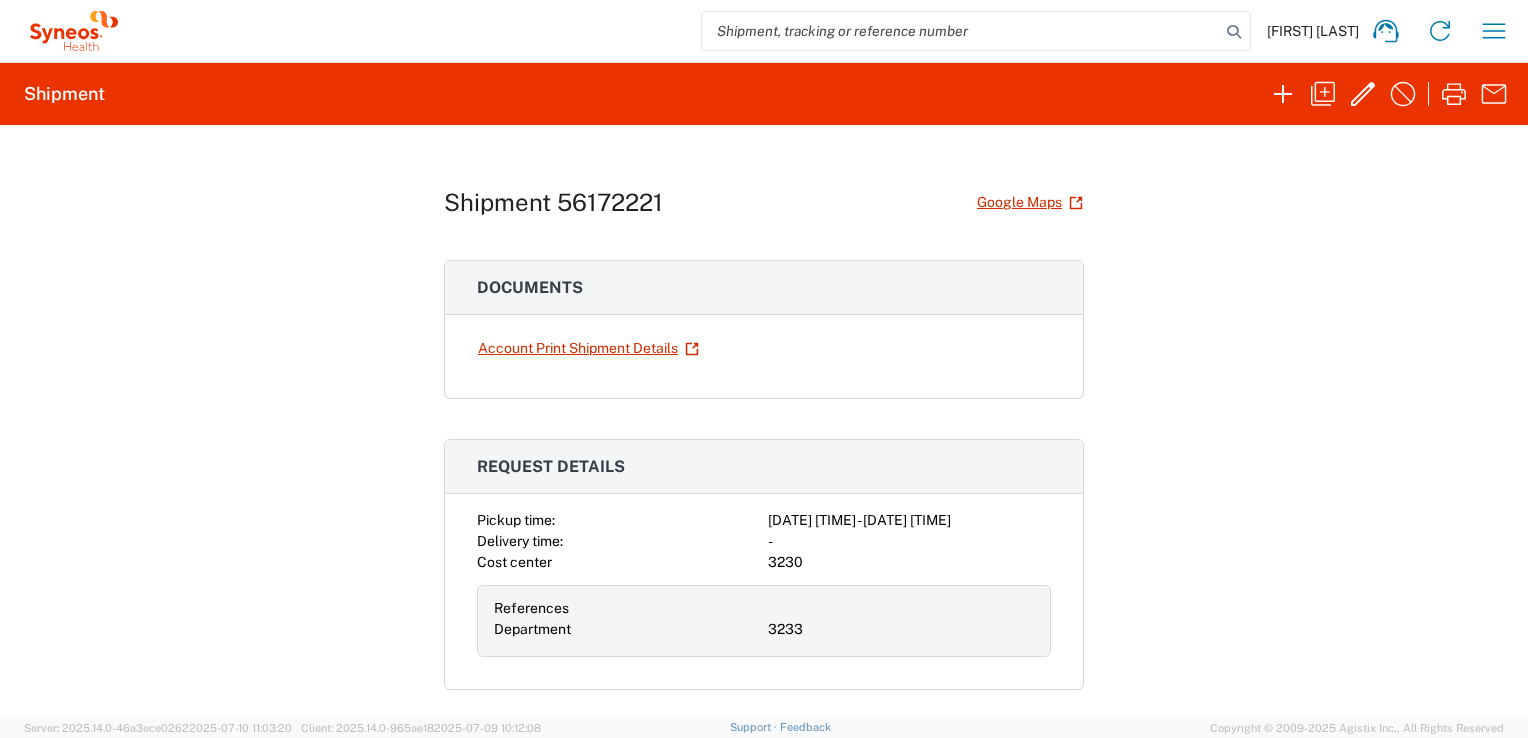 click on "Documents  Account Print Shipment Details" 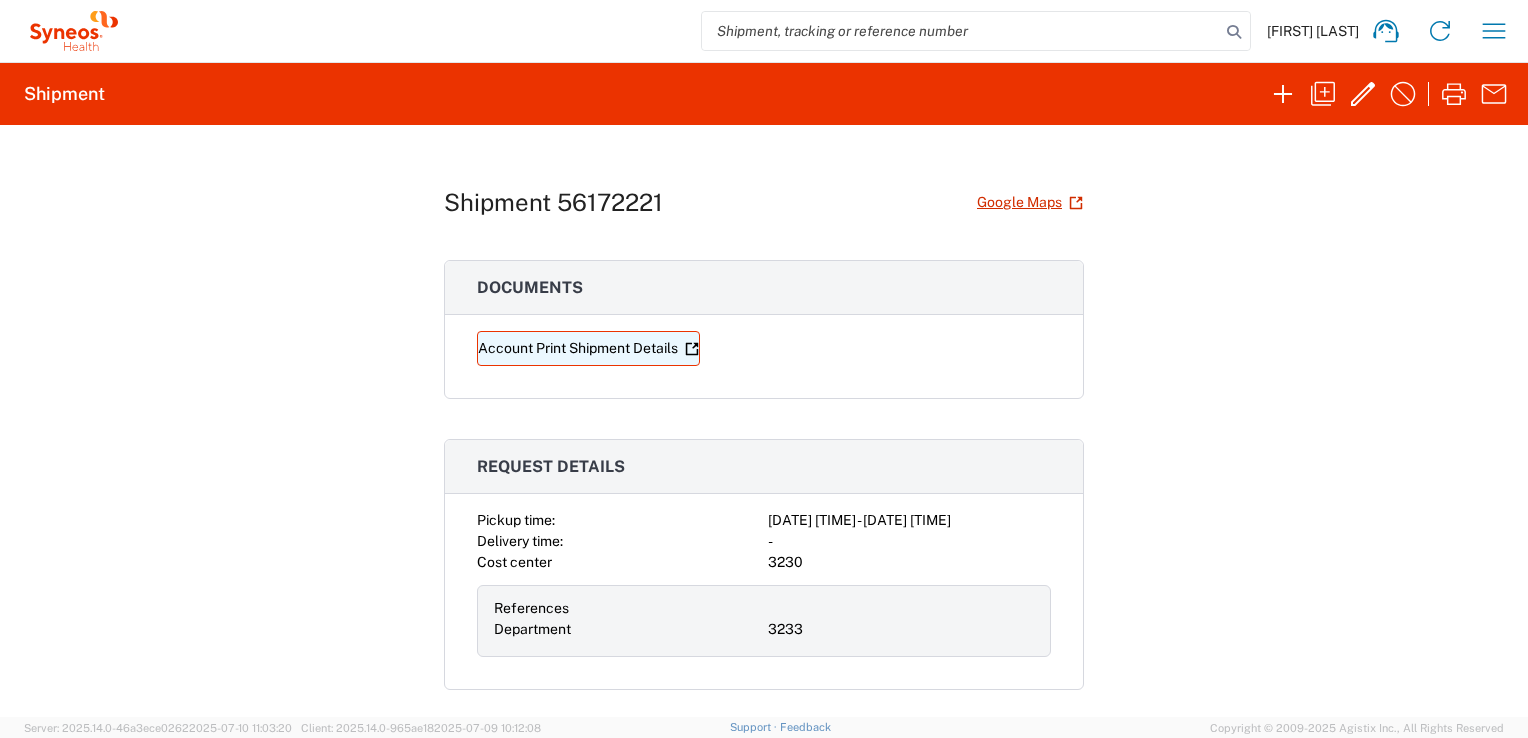 click on "Account Print Shipment Details" 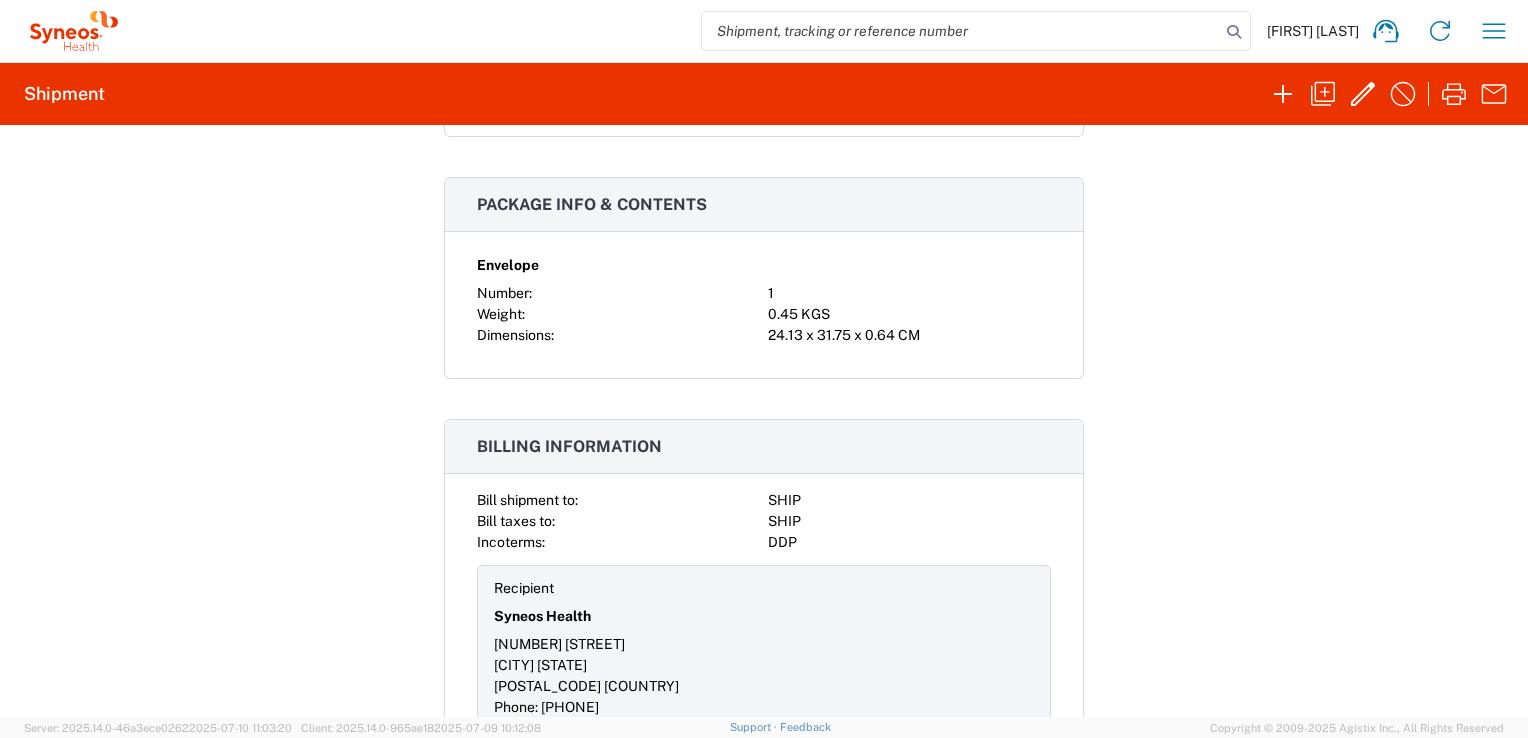 scroll, scrollTop: 1186, scrollLeft: 0, axis: vertical 